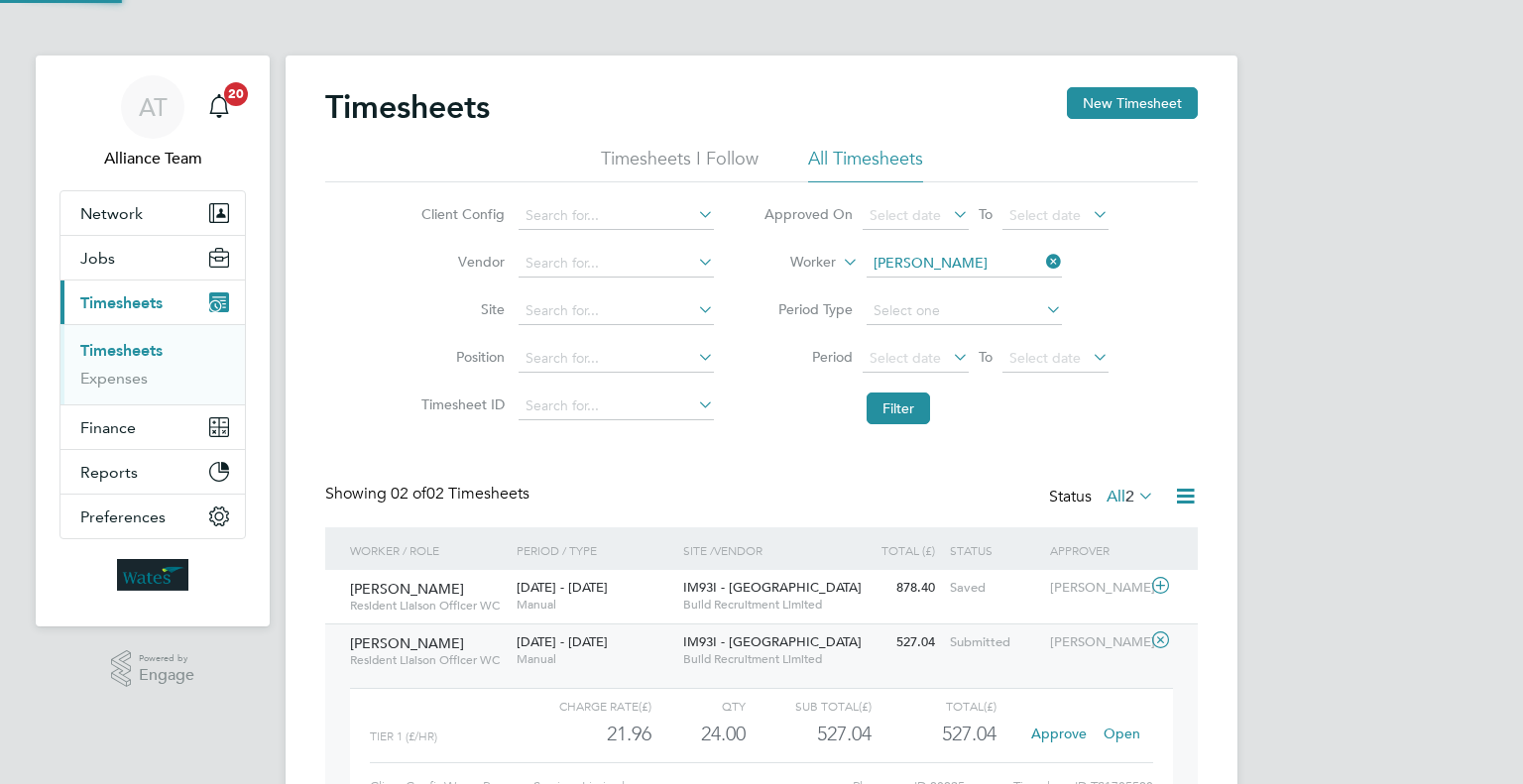 scroll, scrollTop: 0, scrollLeft: 0, axis: both 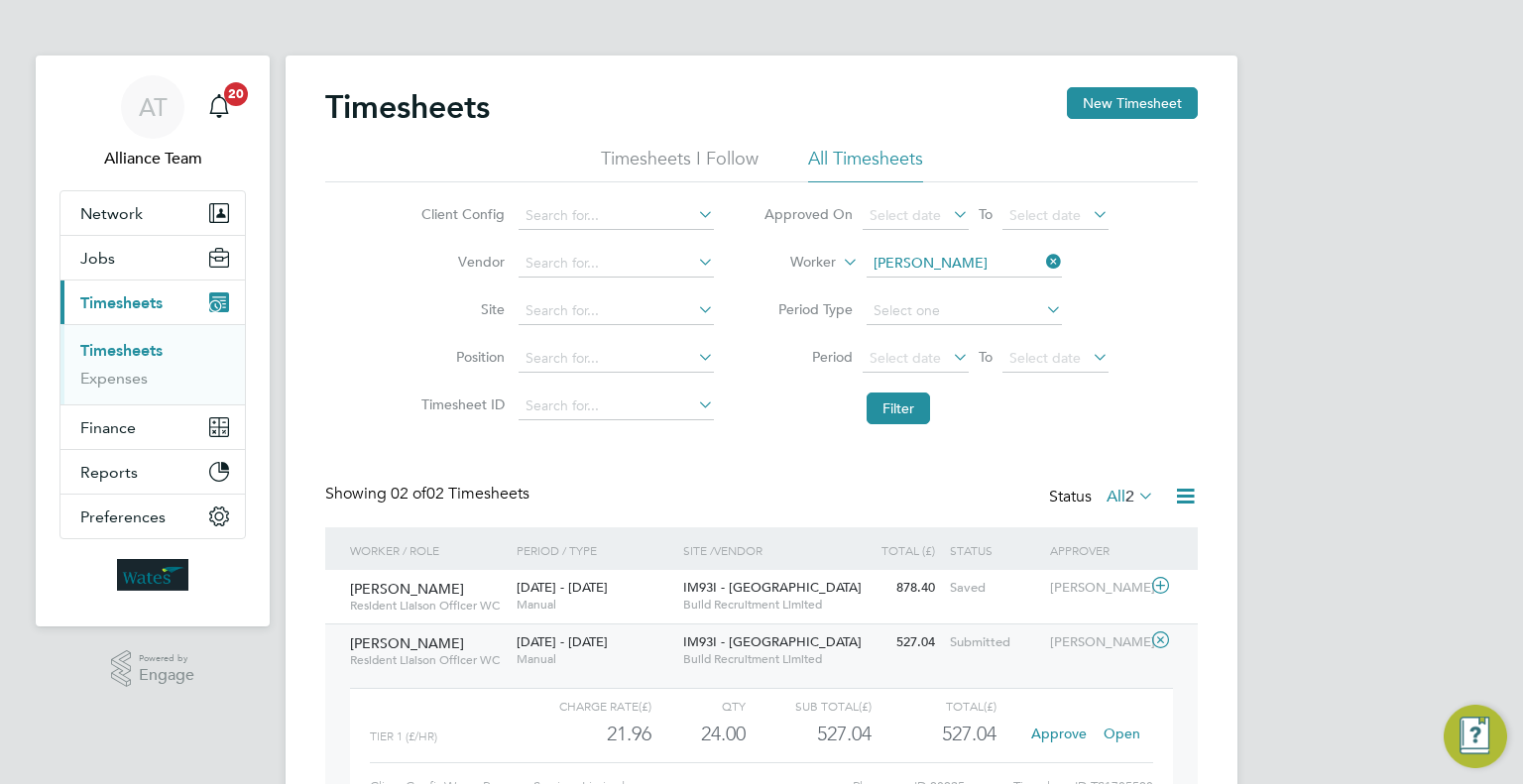 click on "Approve" 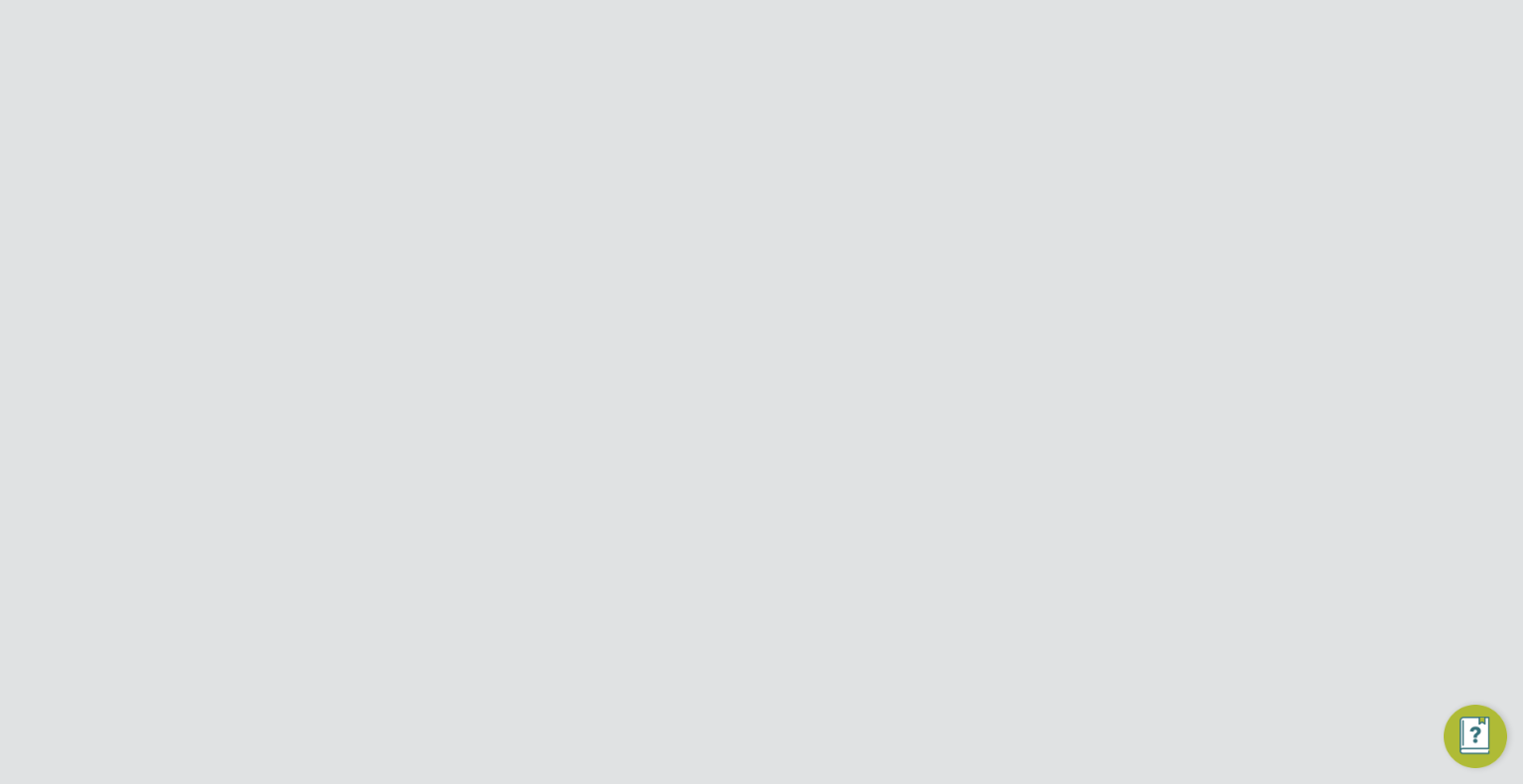 scroll, scrollTop: 0, scrollLeft: 0, axis: both 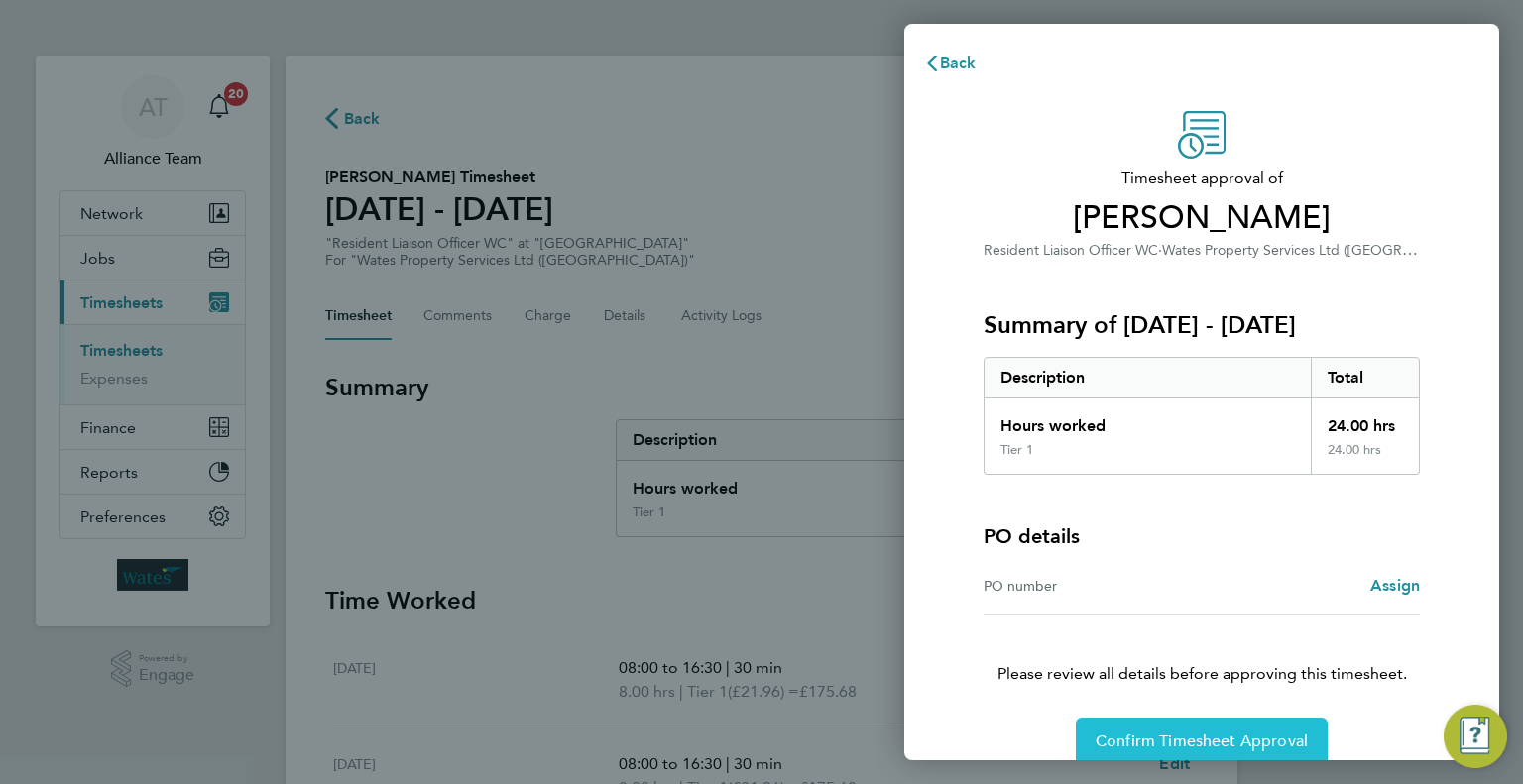 click on "Confirm Timesheet Approval" 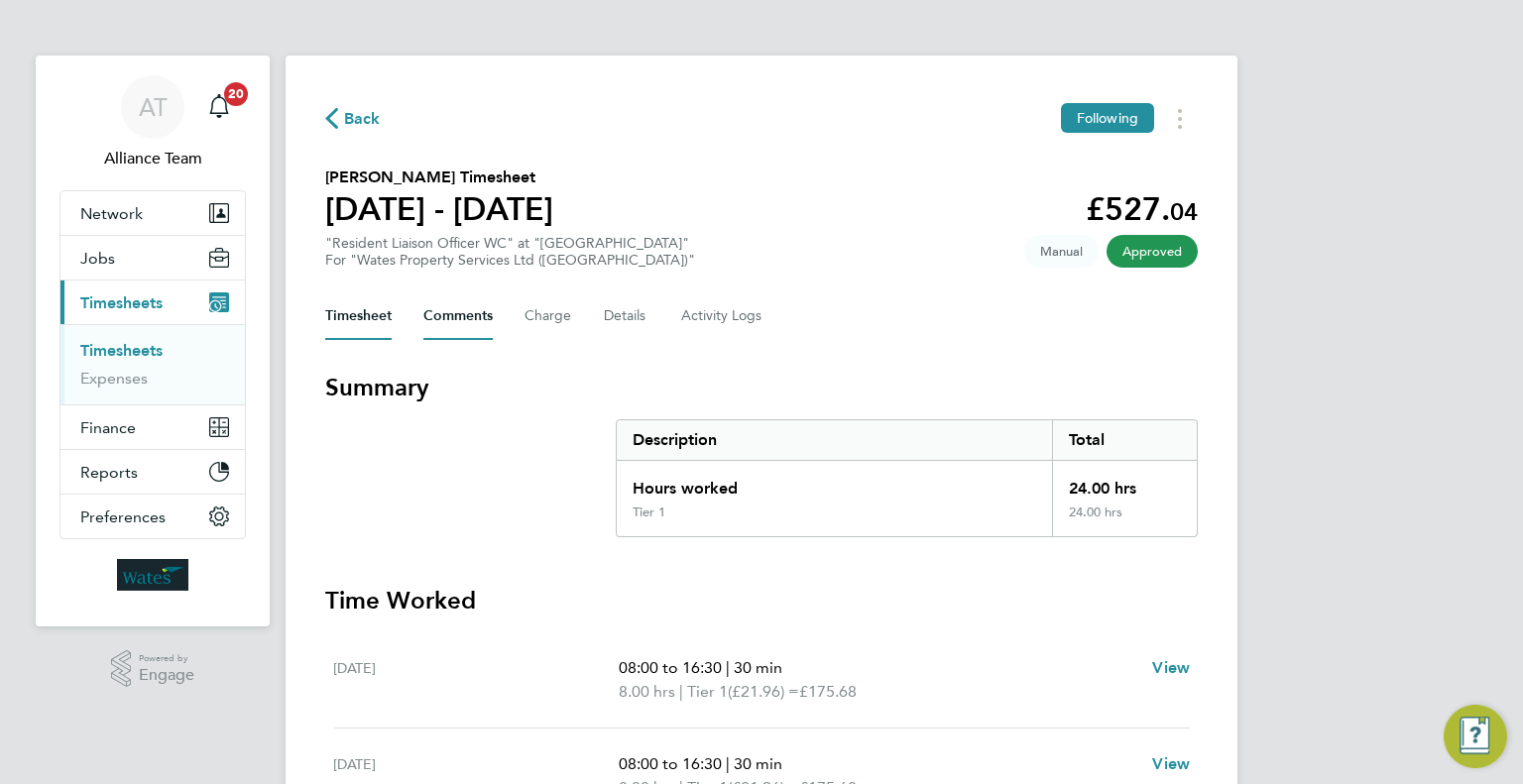 click on "Comments" at bounding box center (458, 316) 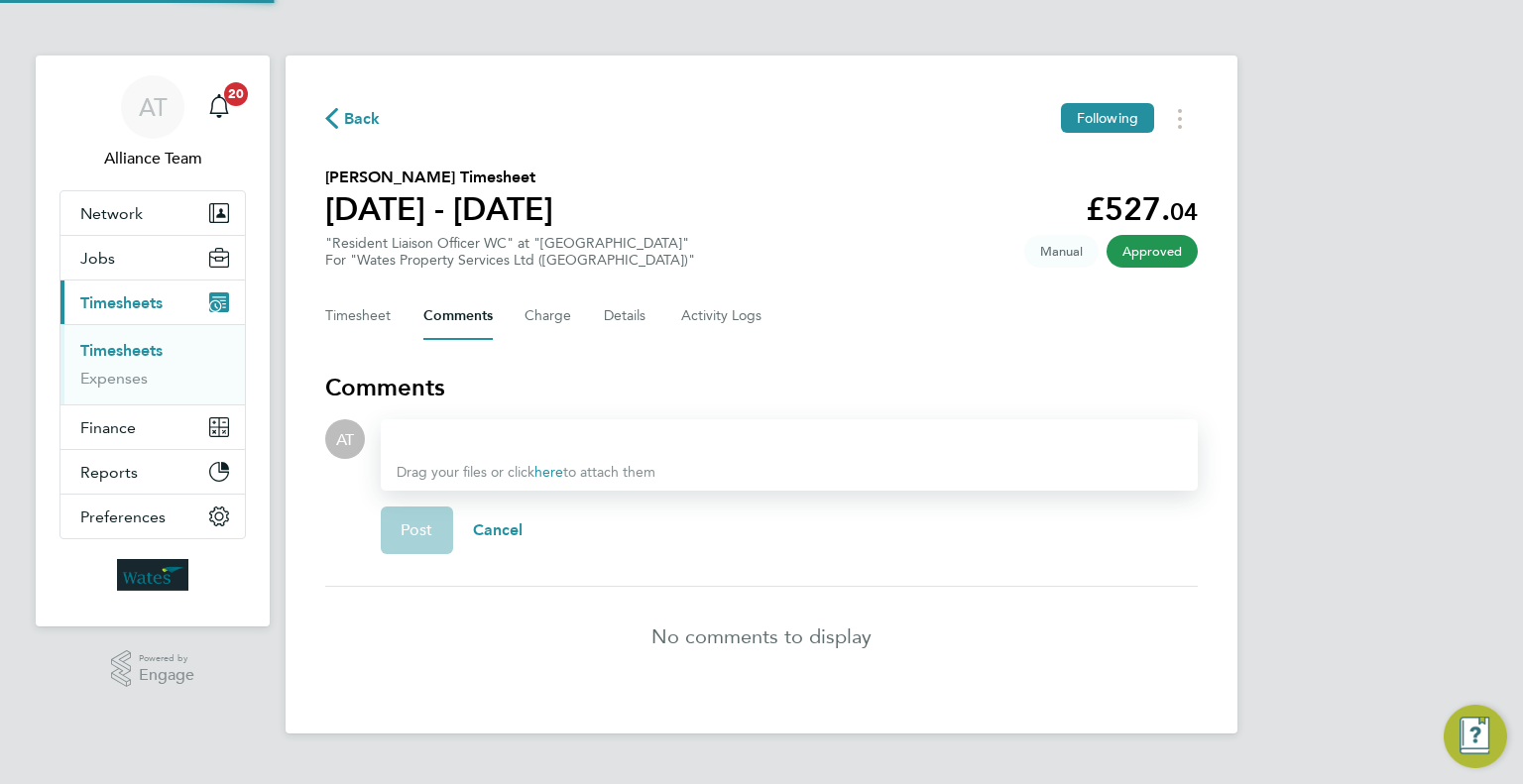 type 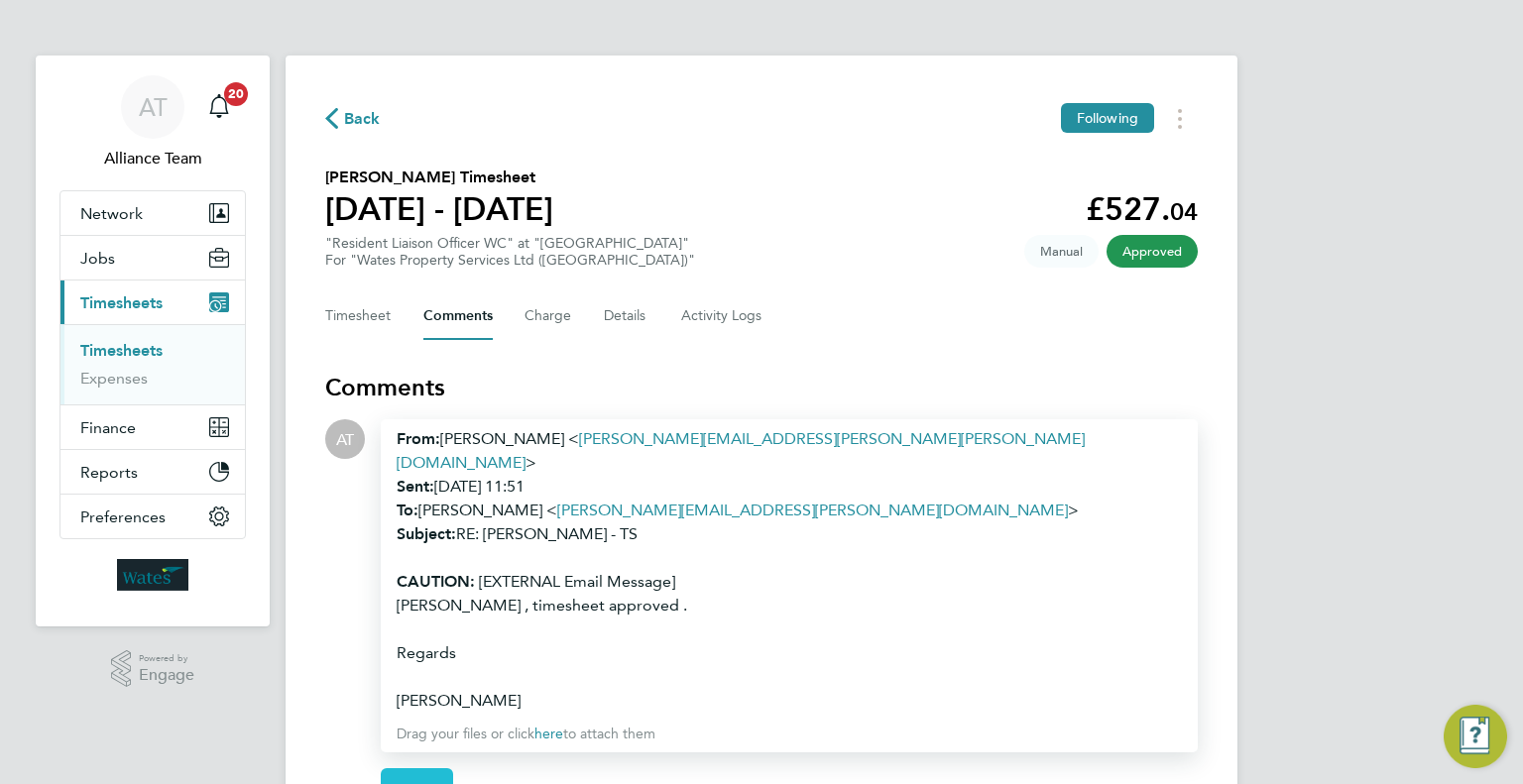 click on "Post" 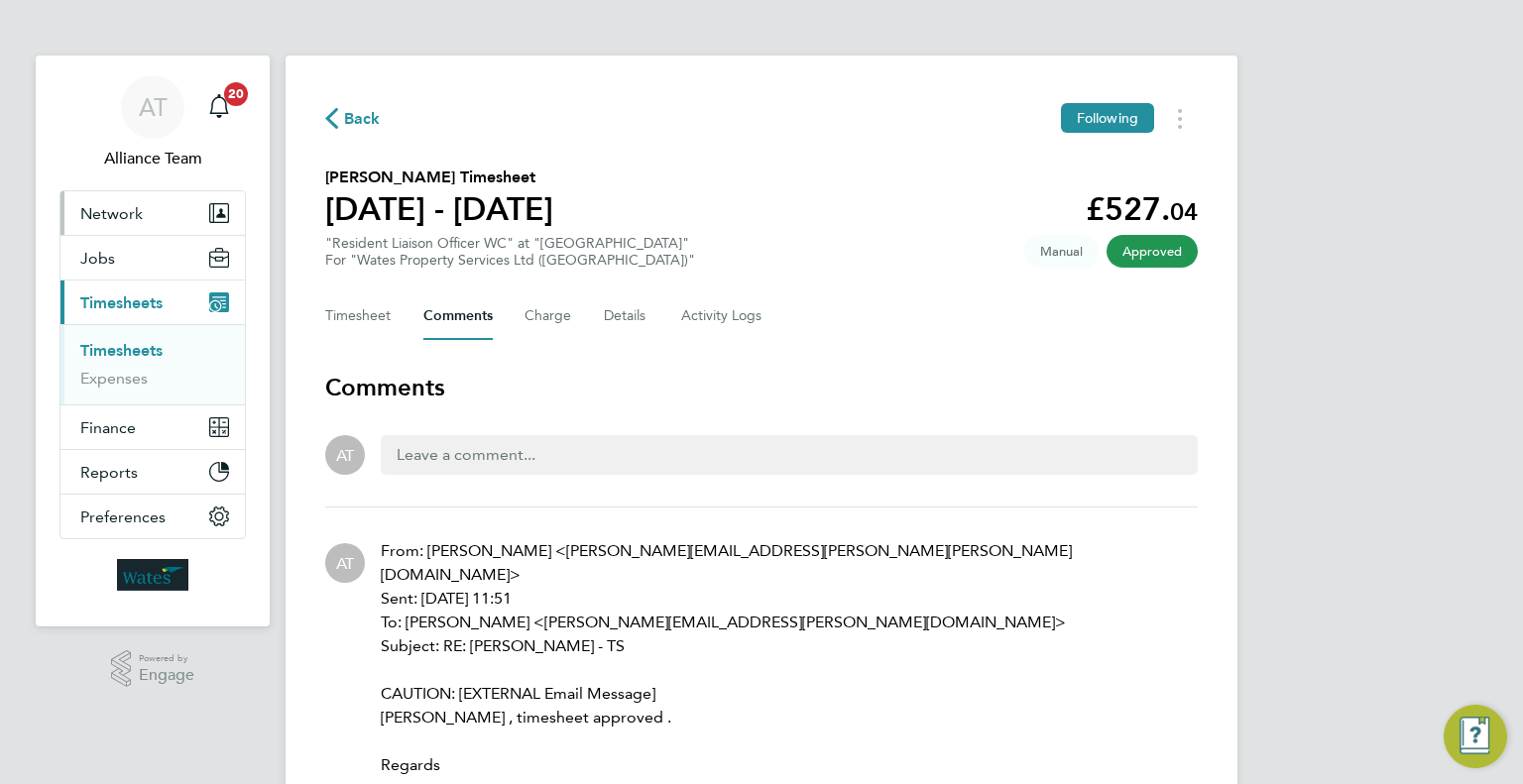 click on "Network" at bounding box center (153, 213) 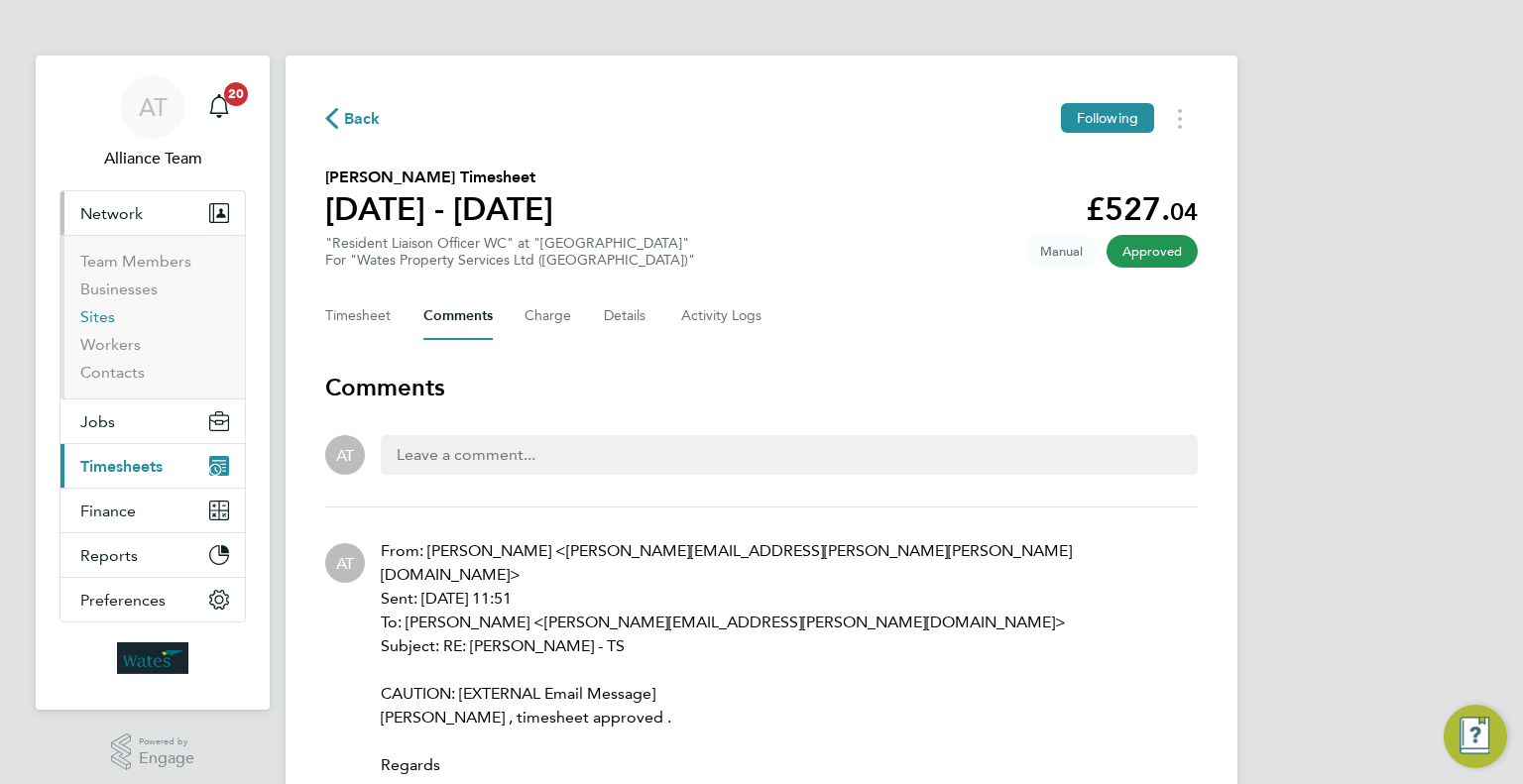 click on "Sites" at bounding box center [97, 316] 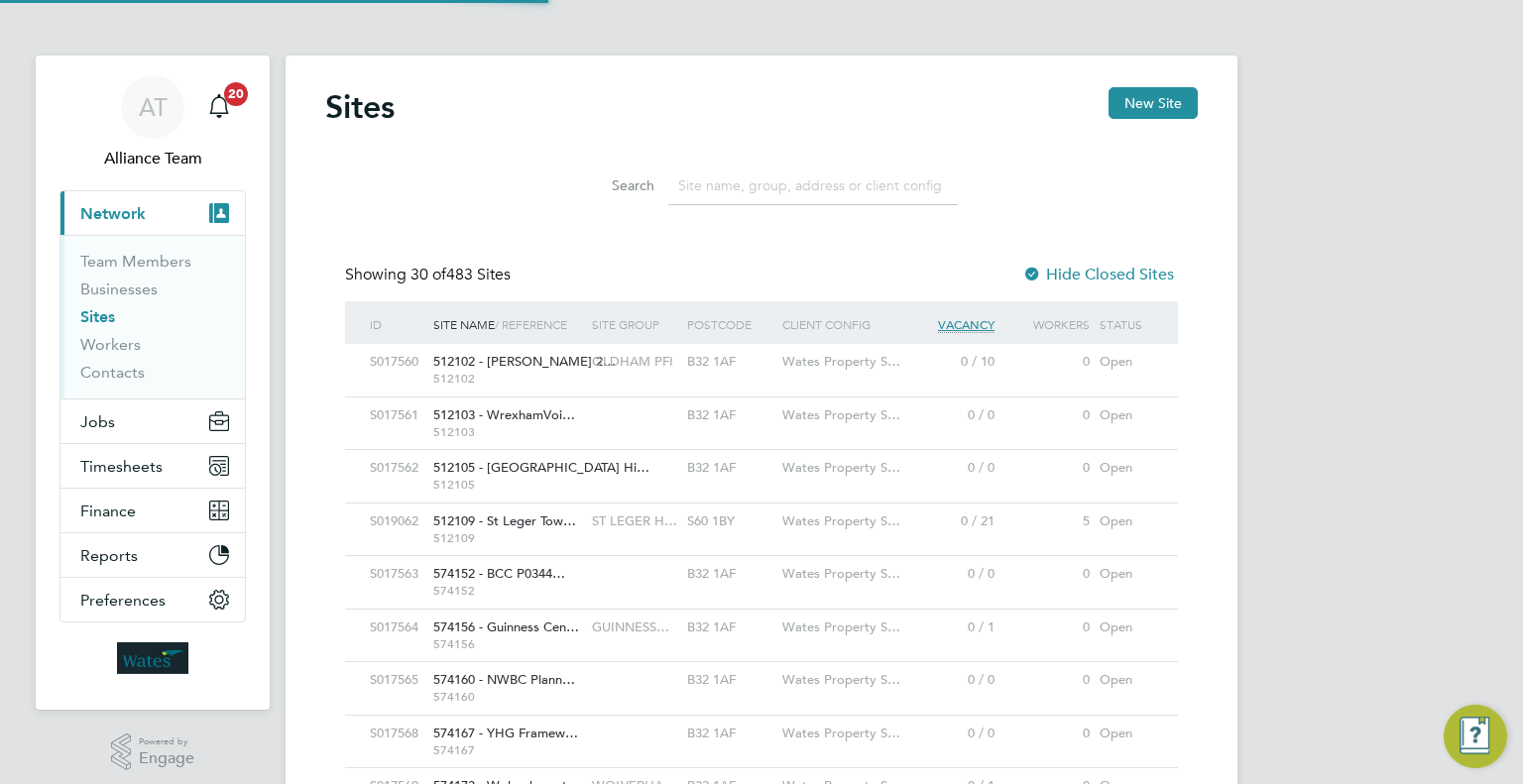 scroll, scrollTop: 10, scrollLeft: 10, axis: both 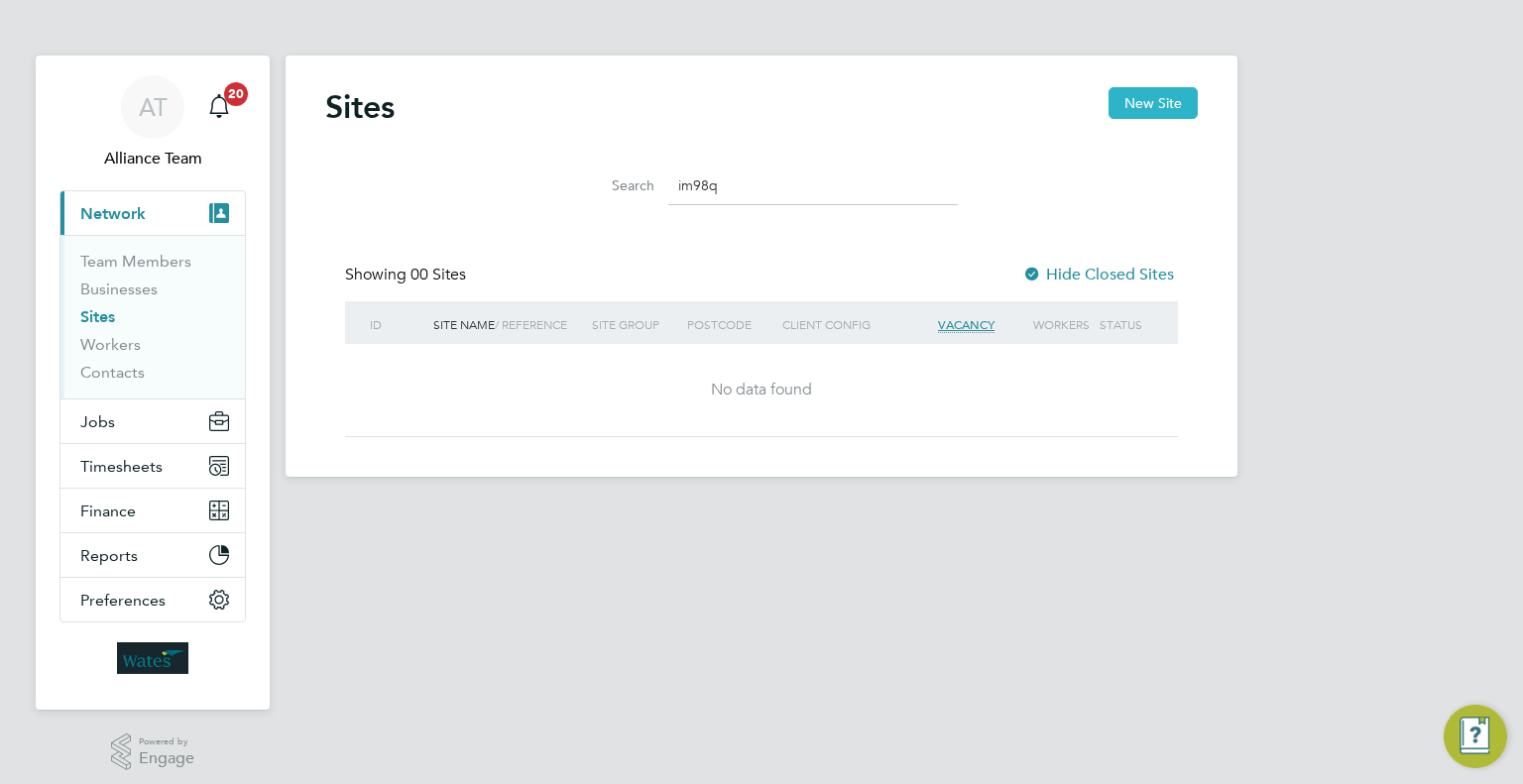 type on "im98q" 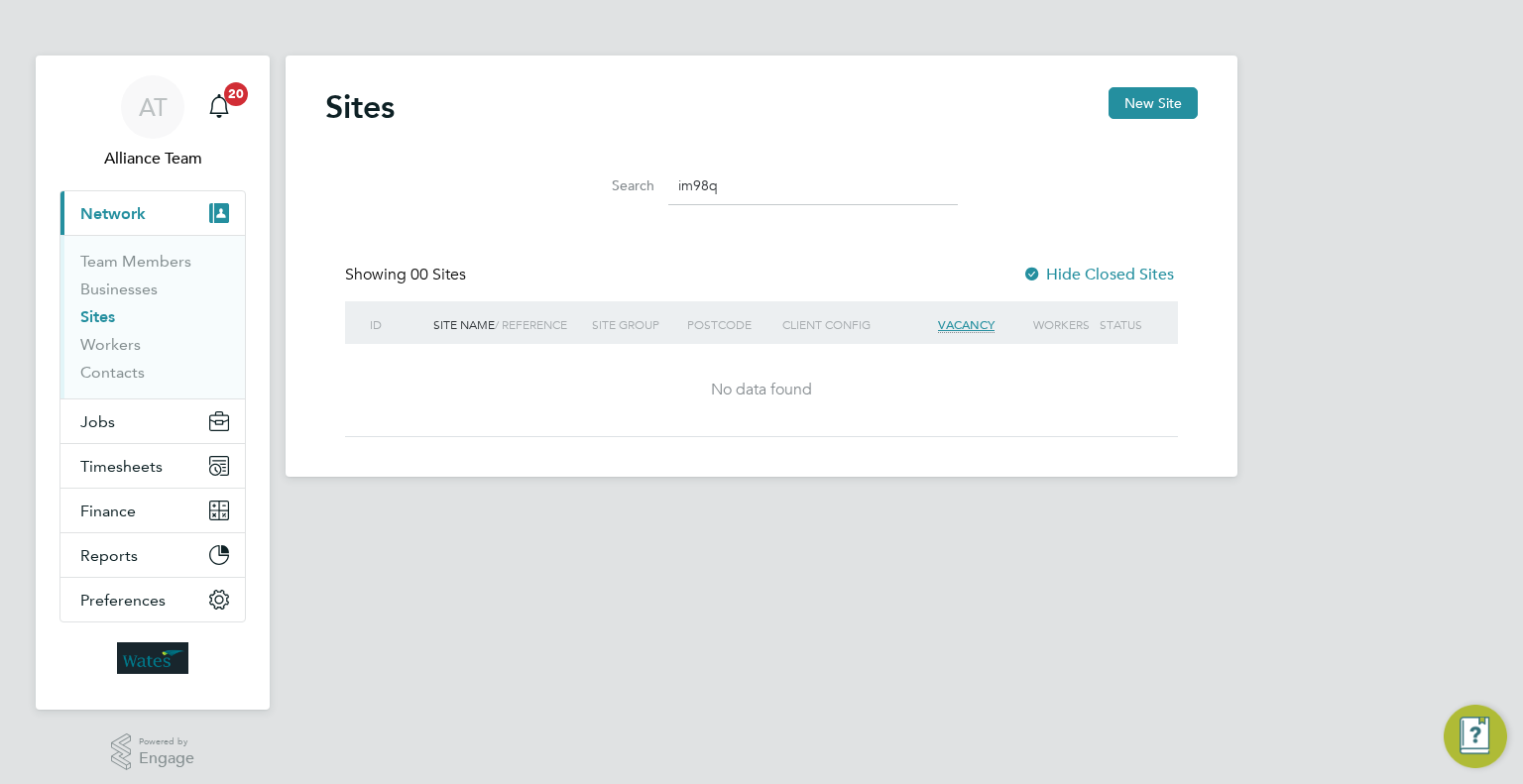click on "AT   Alliance Team   Notifications
20   Applications:   Current page:   Network
Team Members   Businesses   Sites   Workers   Contacts   Jobs
Positions   Vacancies   Placements   Timesheets
Timesheets   Expenses   Finance
Invoices & Credit Notes   Statements   Payments   Reports
CIS Reports   Report Downloads   Preferences
My Business   Branding   Notifications   VMS Configurations   Activity Logs
.st0{fill:#C0C1C2;}
Powered by Engage Sites New Site Search   im98q Showing   00 Sites Hide Closed Sites ID Site Name  / Reference Site Group Postcode Client Config Vacancy Workers Status No data found Show  30  more" at bounding box center (762, 254) 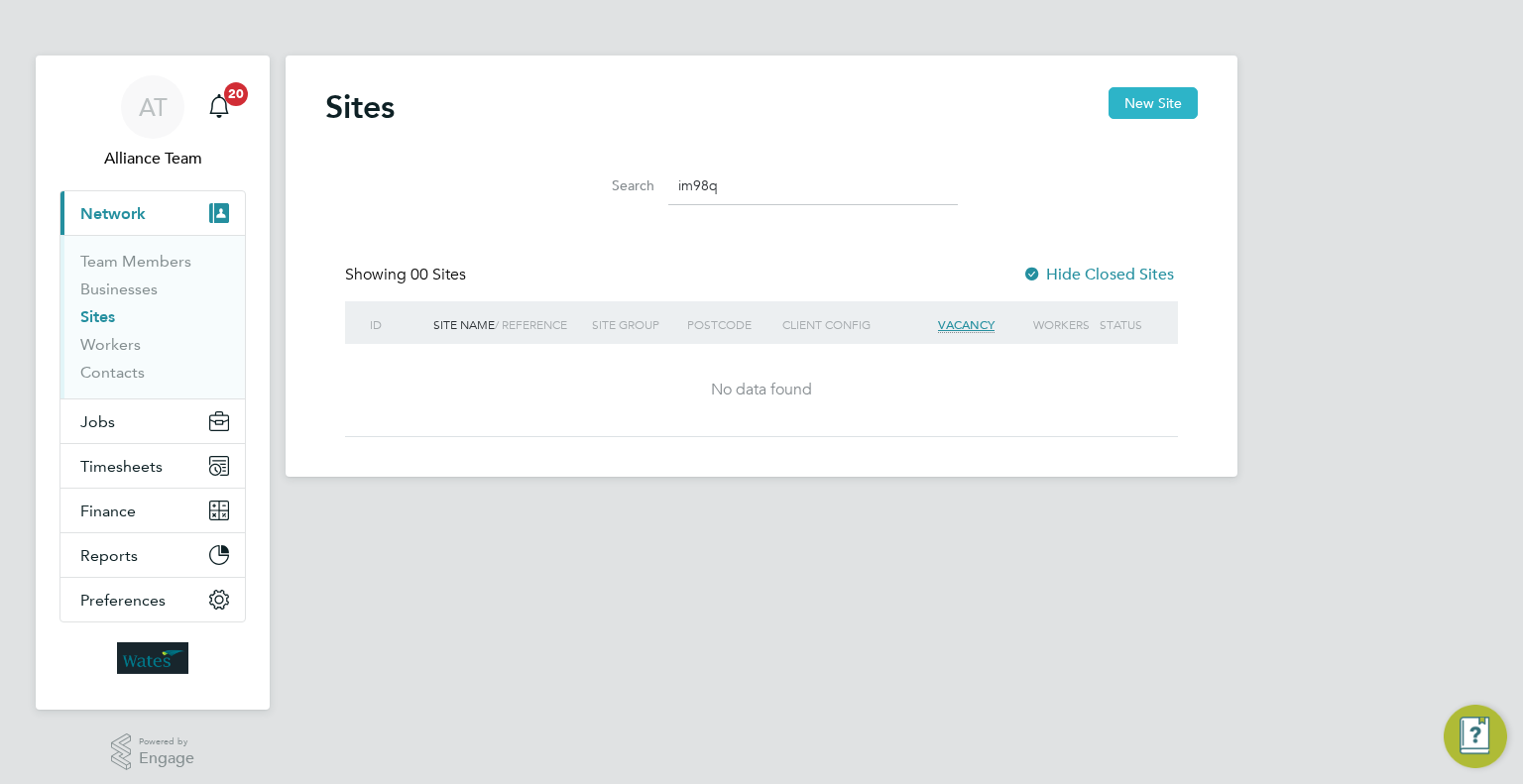 click on "New Site" 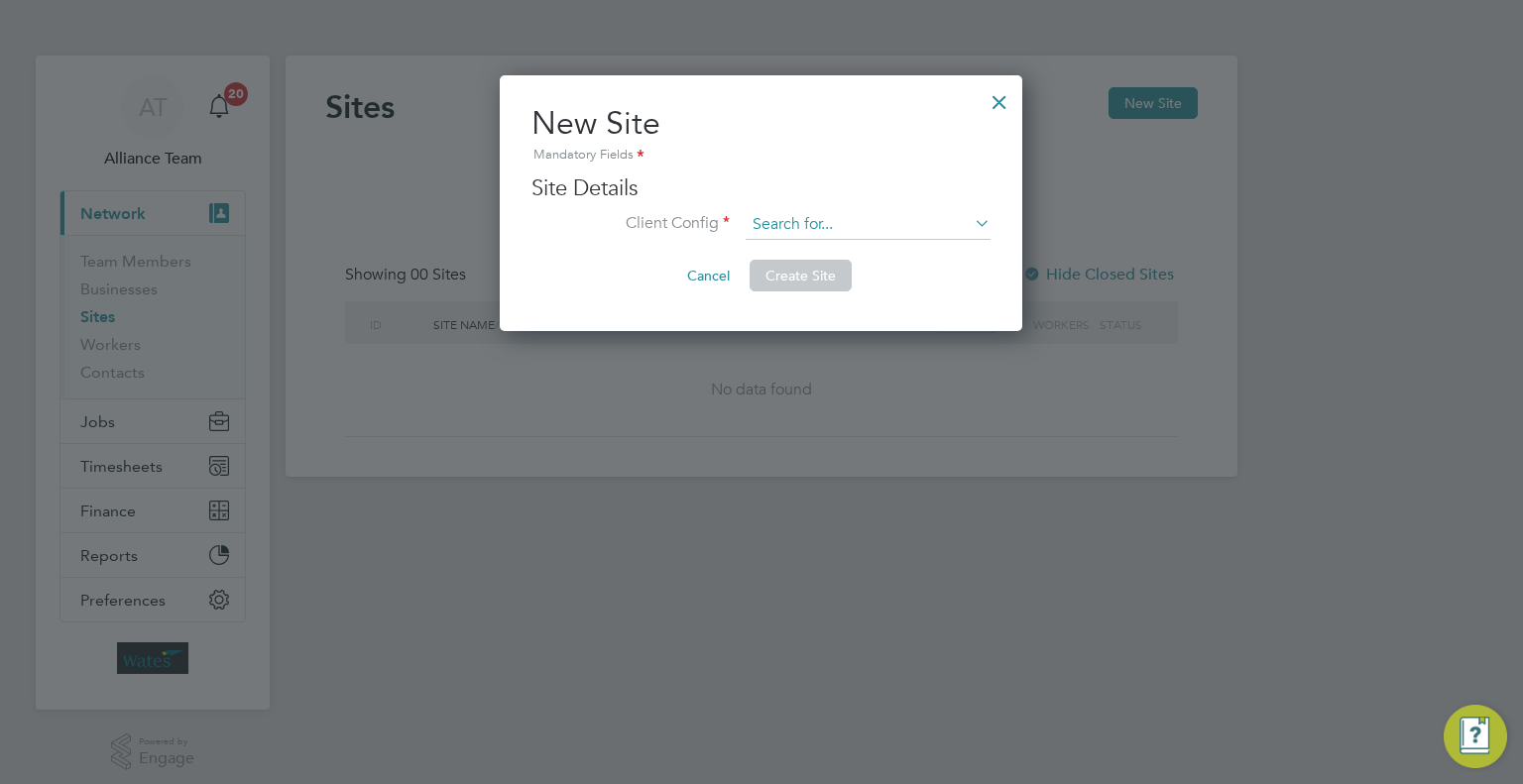 click at bounding box center (868, 225) 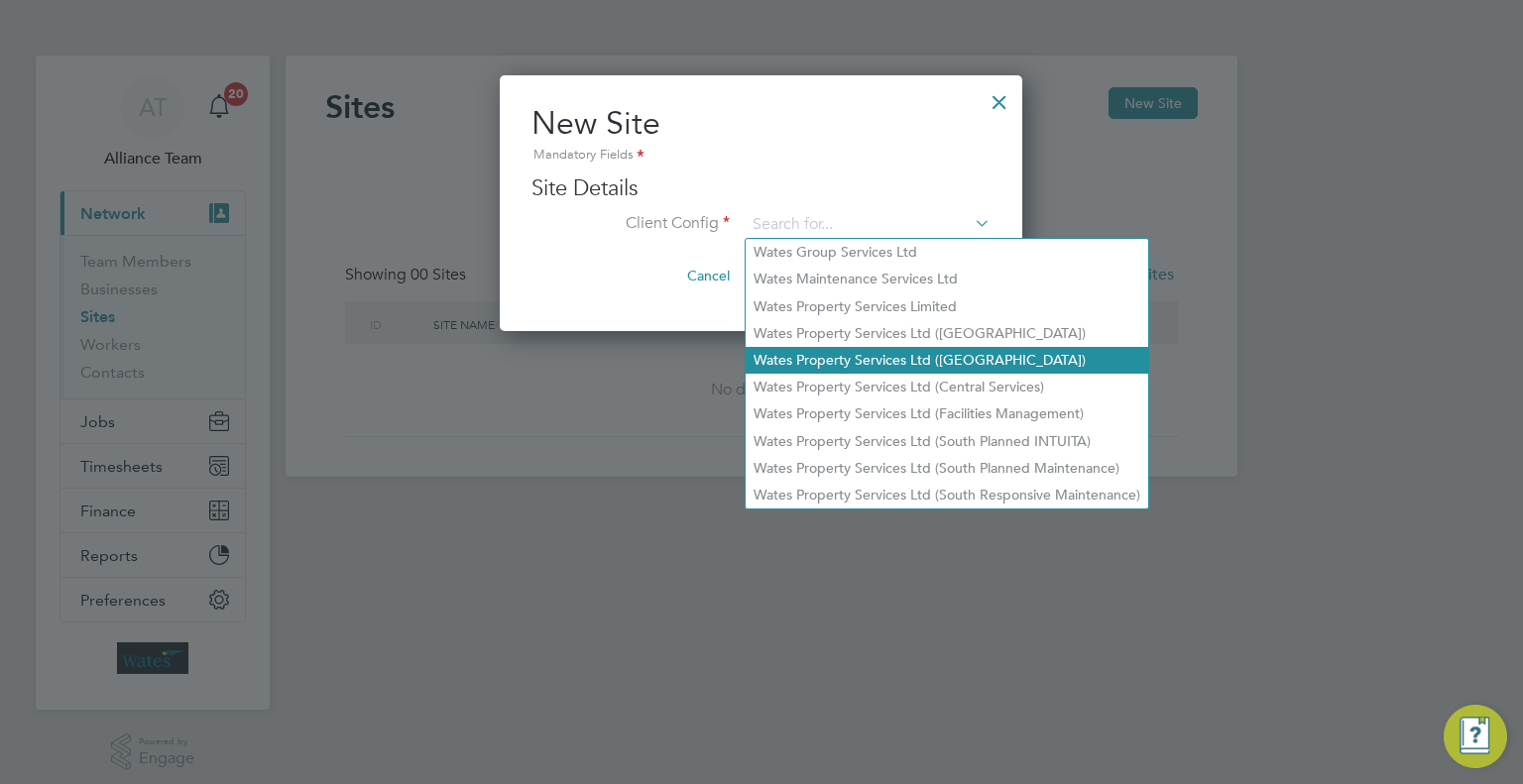 click on "Wates Property Services Ltd (Central & North)" 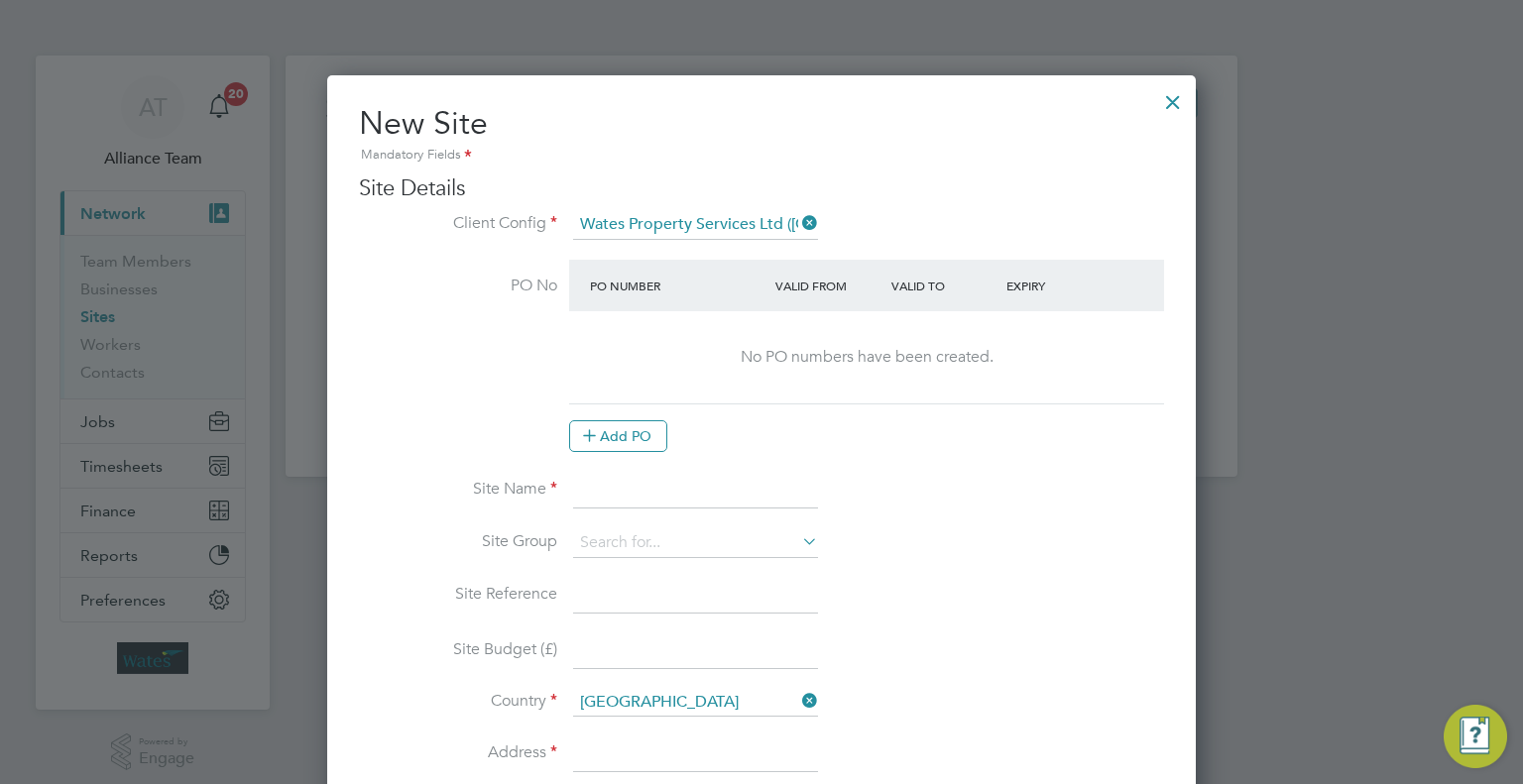 click at bounding box center [695, 492] 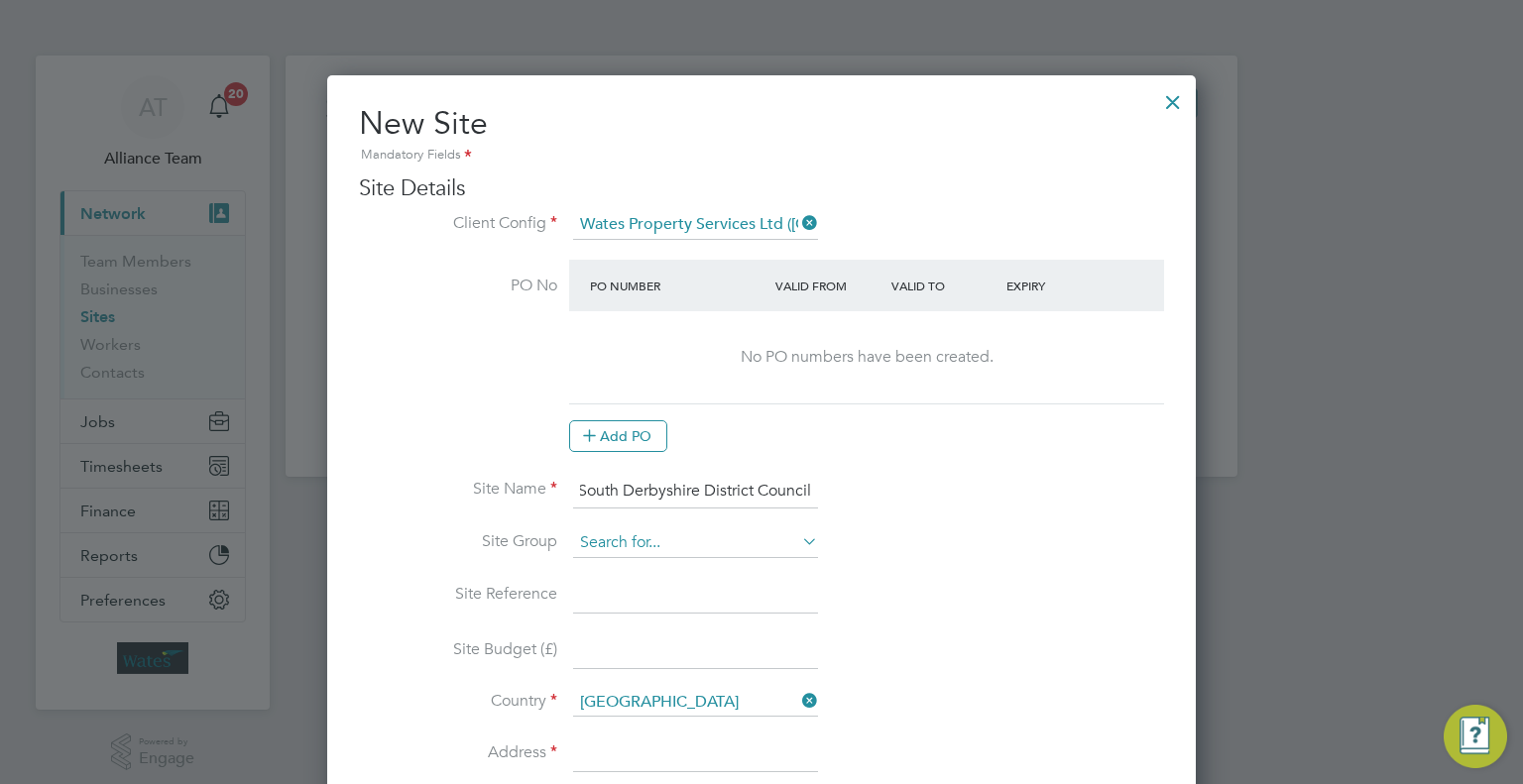type on "IM98Q - South Derbyshire District Council" 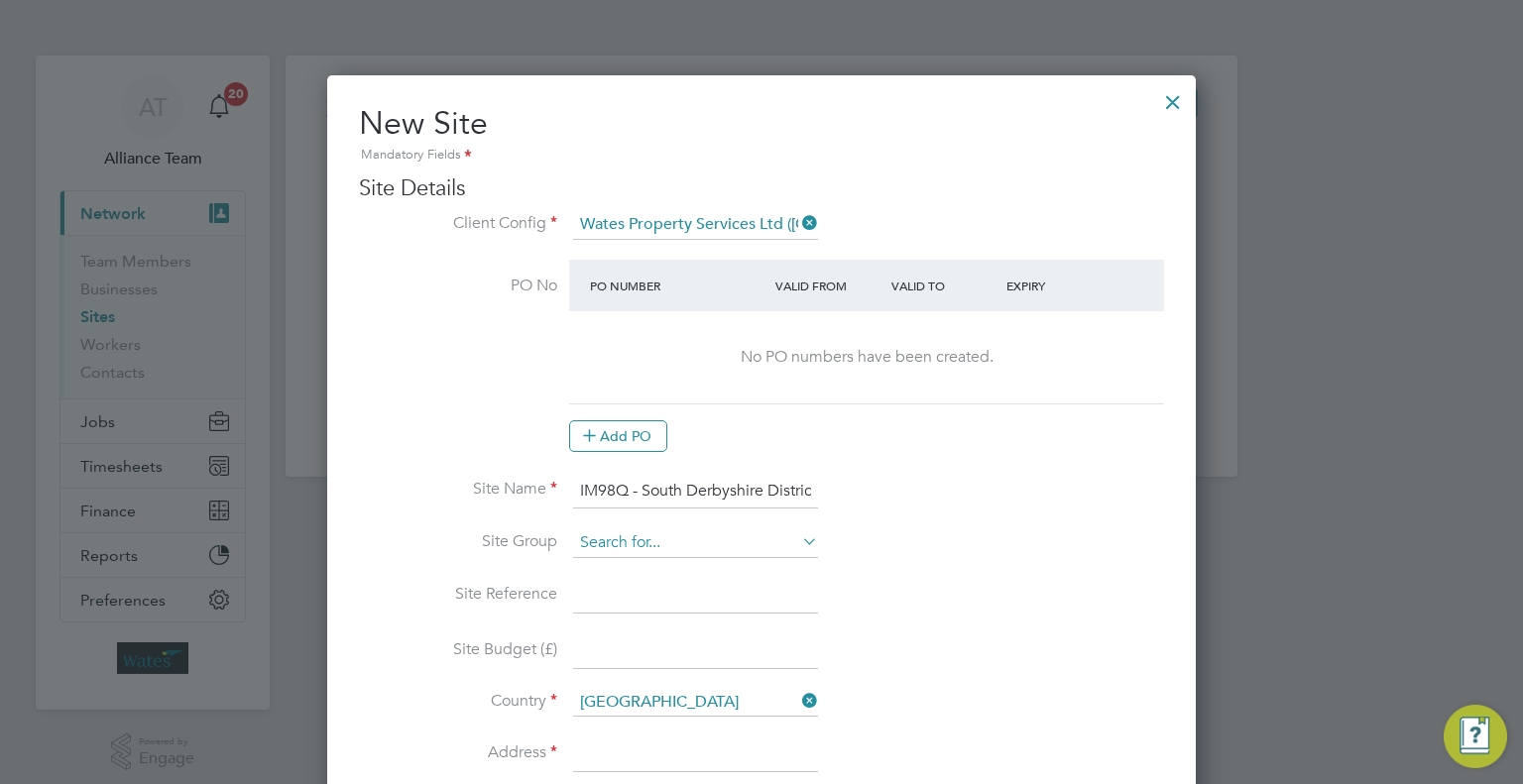 click at bounding box center (695, 543) 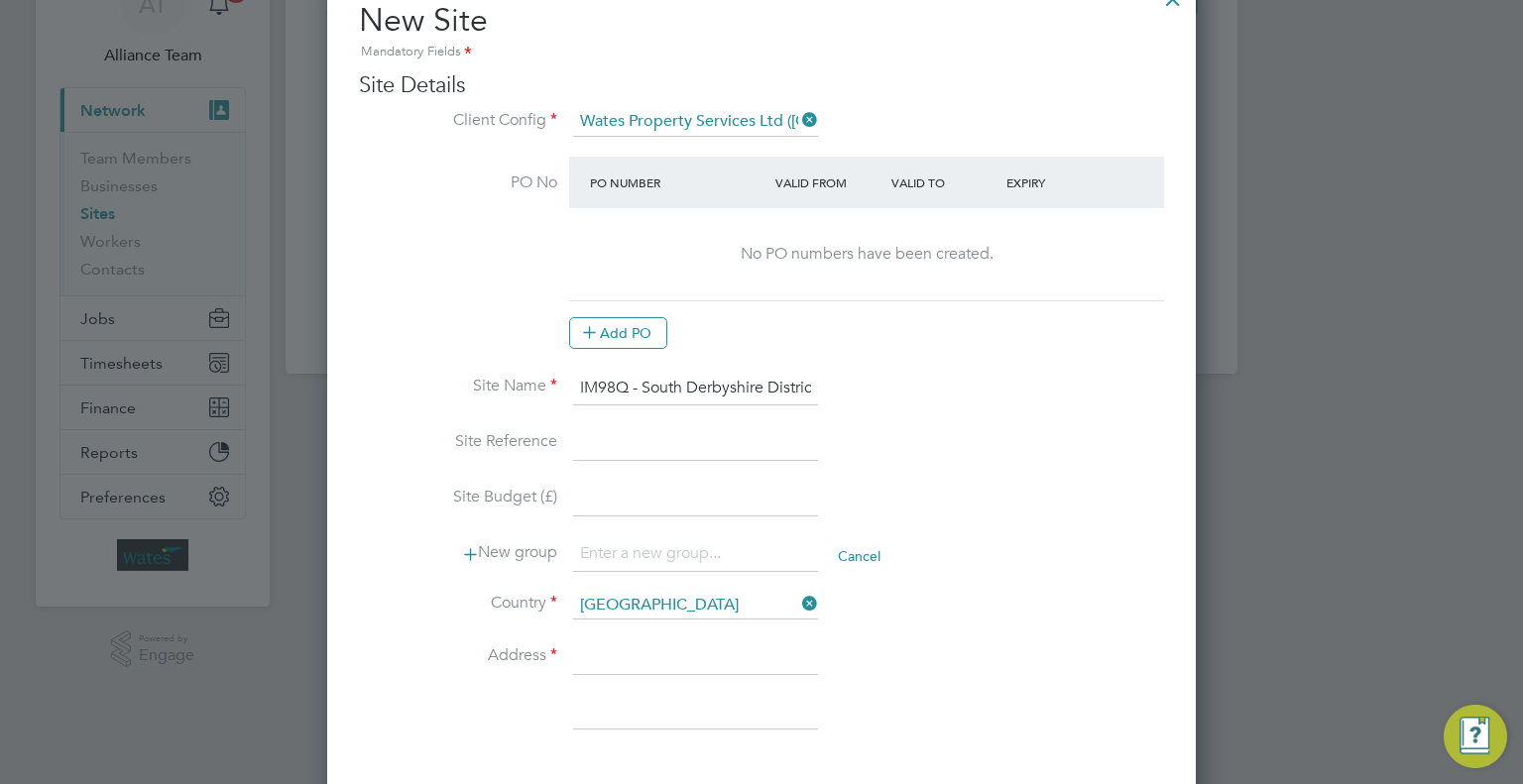 click on "+ Add new" 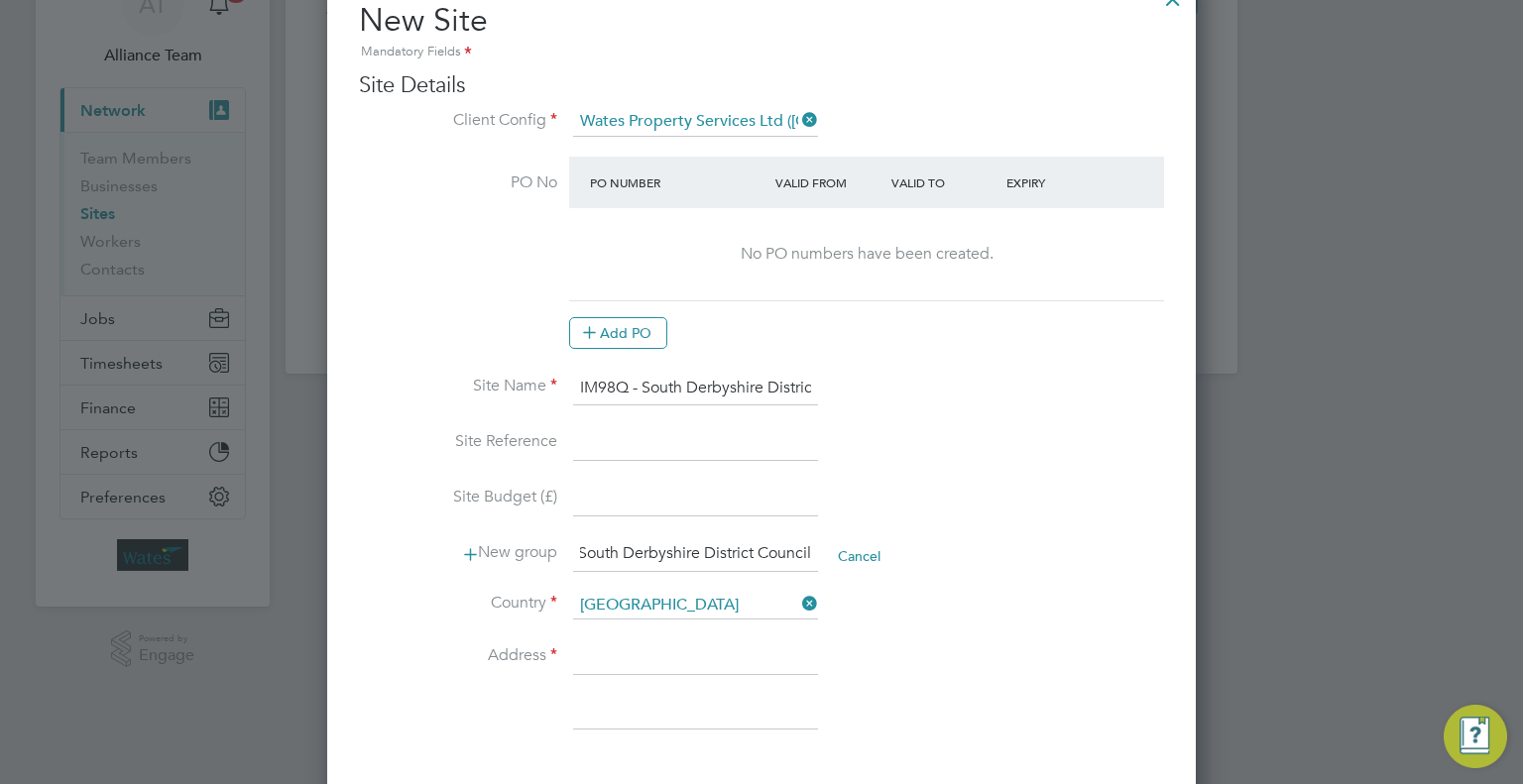 type on "South Derbyshire District Council" 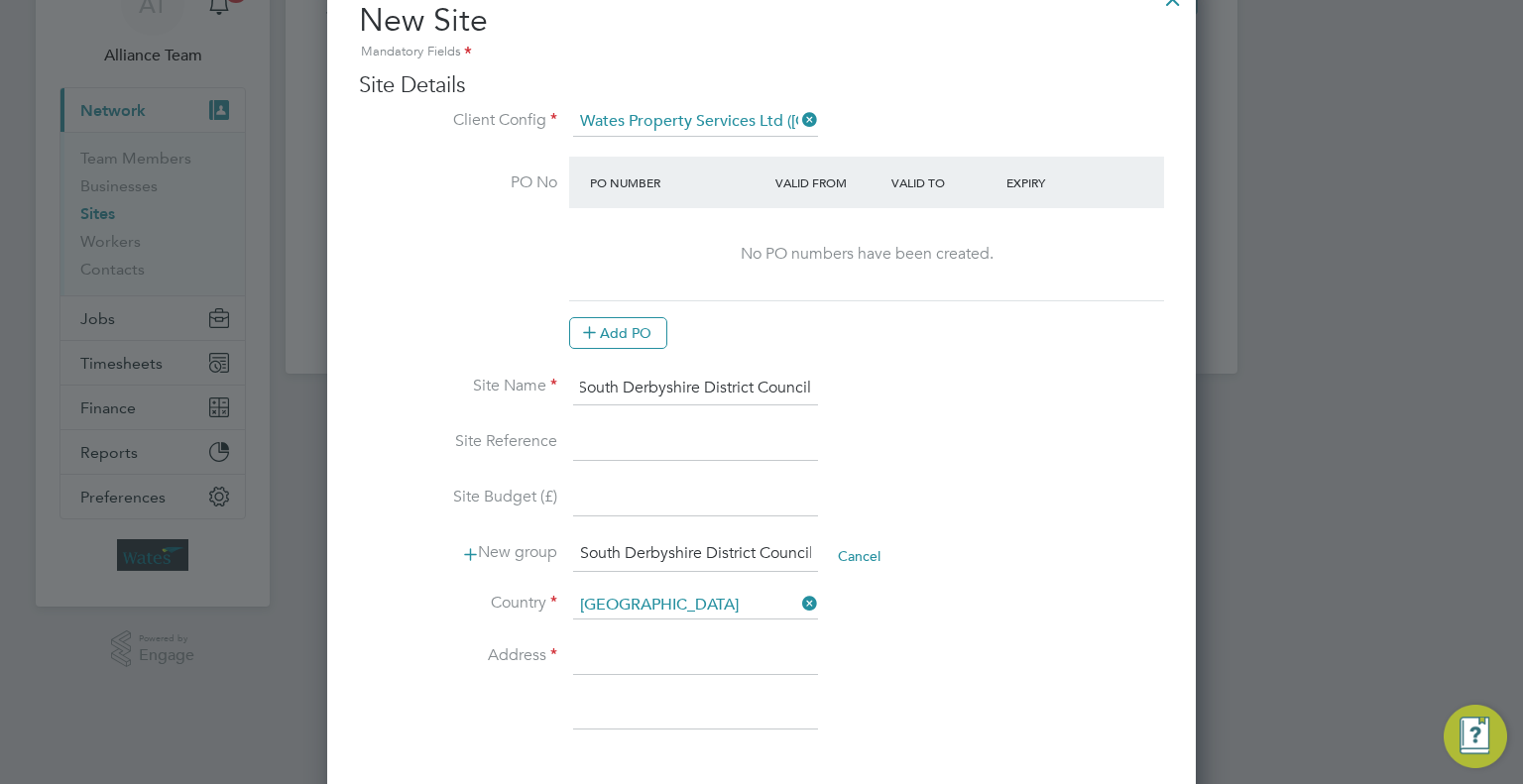 drag, startPoint x: 575, startPoint y: 384, endPoint x: 974, endPoint y: 409, distance: 399.7824 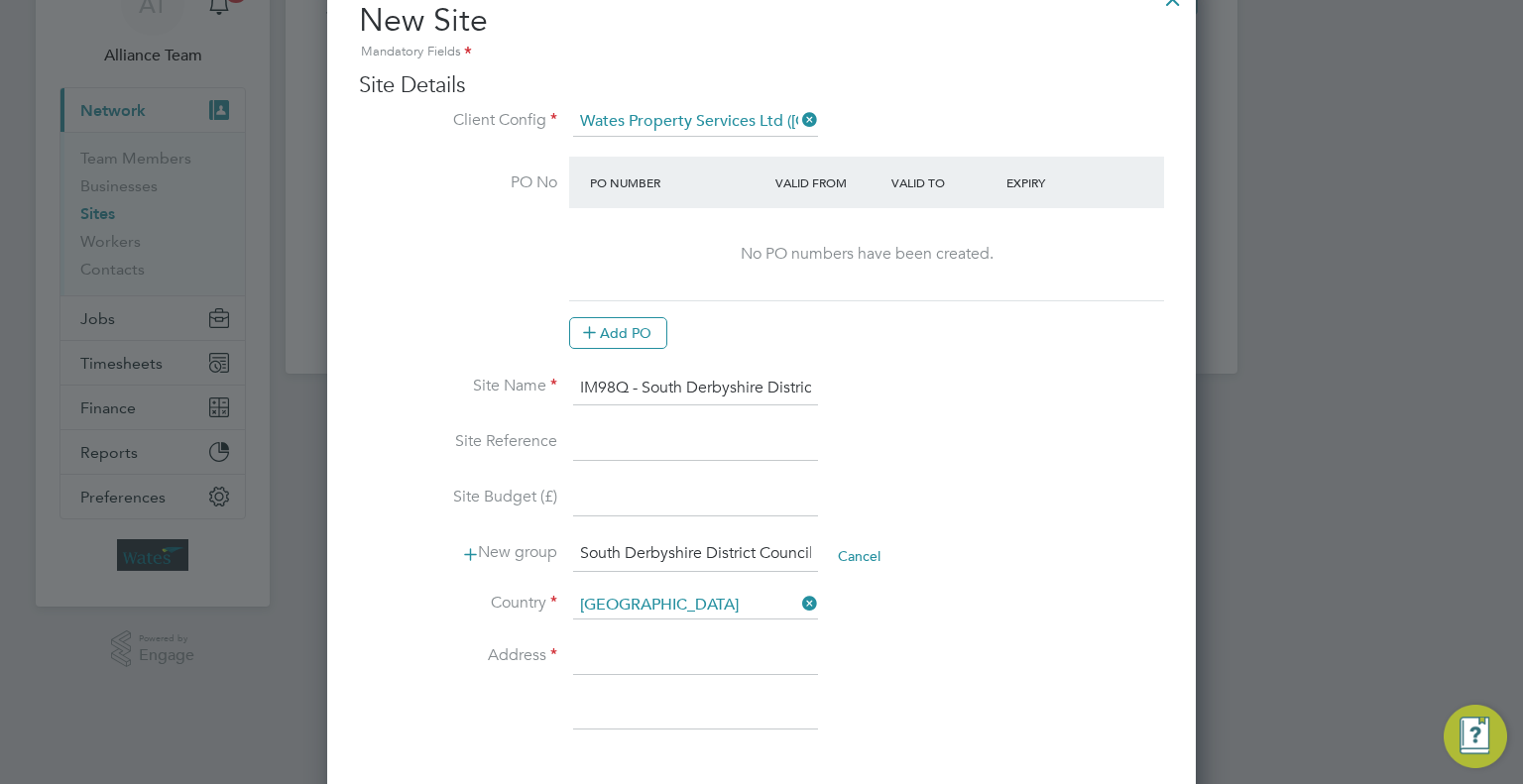 drag, startPoint x: 974, startPoint y: 409, endPoint x: 796, endPoint y: 381, distance: 180.18879 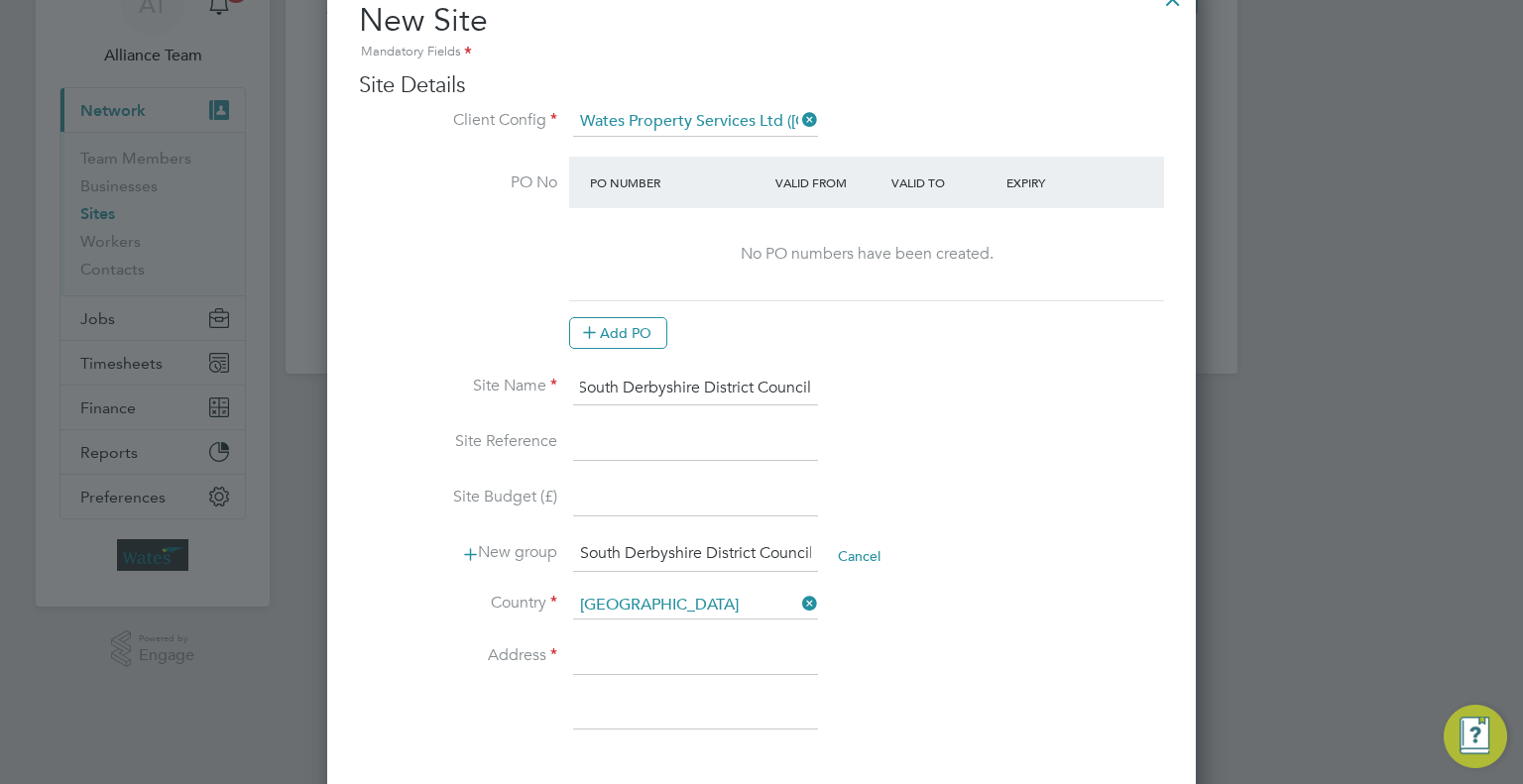 drag, startPoint x: 574, startPoint y: 388, endPoint x: 817, endPoint y: 417, distance: 244.7243 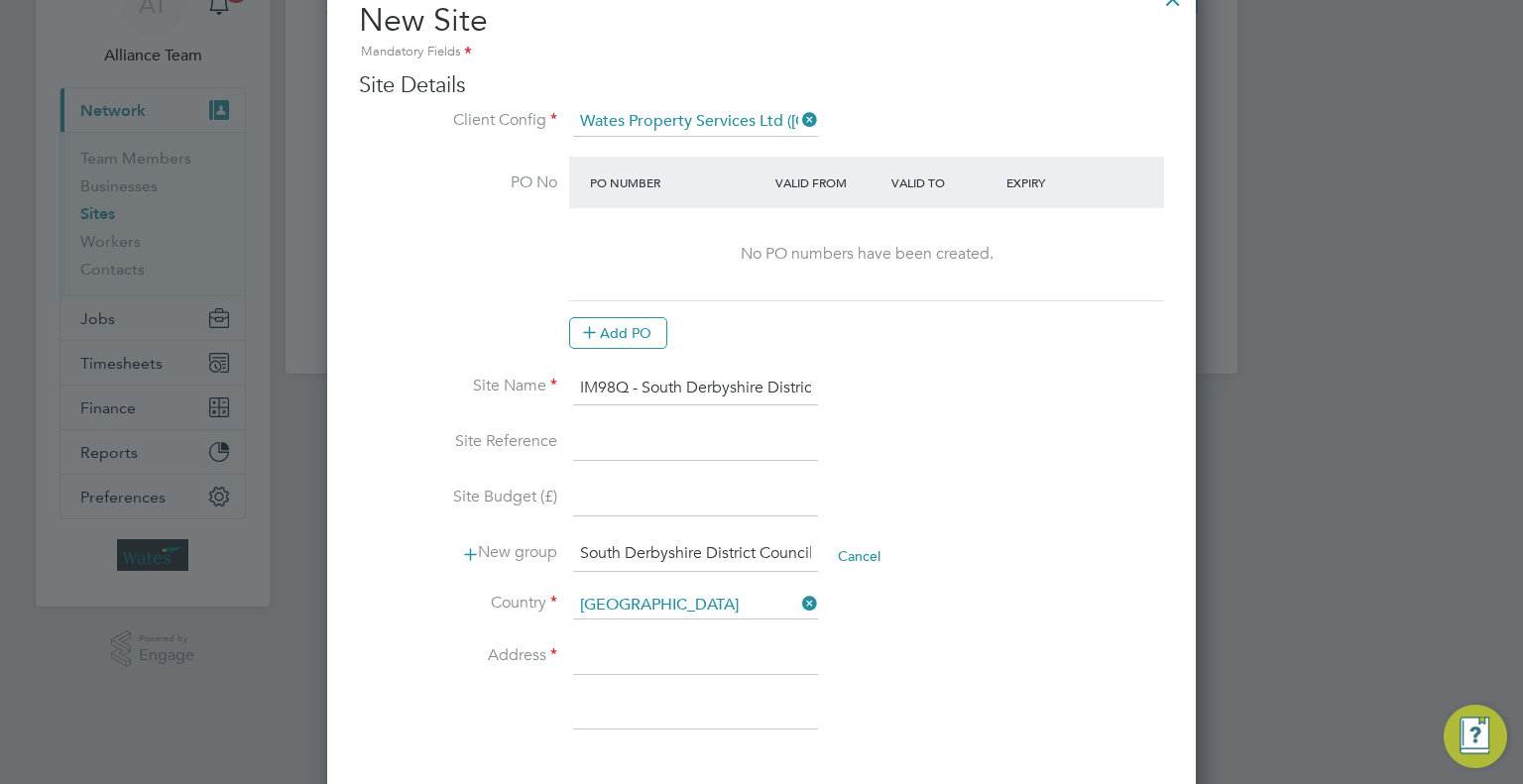 paste on "IM98Q - South Derbyshire District Council" 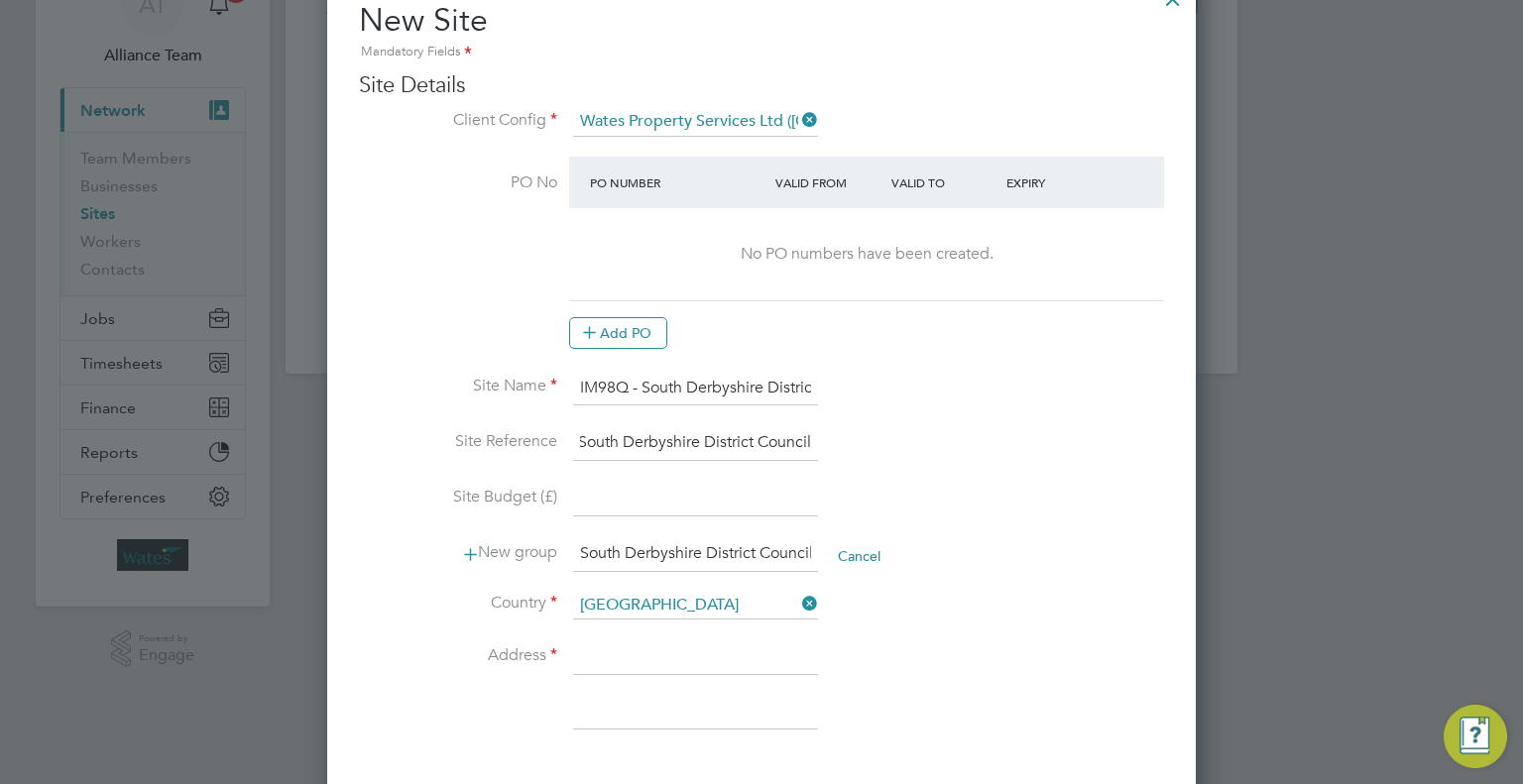 scroll, scrollTop: 0, scrollLeft: 65, axis: horizontal 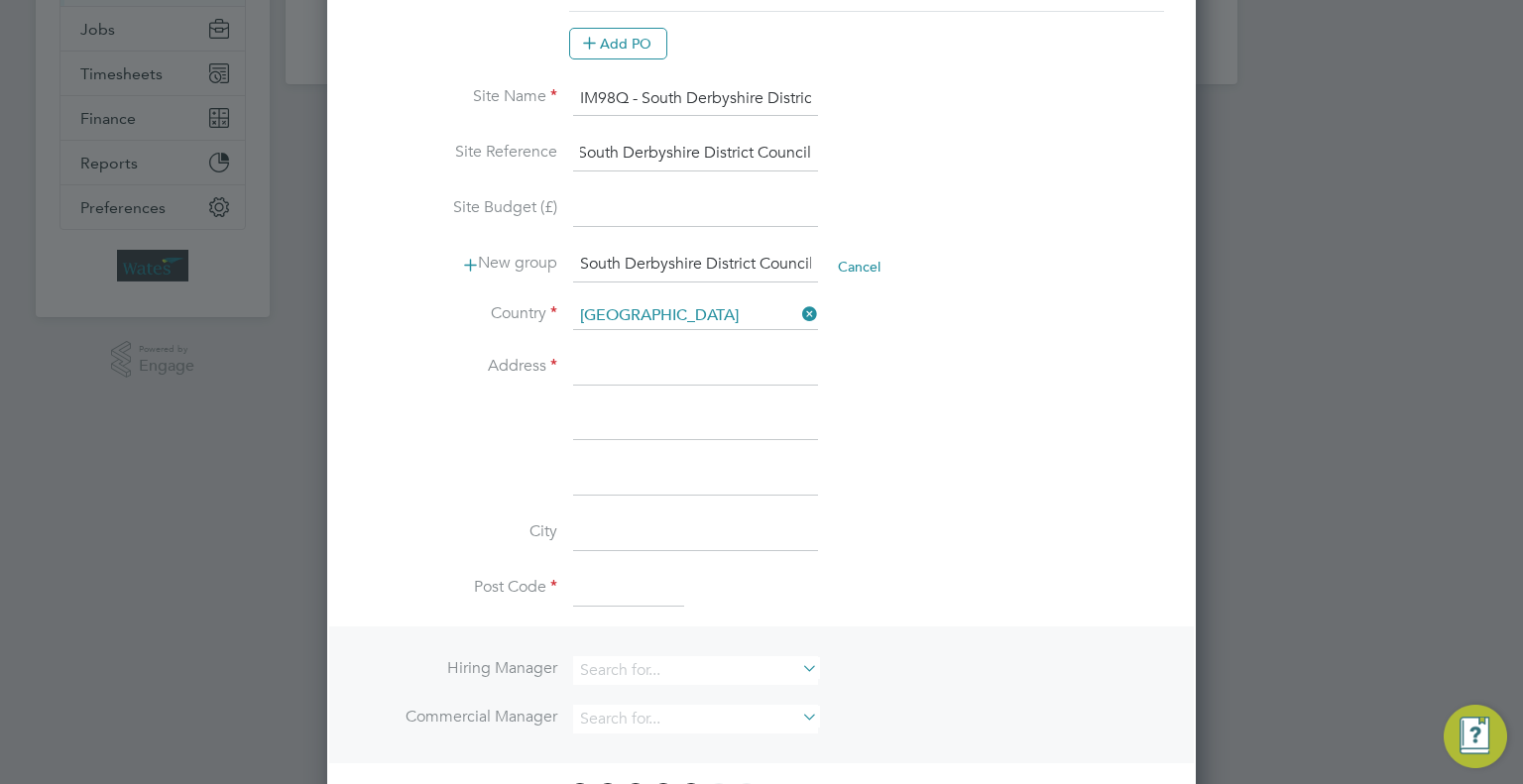 type on "IM98Q - South Derbyshire District Council" 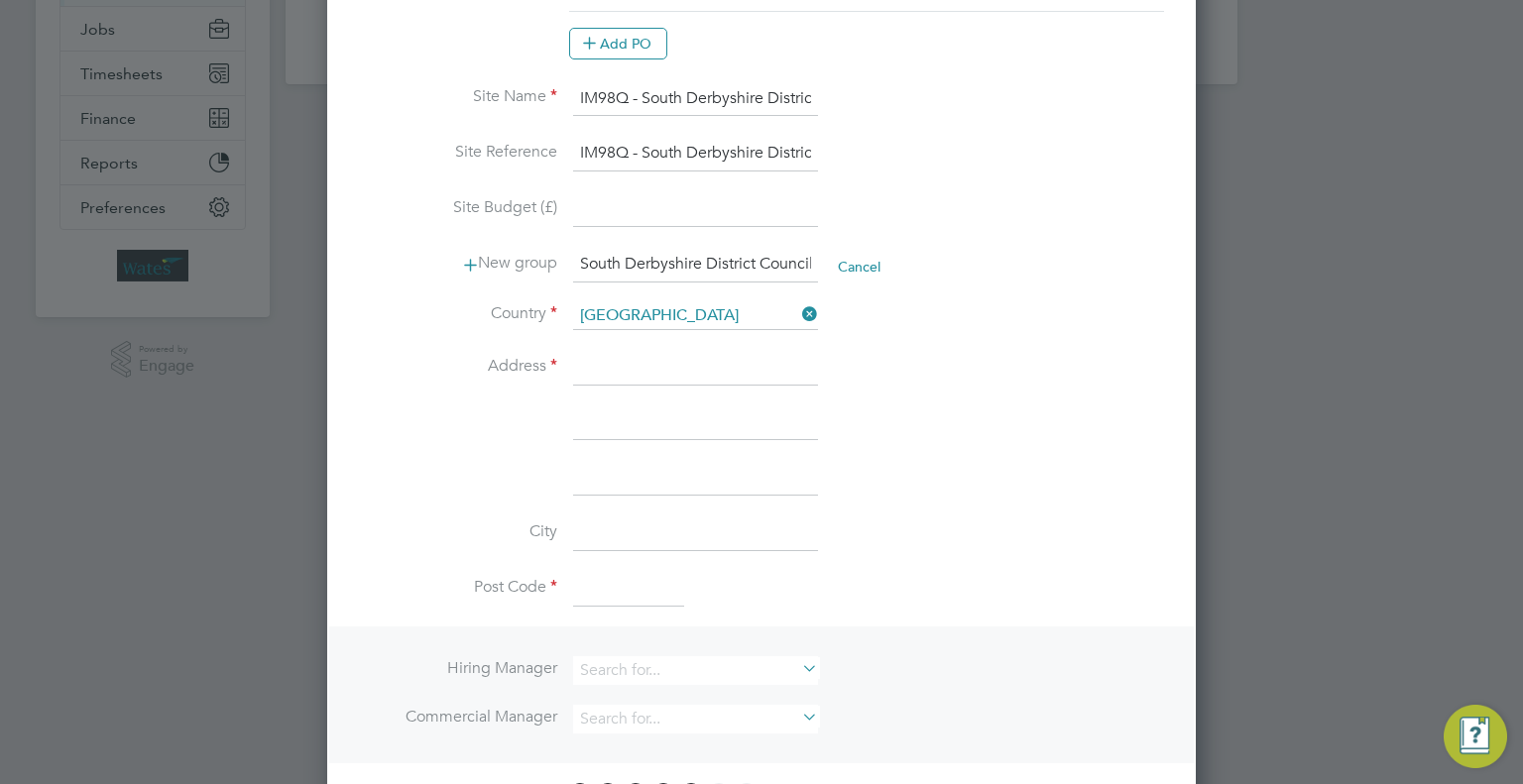 click at bounding box center (695, 368) 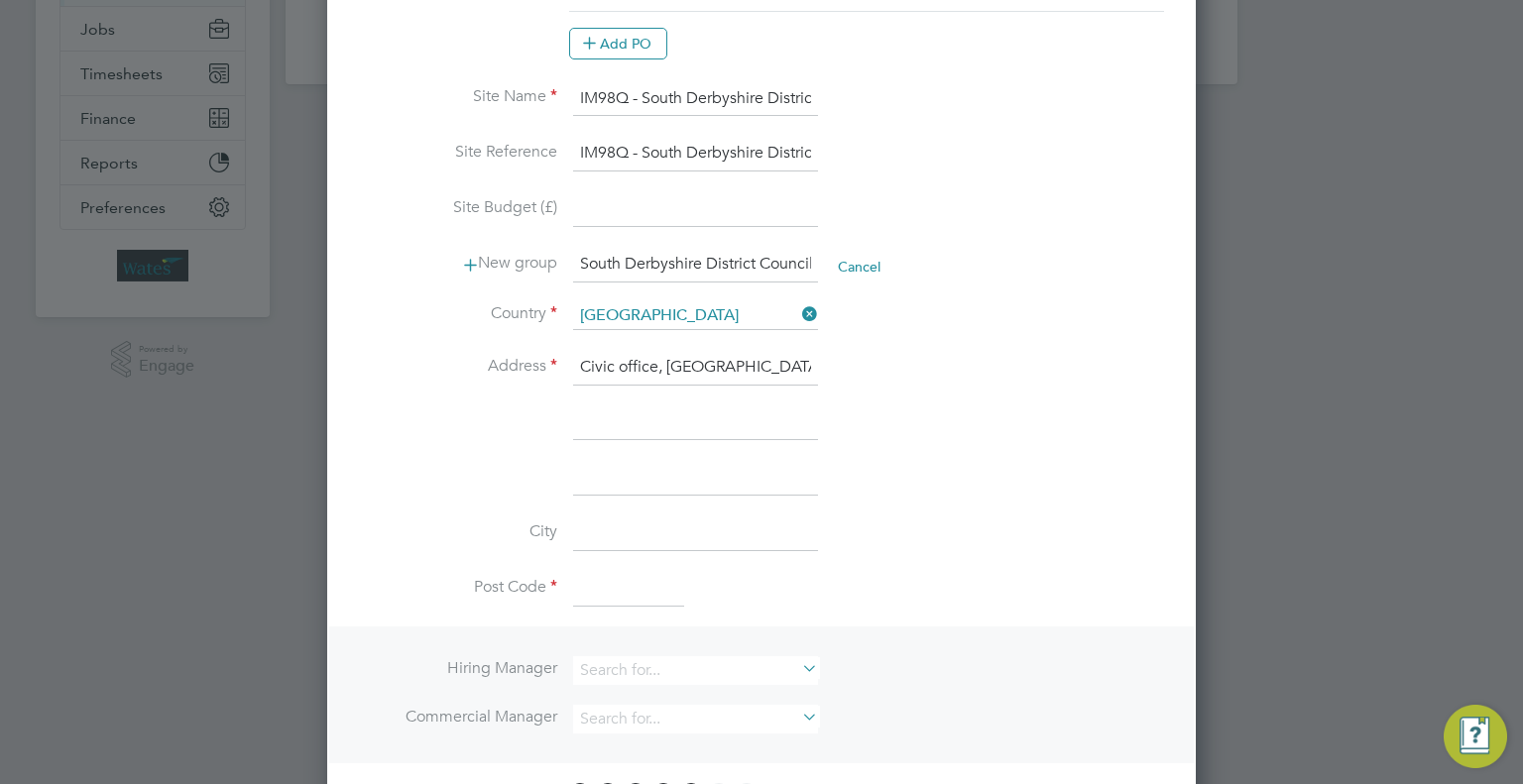 type on "Civic office, Civic way," 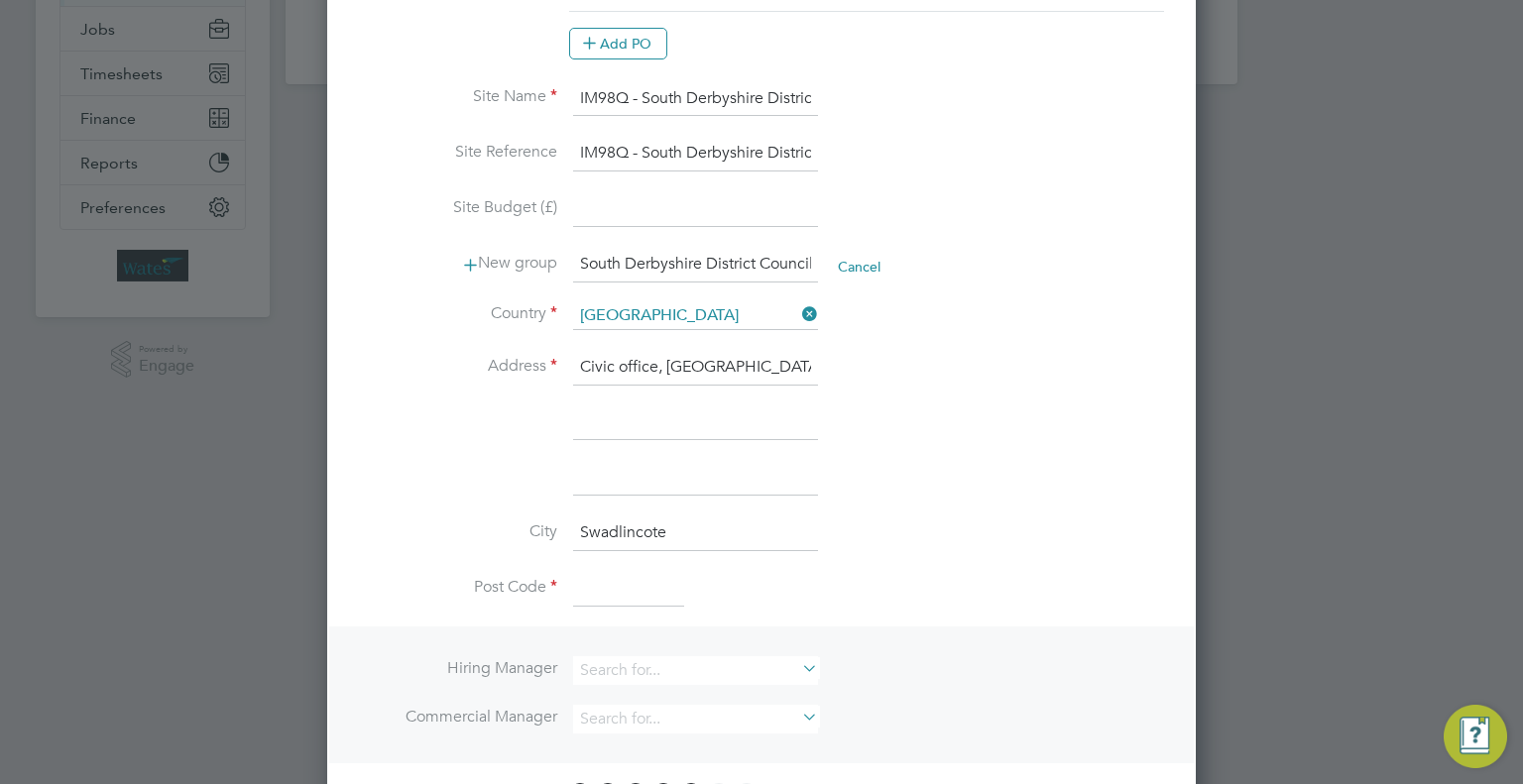 type on "Swadlincote" 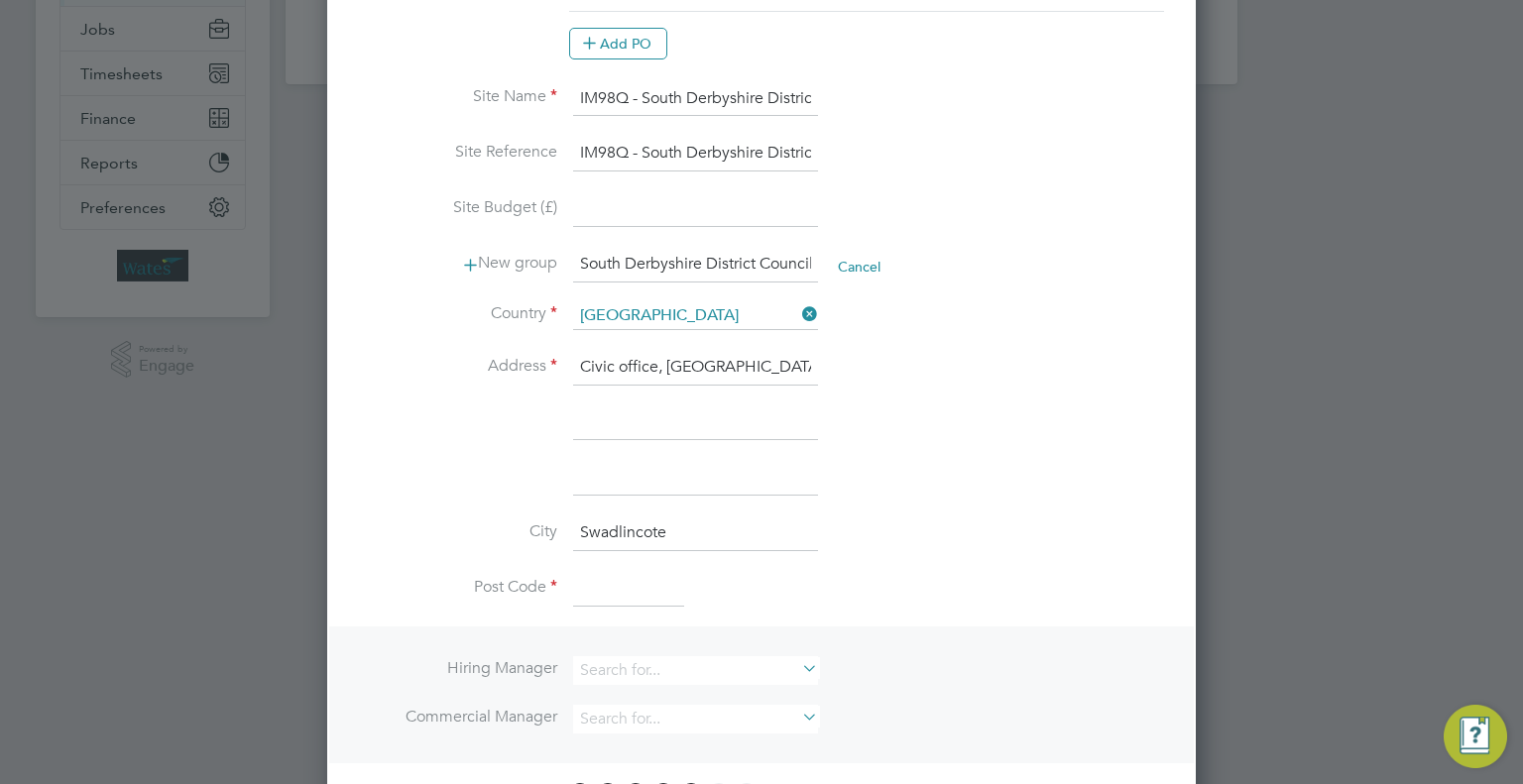 click at bounding box center (629, 589) 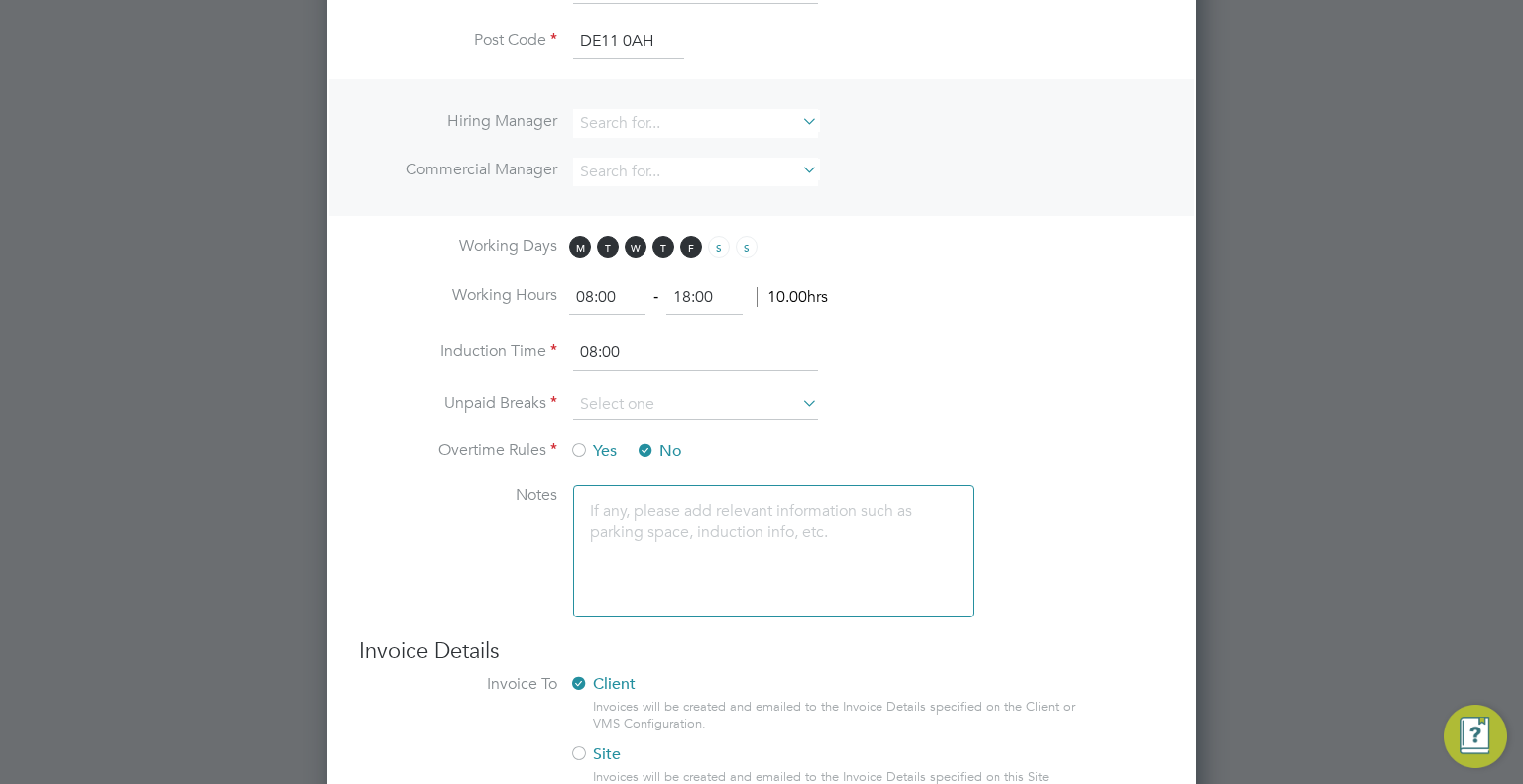 scroll, scrollTop: 944, scrollLeft: 0, axis: vertical 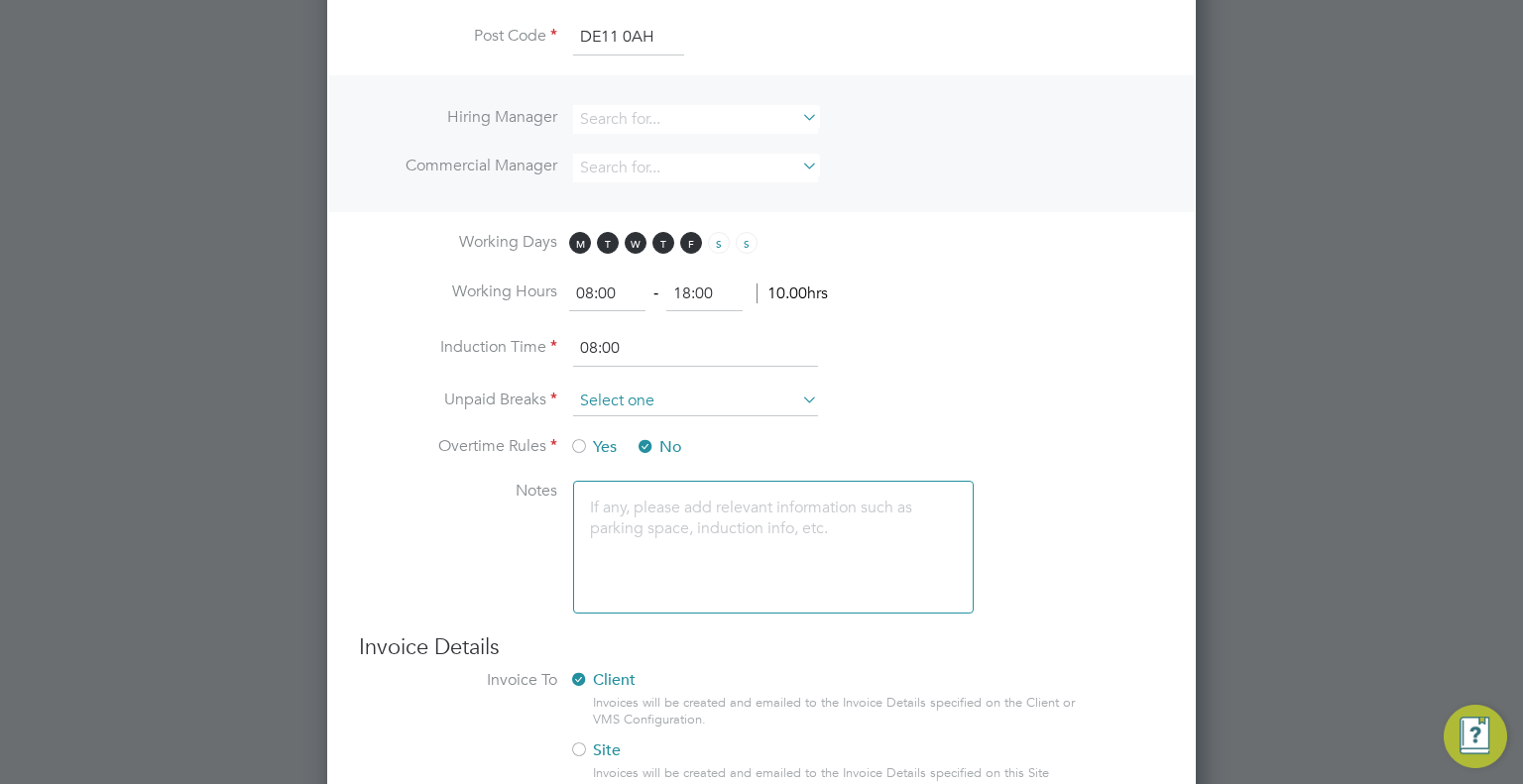 type on "DE11 0AH" 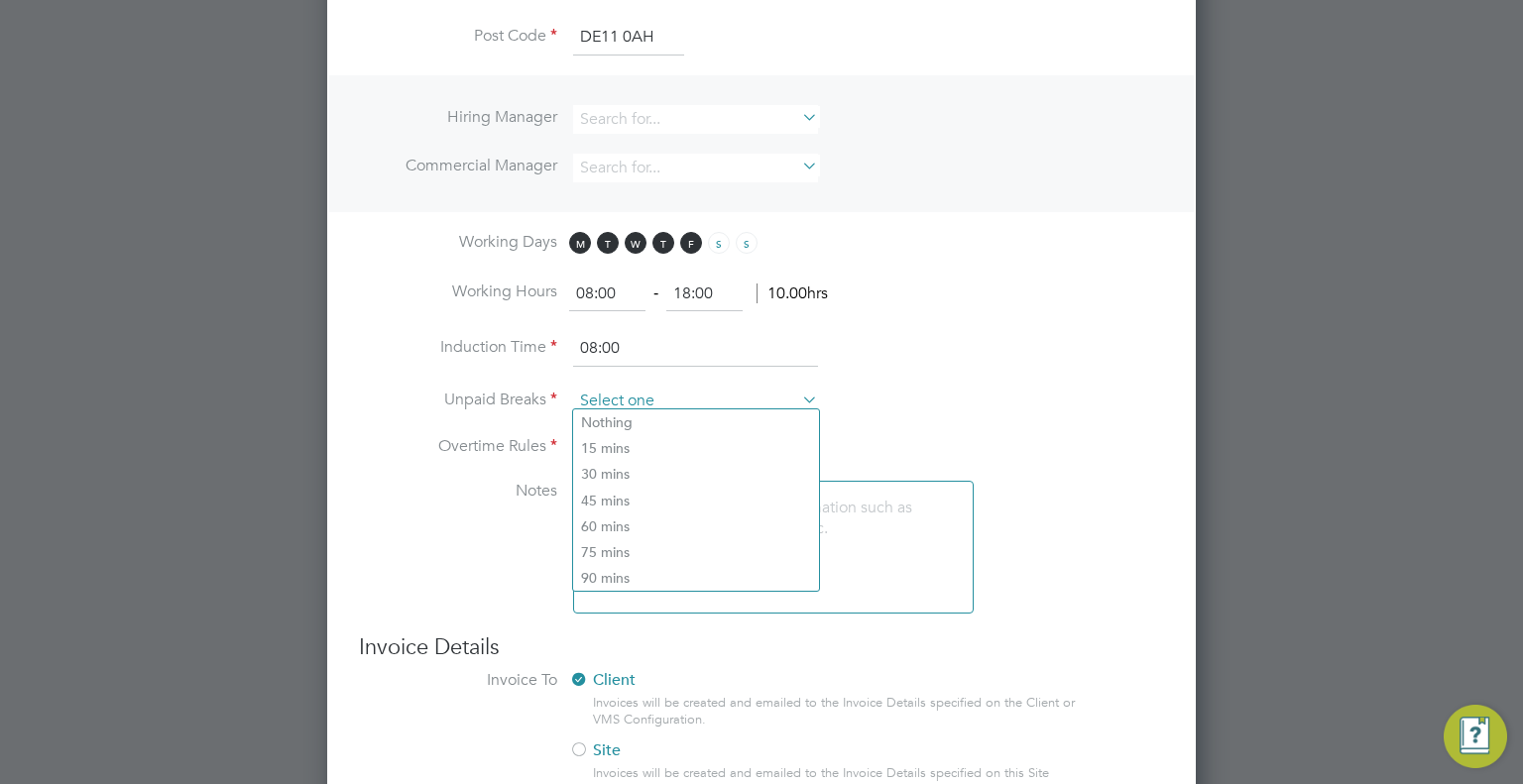 click at bounding box center (695, 401) 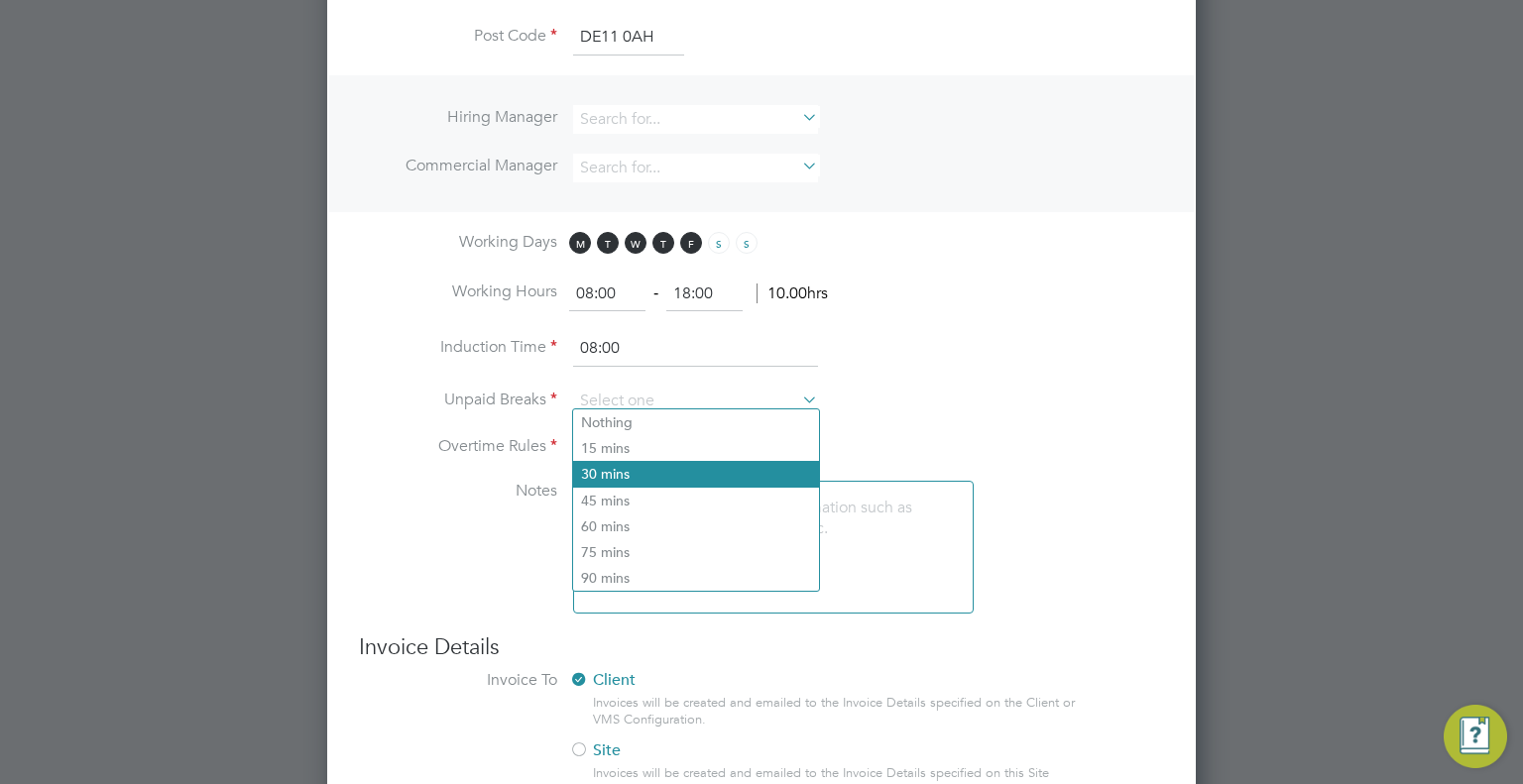 click on "30 mins" 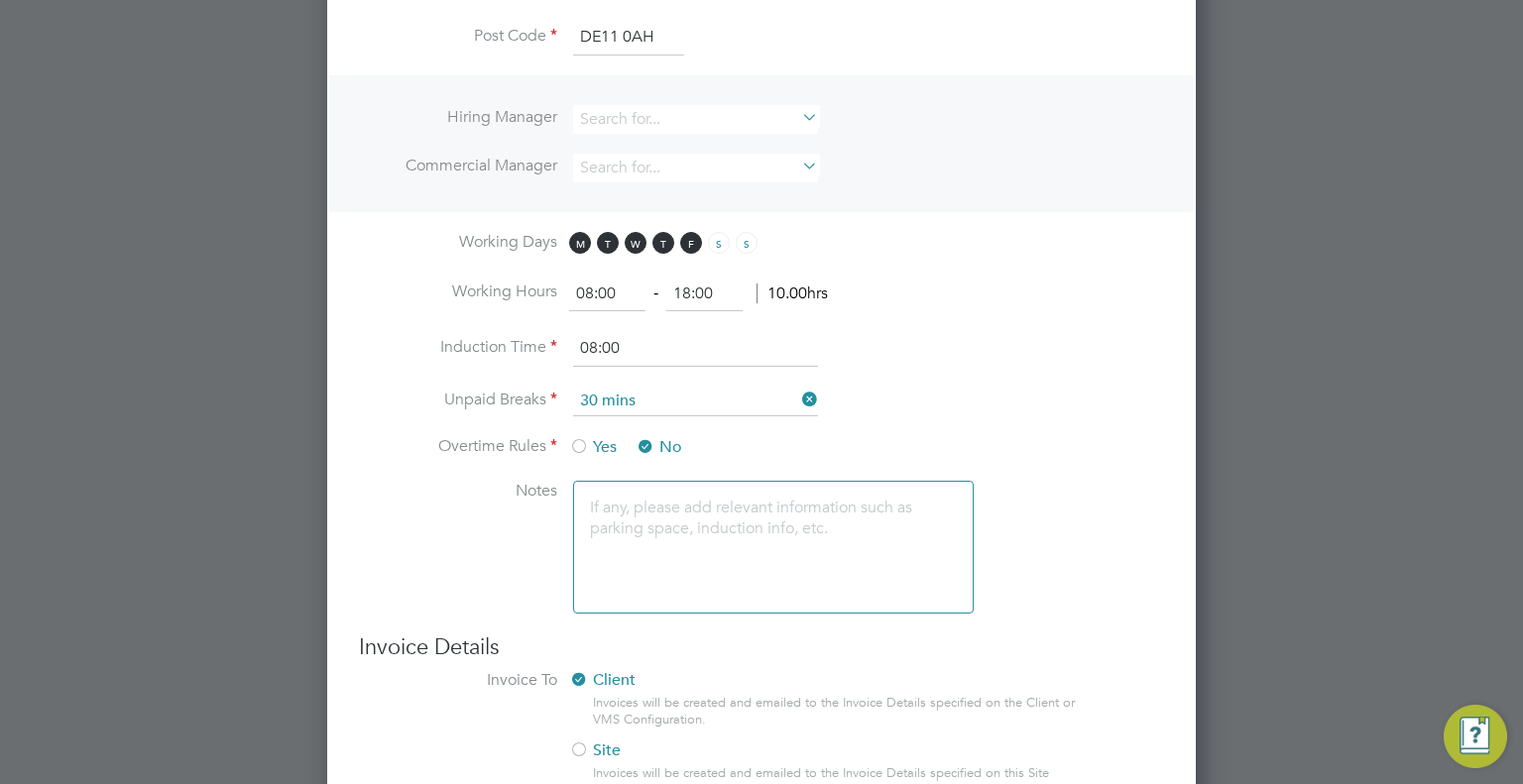 scroll, scrollTop: 1054, scrollLeft: 0, axis: vertical 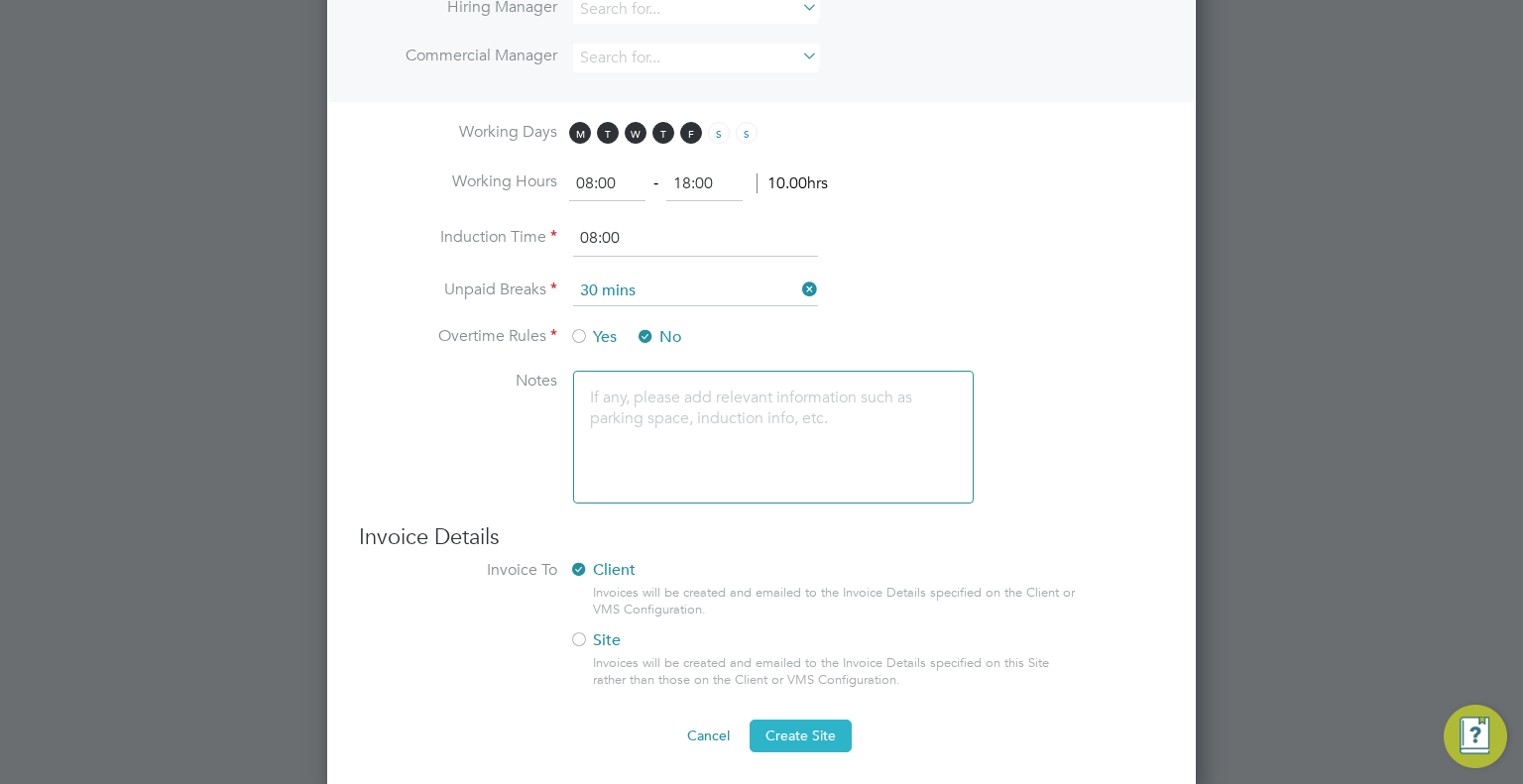 click on "Create Site" at bounding box center [800, 735] 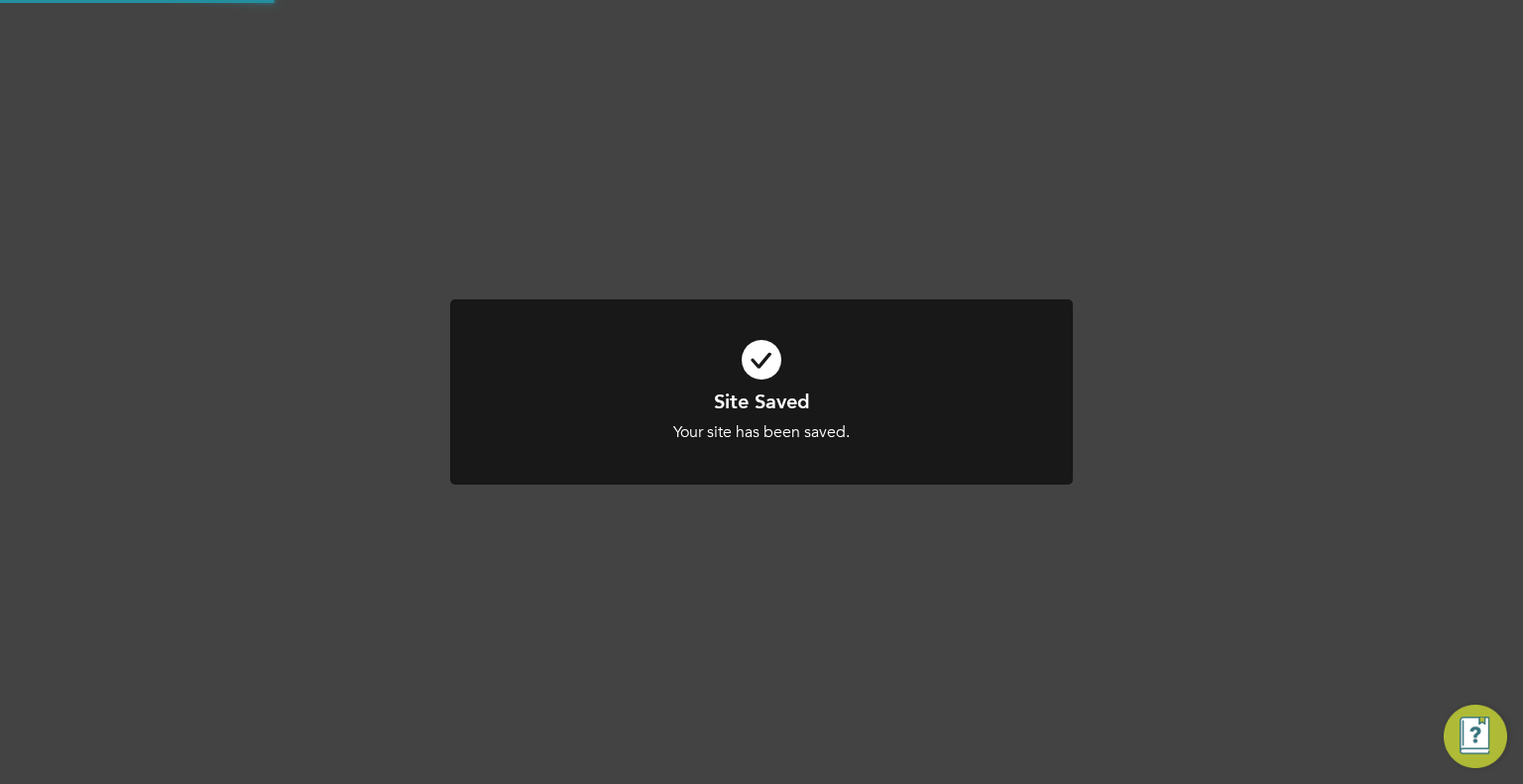 scroll, scrollTop: 8, scrollLeft: 0, axis: vertical 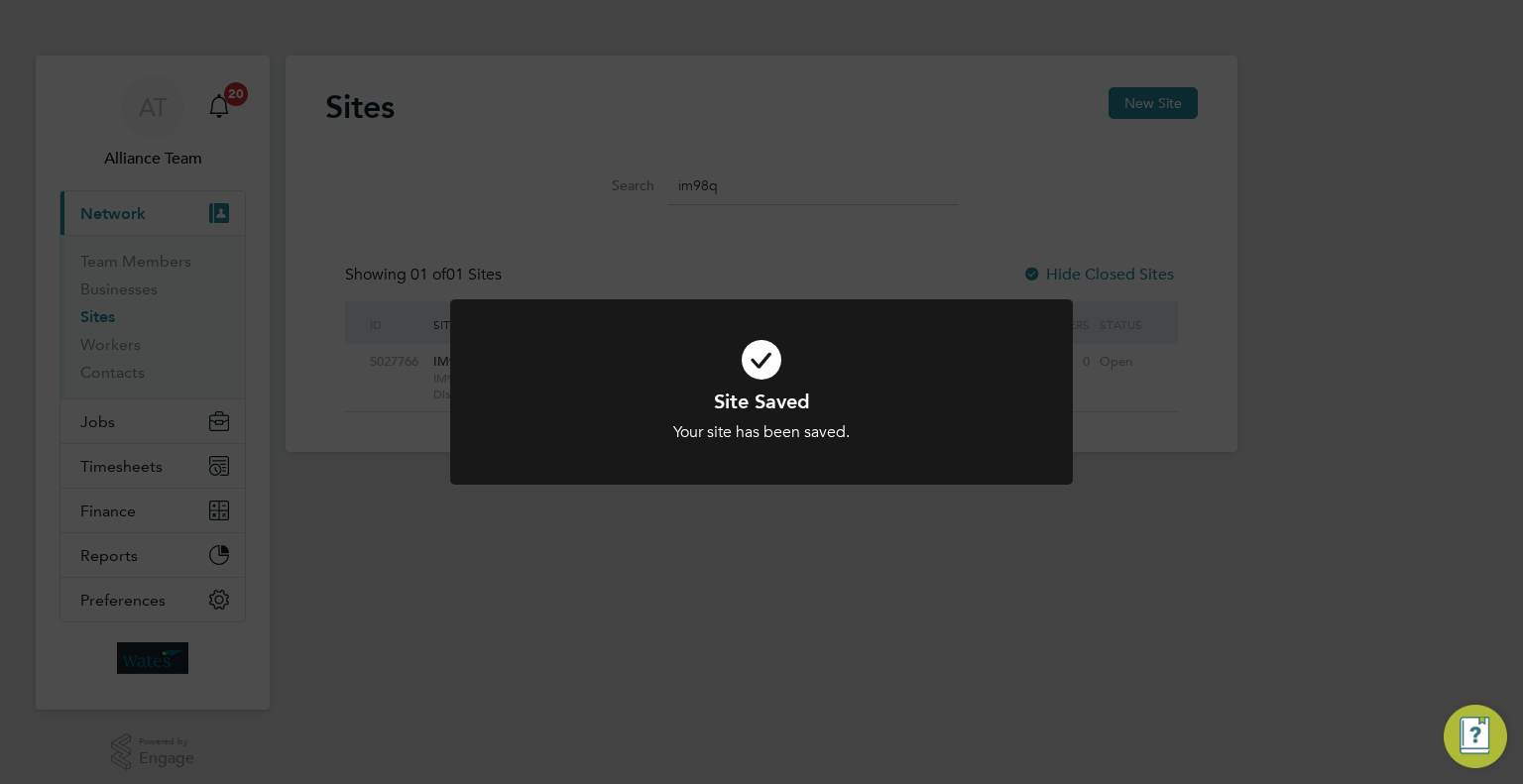 click on "Site Saved Your site has been saved. Cancel Okay" 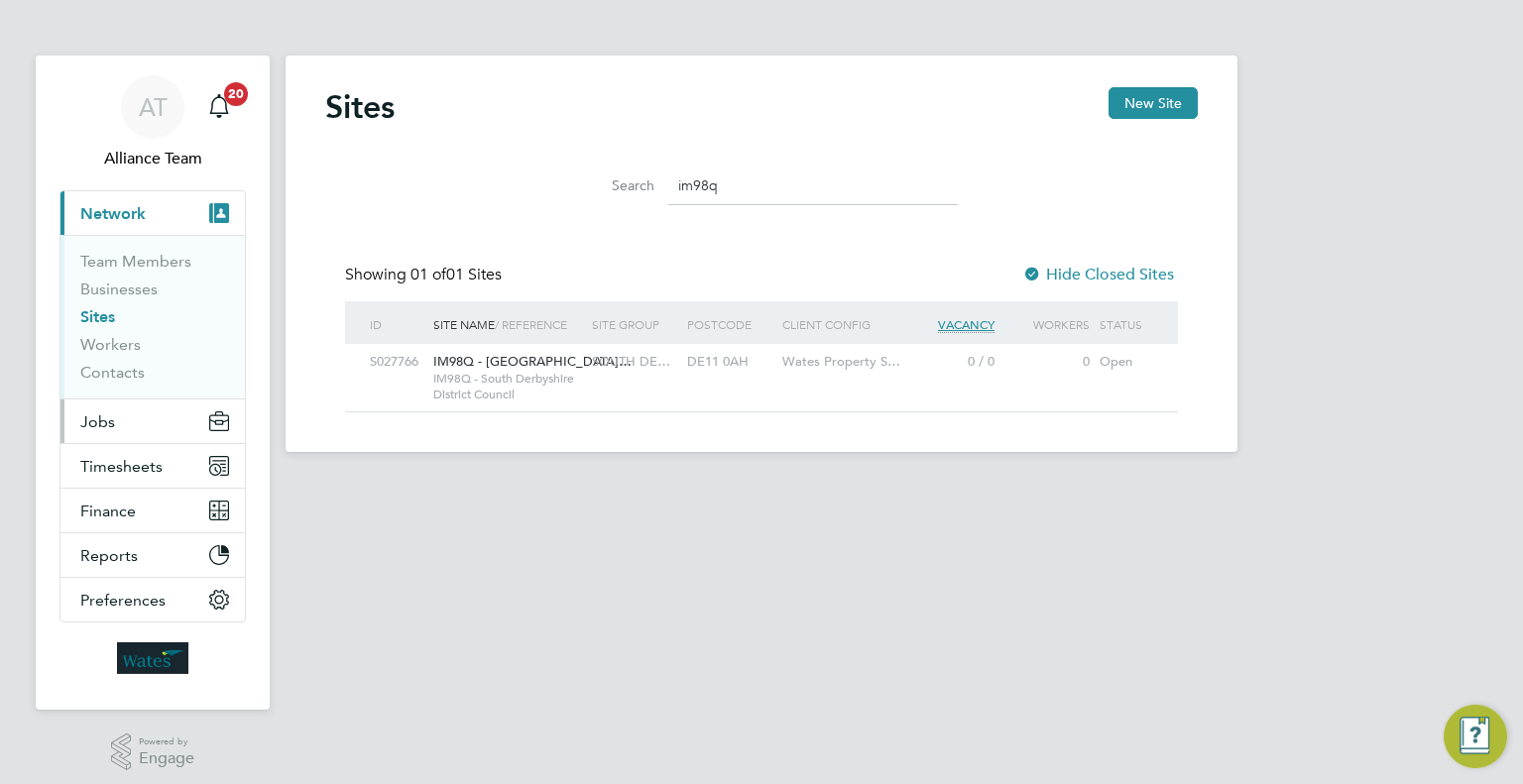 click on "Jobs" at bounding box center [153, 421] 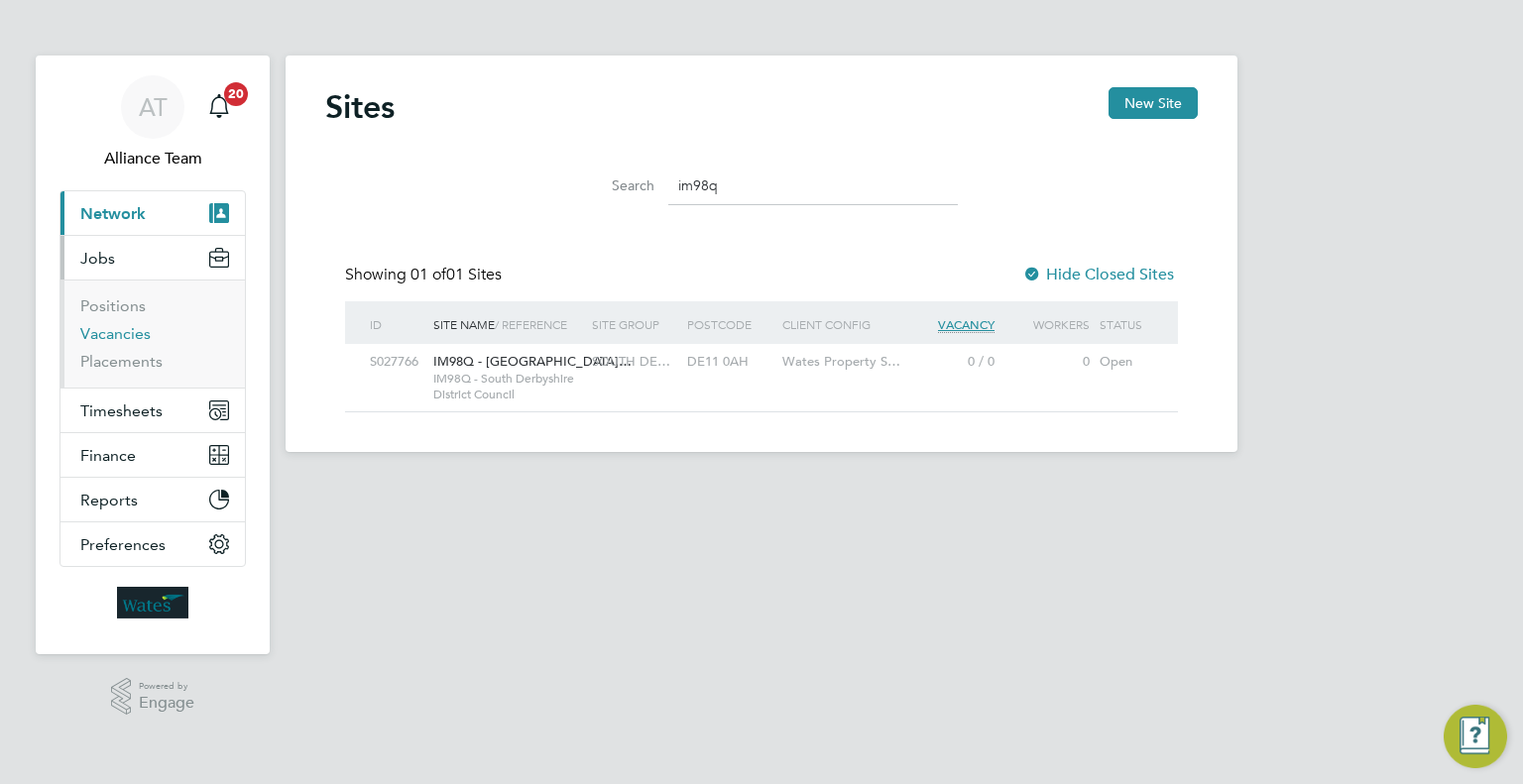 click on "Vacancies" at bounding box center [115, 333] 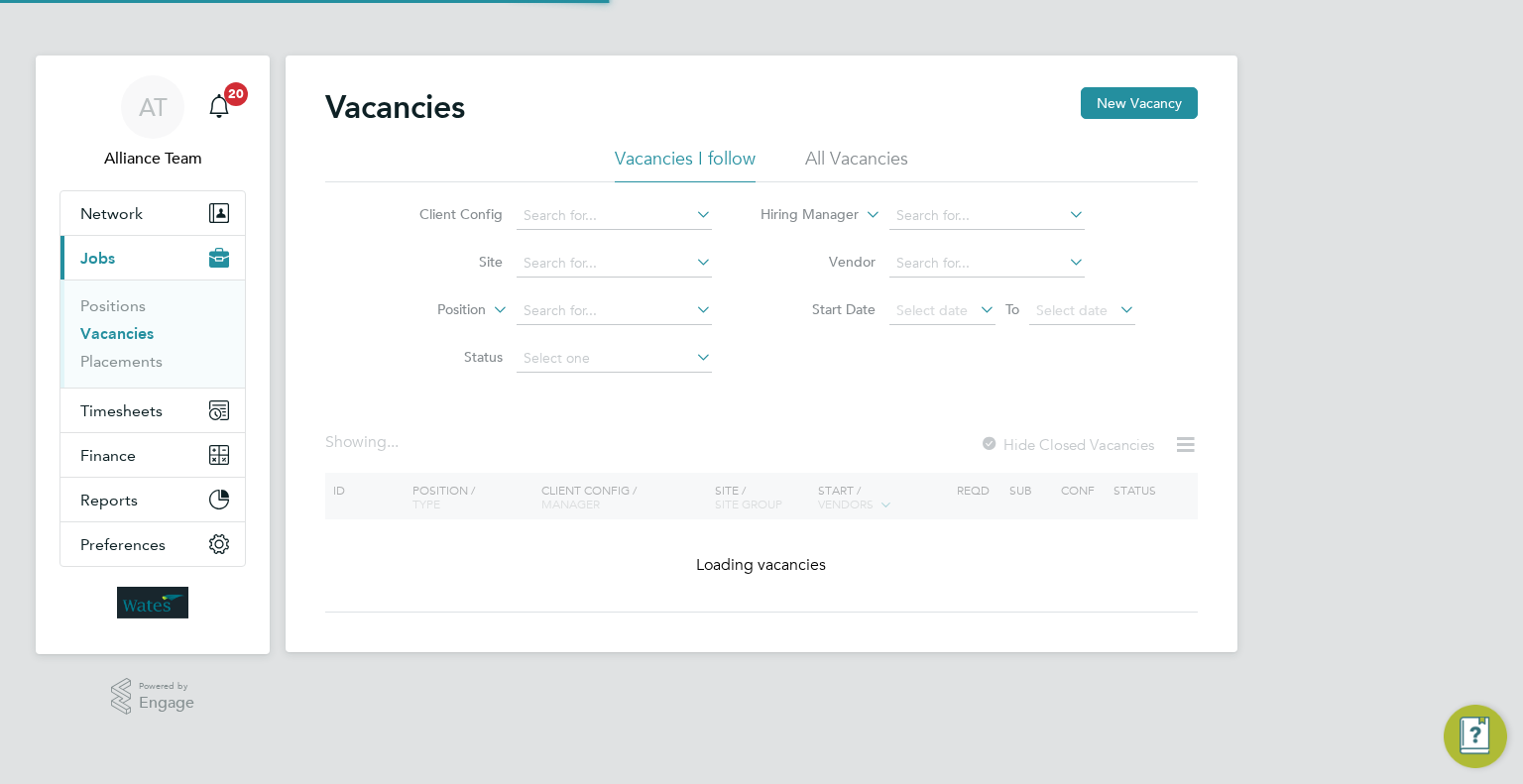 type 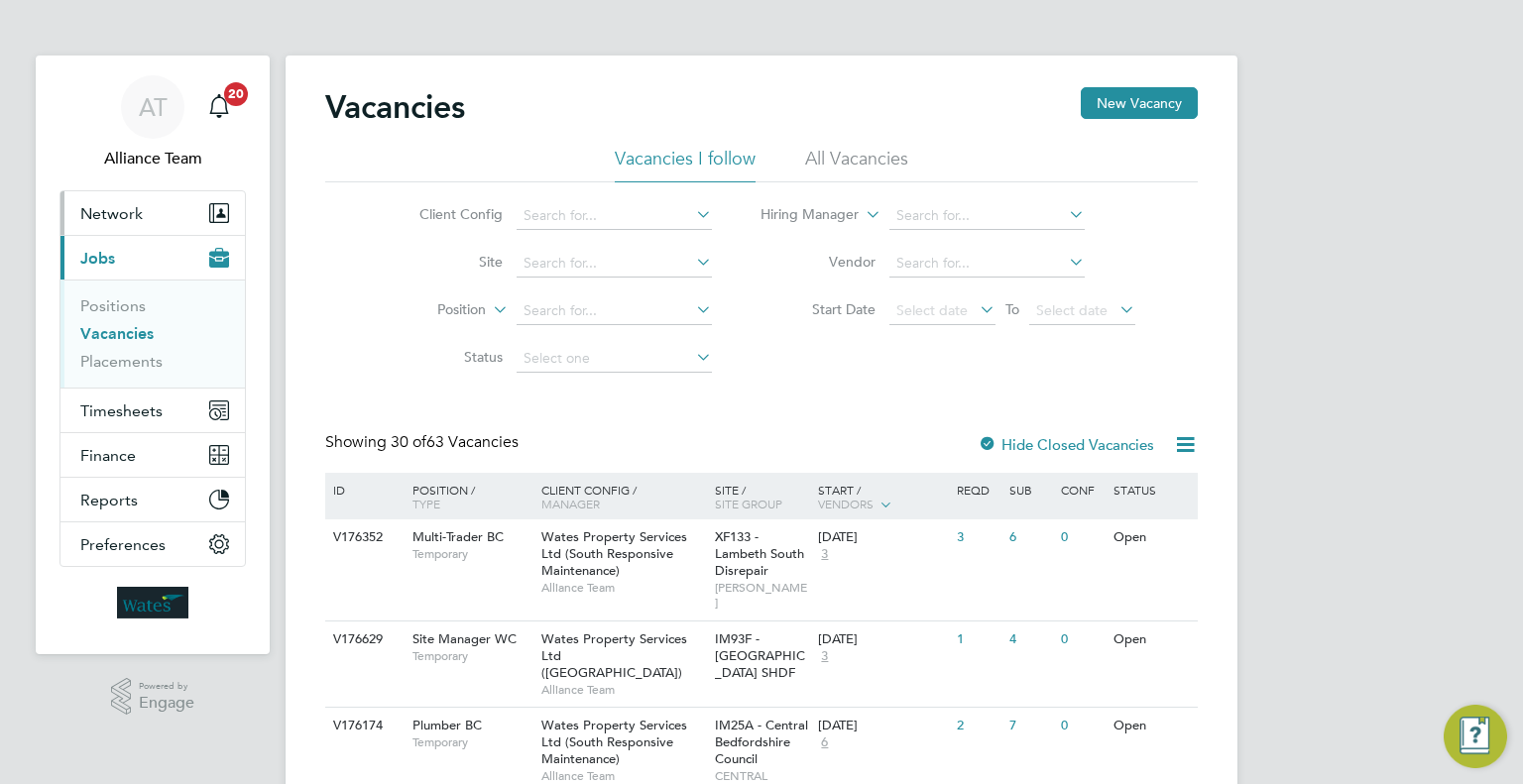 click on "Network" at bounding box center [111, 213] 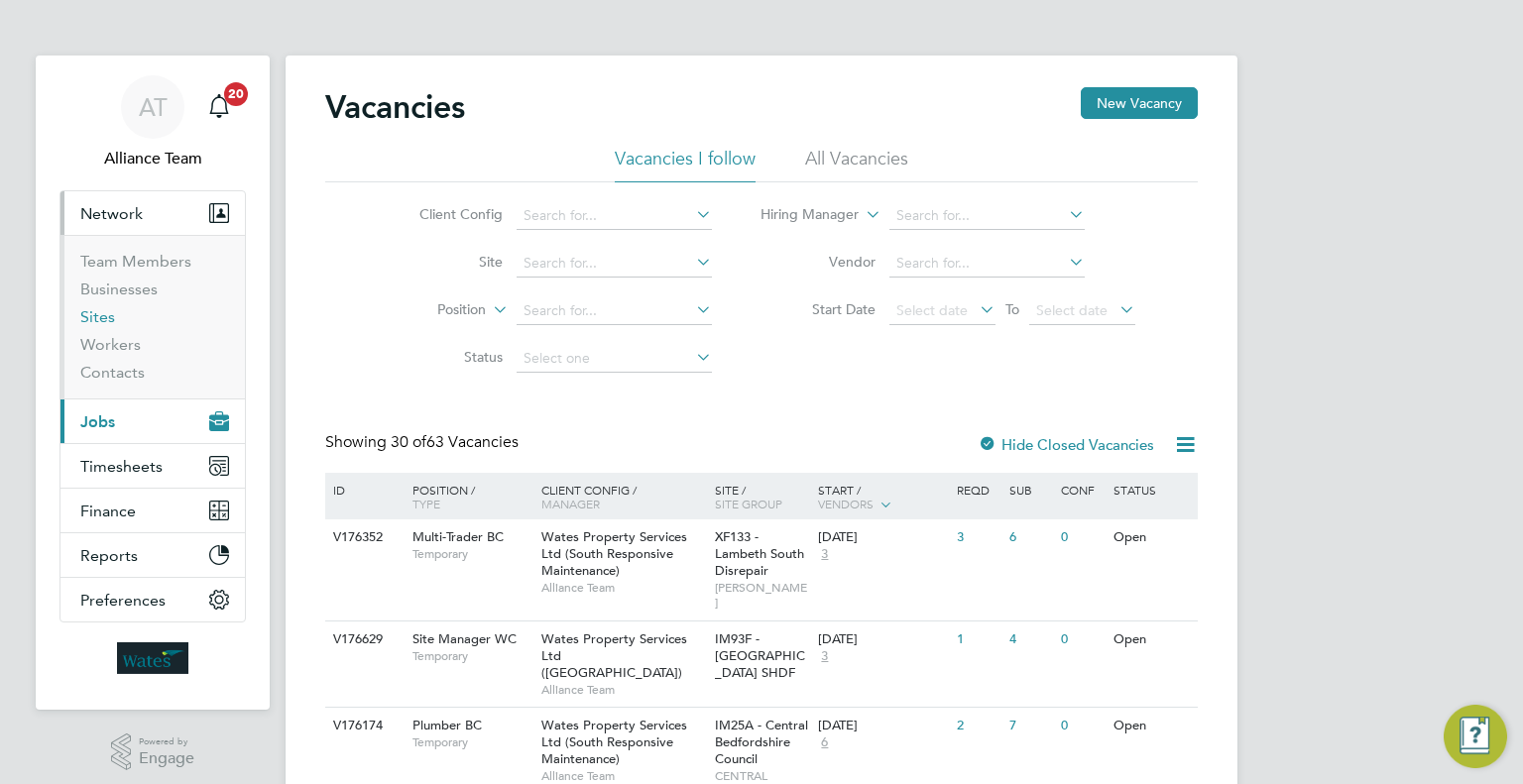 click on "Sites" at bounding box center (97, 316) 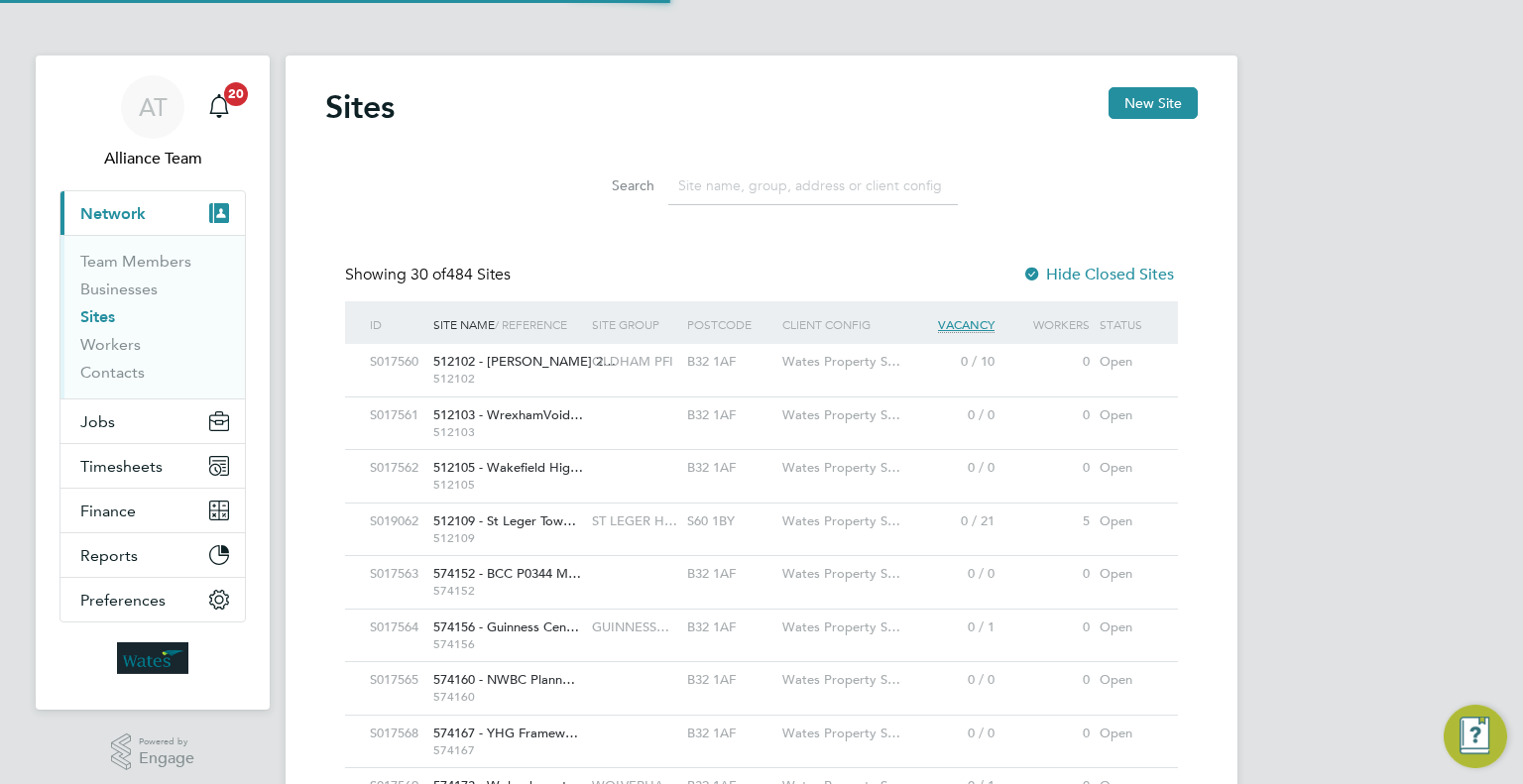 click 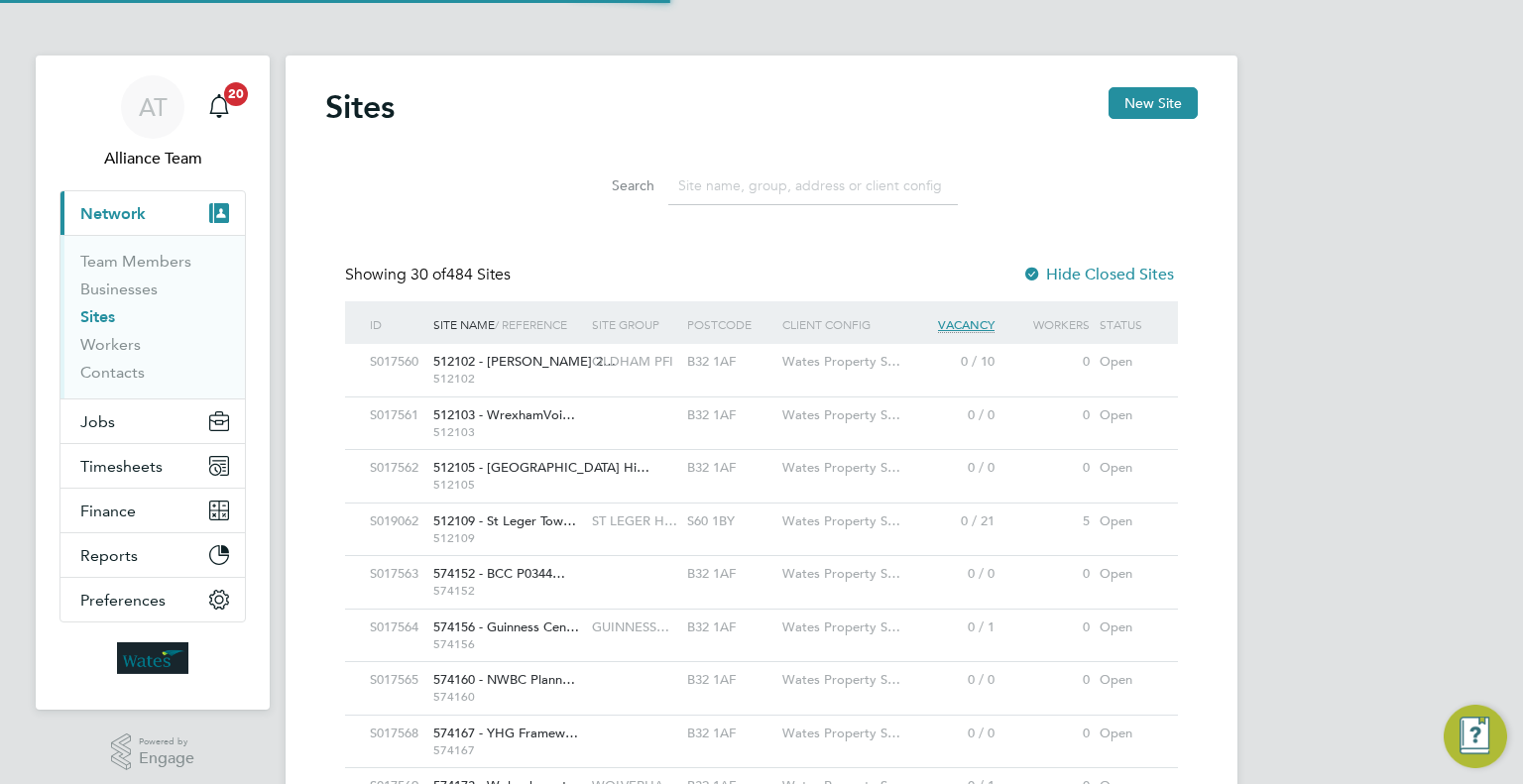 scroll, scrollTop: 10, scrollLeft: 10, axis: both 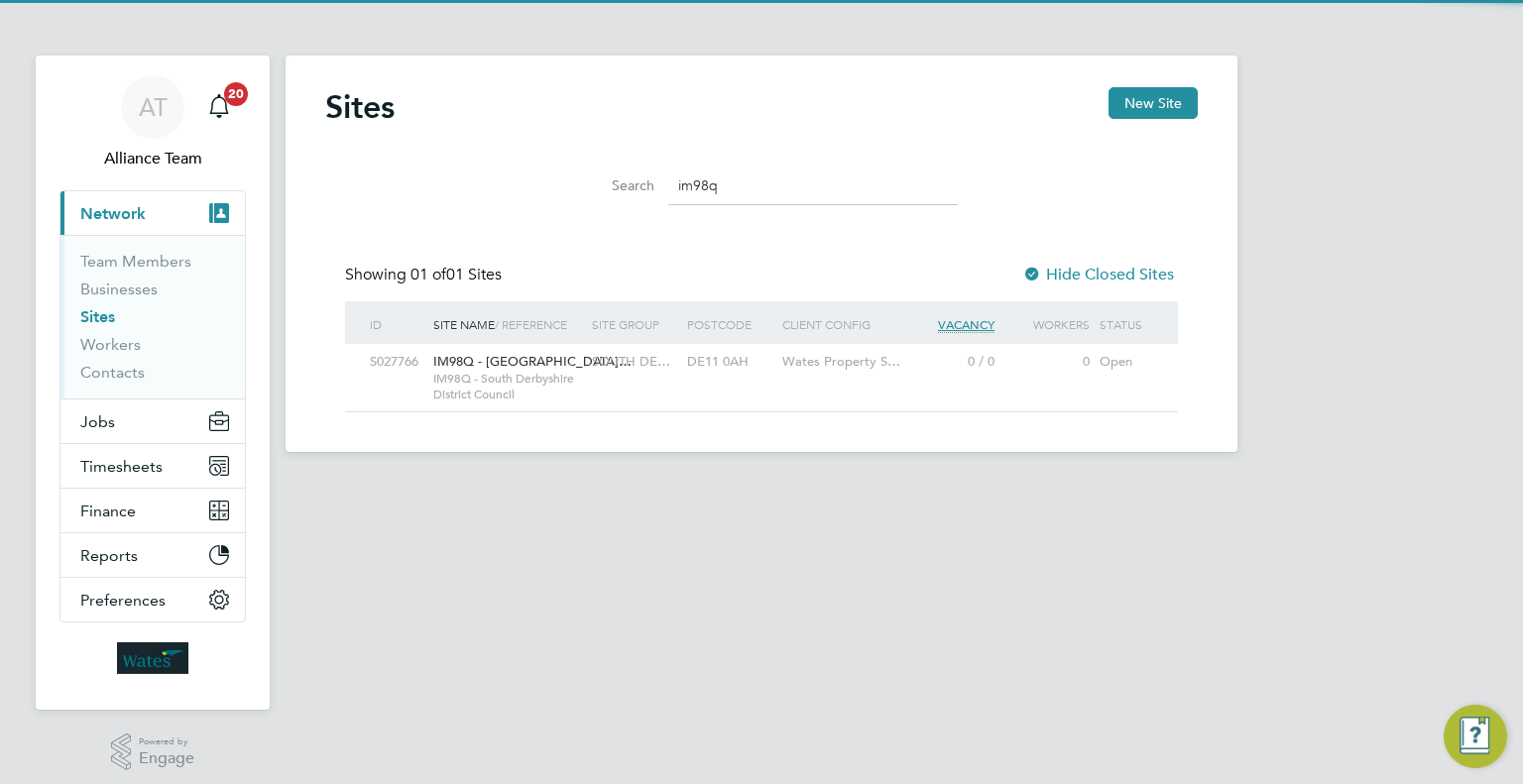 type on "im98q" 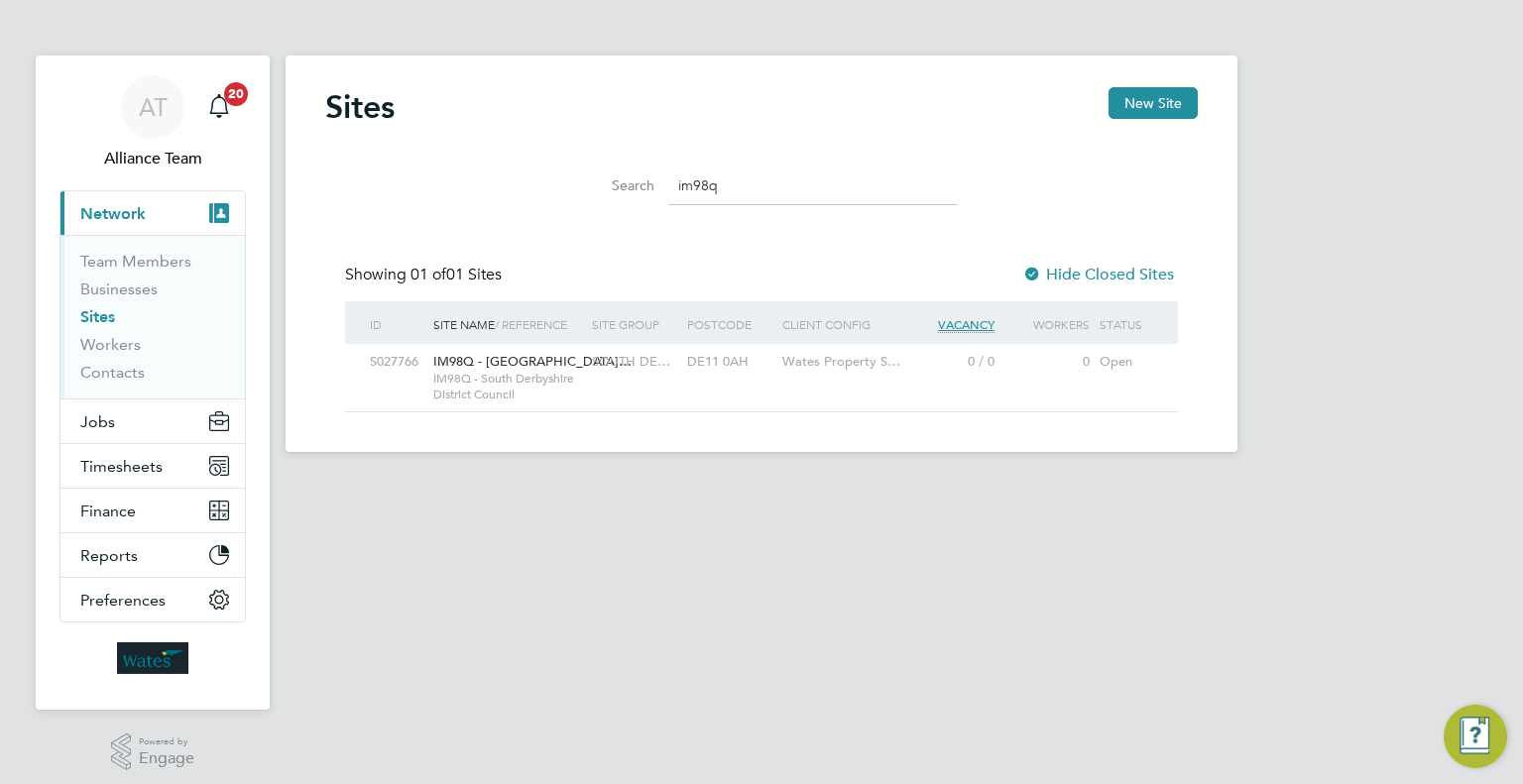 click on "S027766 IM98Q - South Derbys…   IM98Q - South Derbyshire District Council SOUTH DE… DE11 0AH Wates Property S… 0 / 0 0 Open" 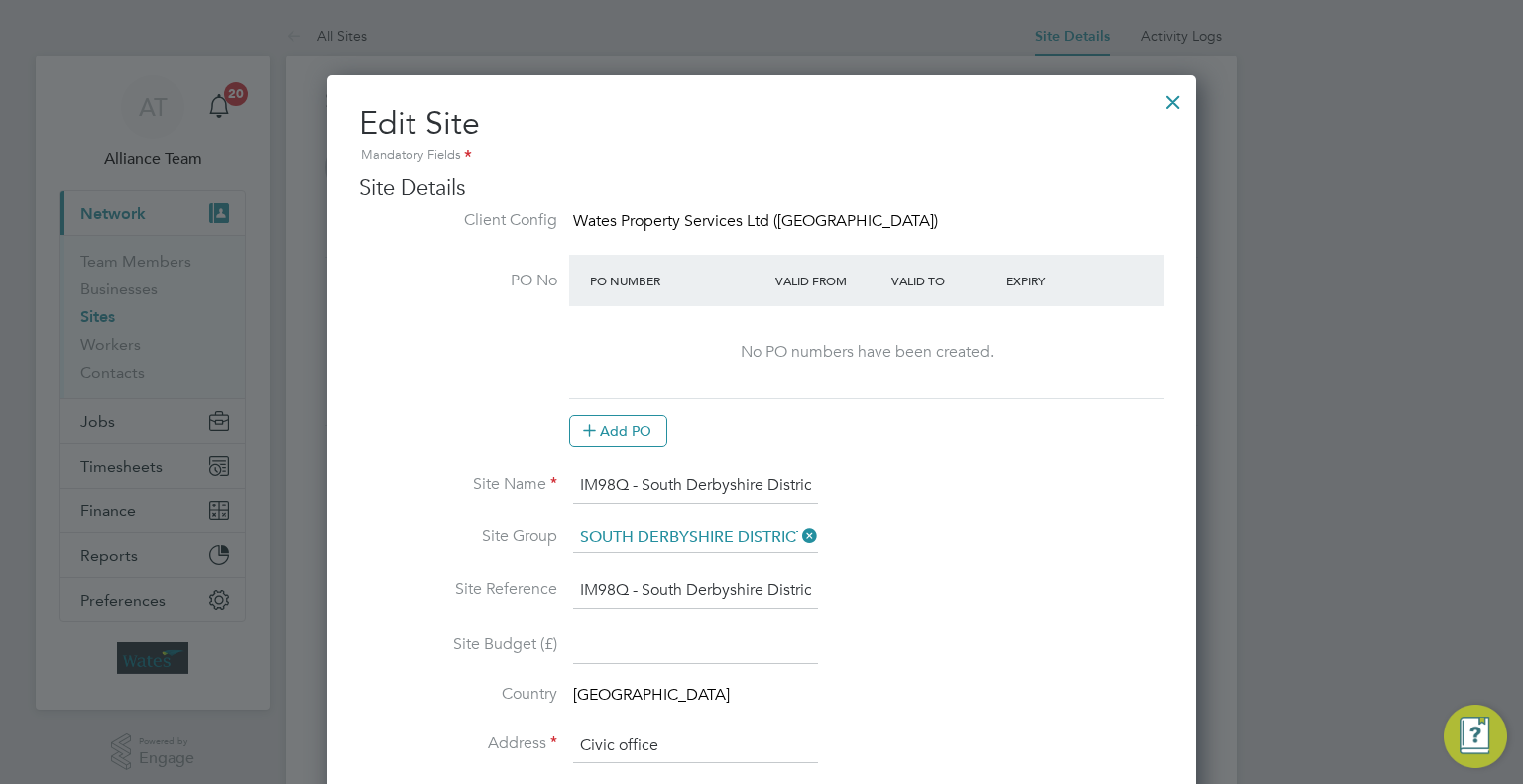 scroll, scrollTop: 0, scrollLeft: 0, axis: both 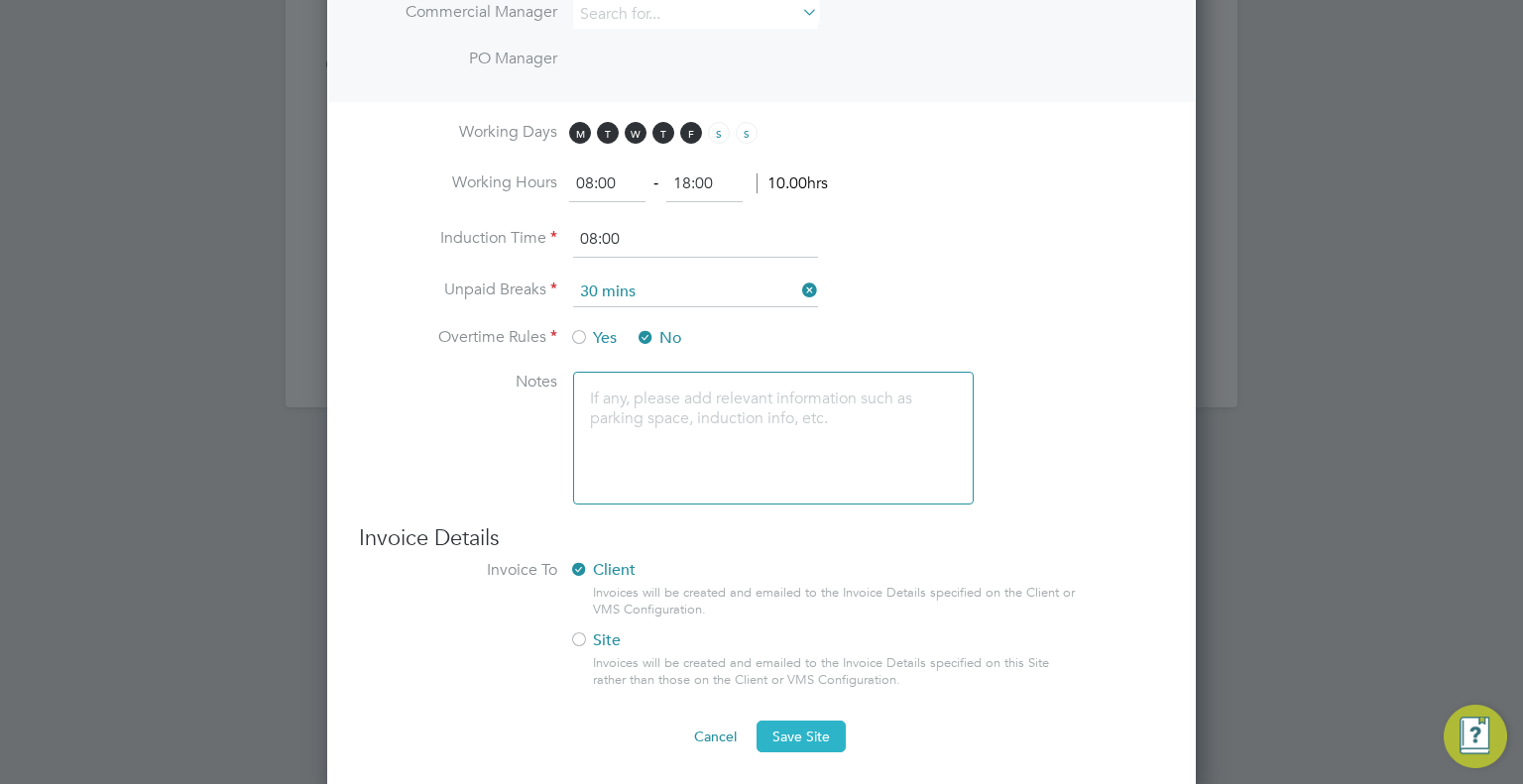 type on "IM98Q - (RM) South Derbyshire District Council" 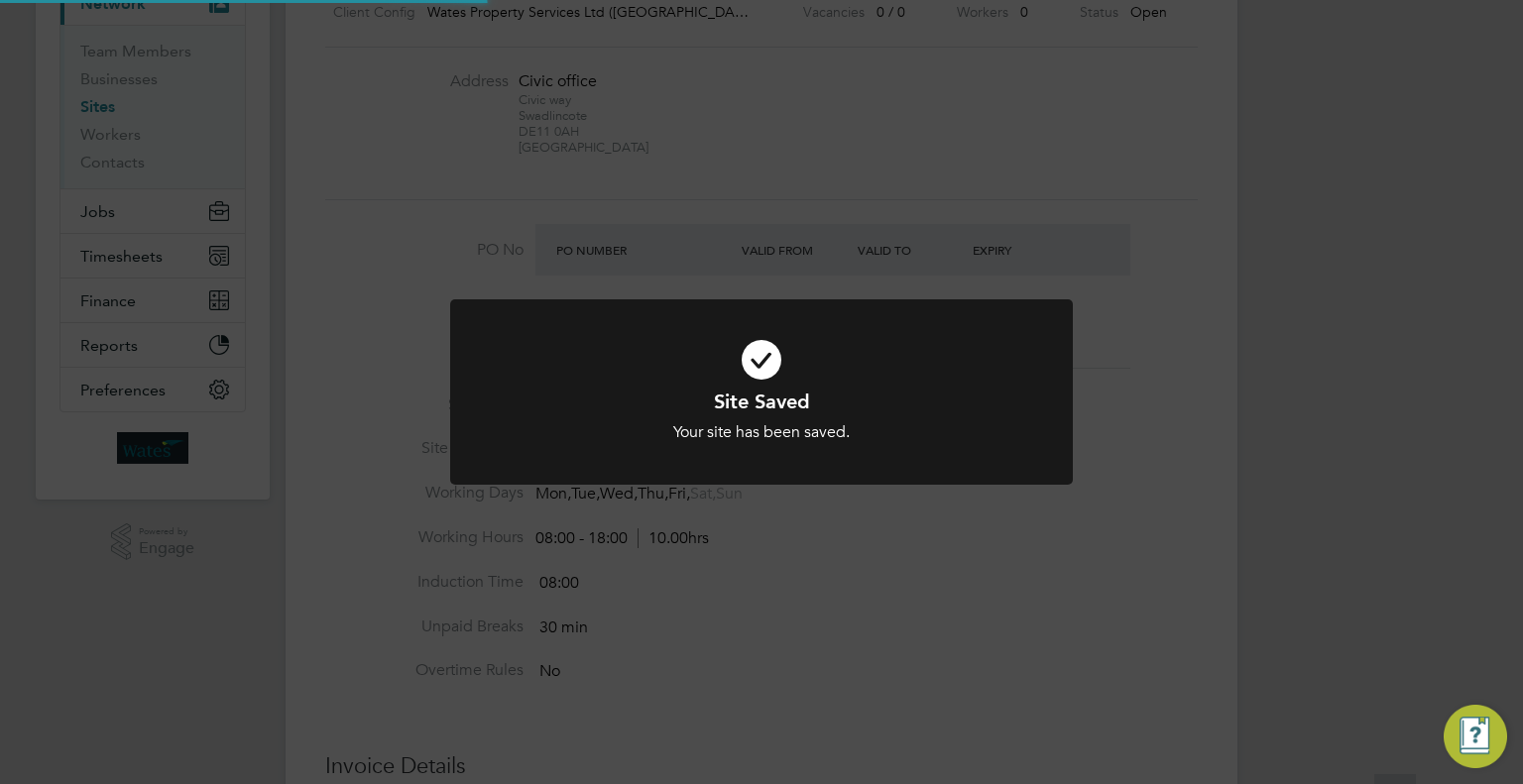 scroll, scrollTop: 0, scrollLeft: 0, axis: both 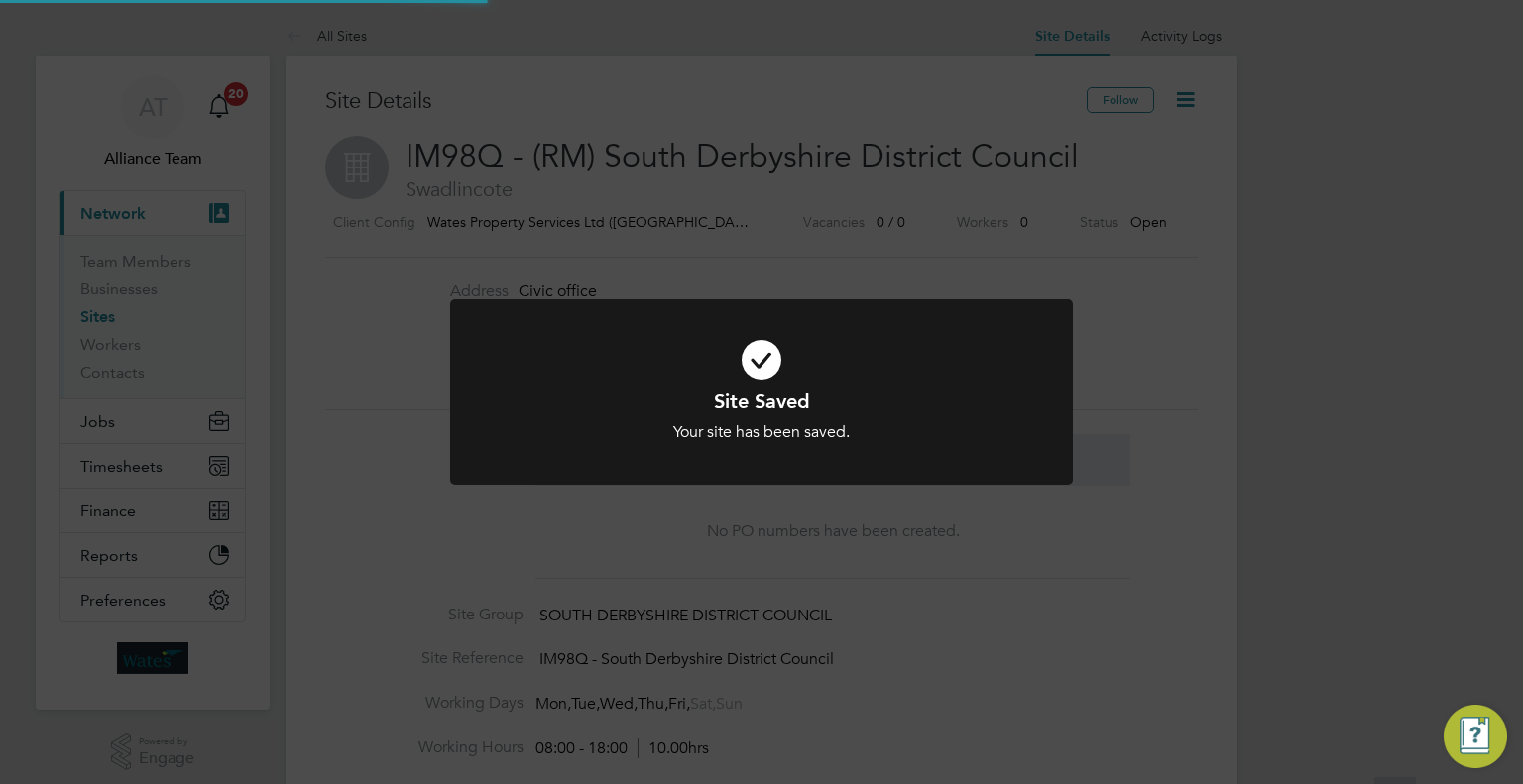 click on "Site Saved Your site has been saved. Cancel Okay" 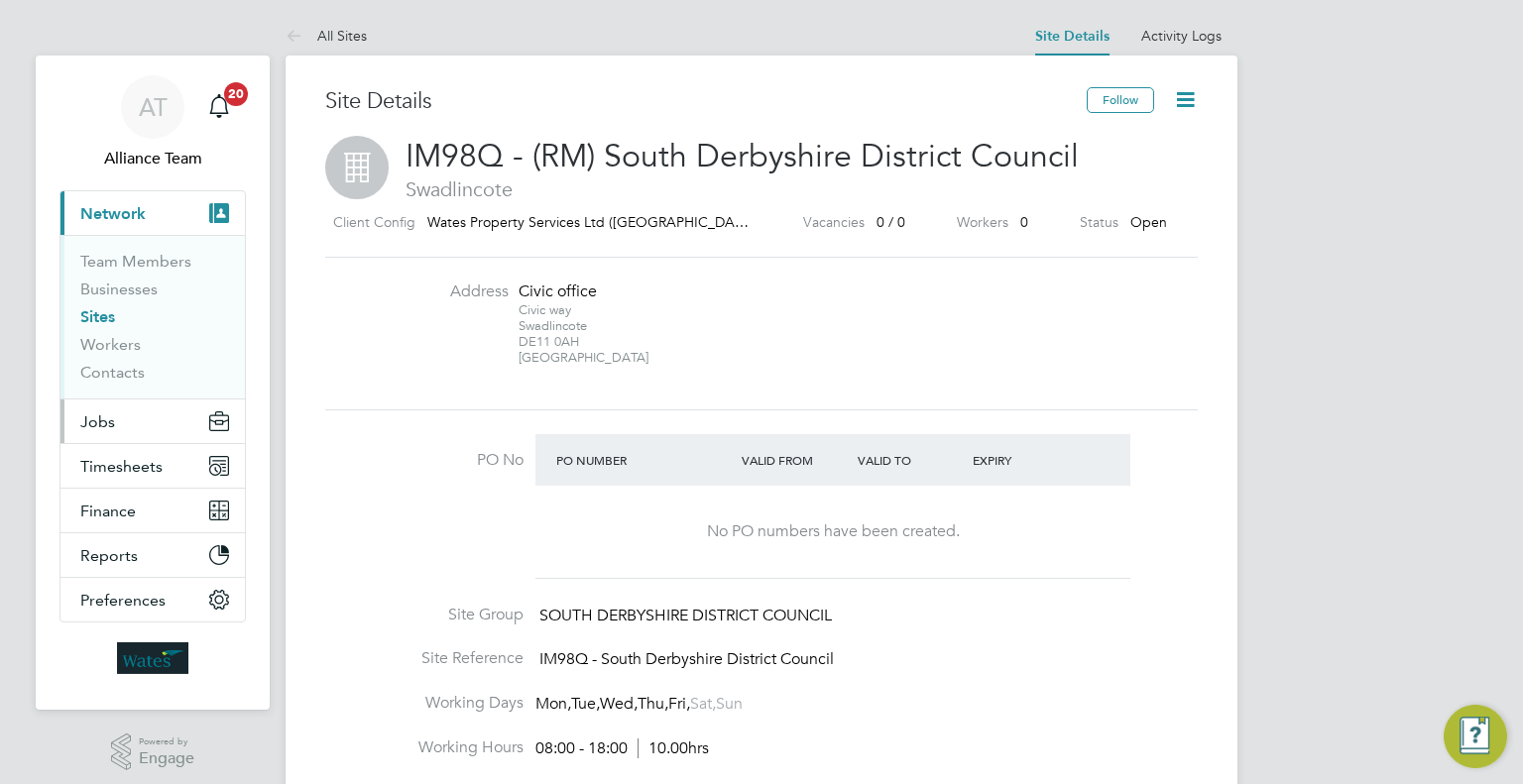 click on "Jobs" at bounding box center [153, 421] 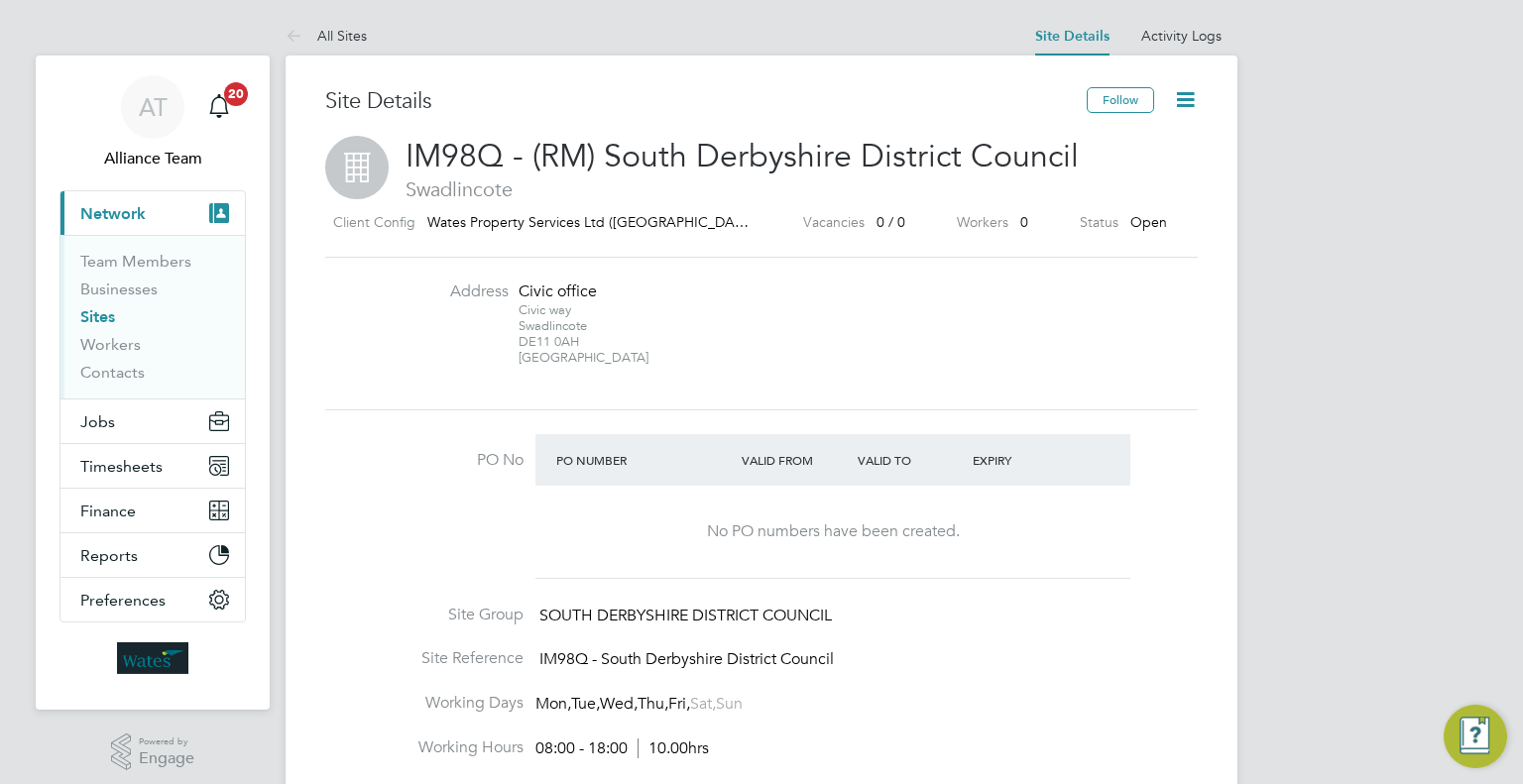 click 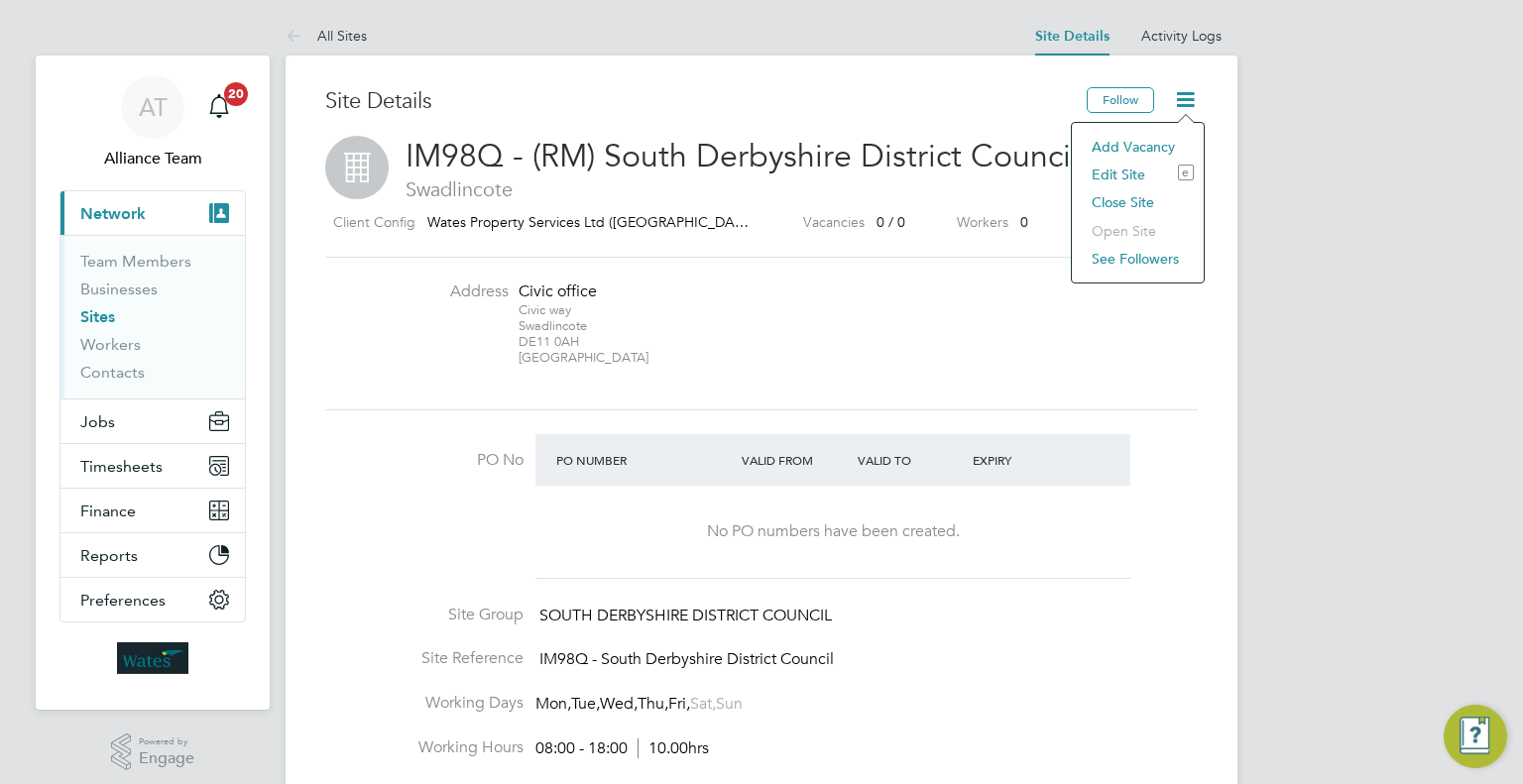 click on "Add Vacancy" 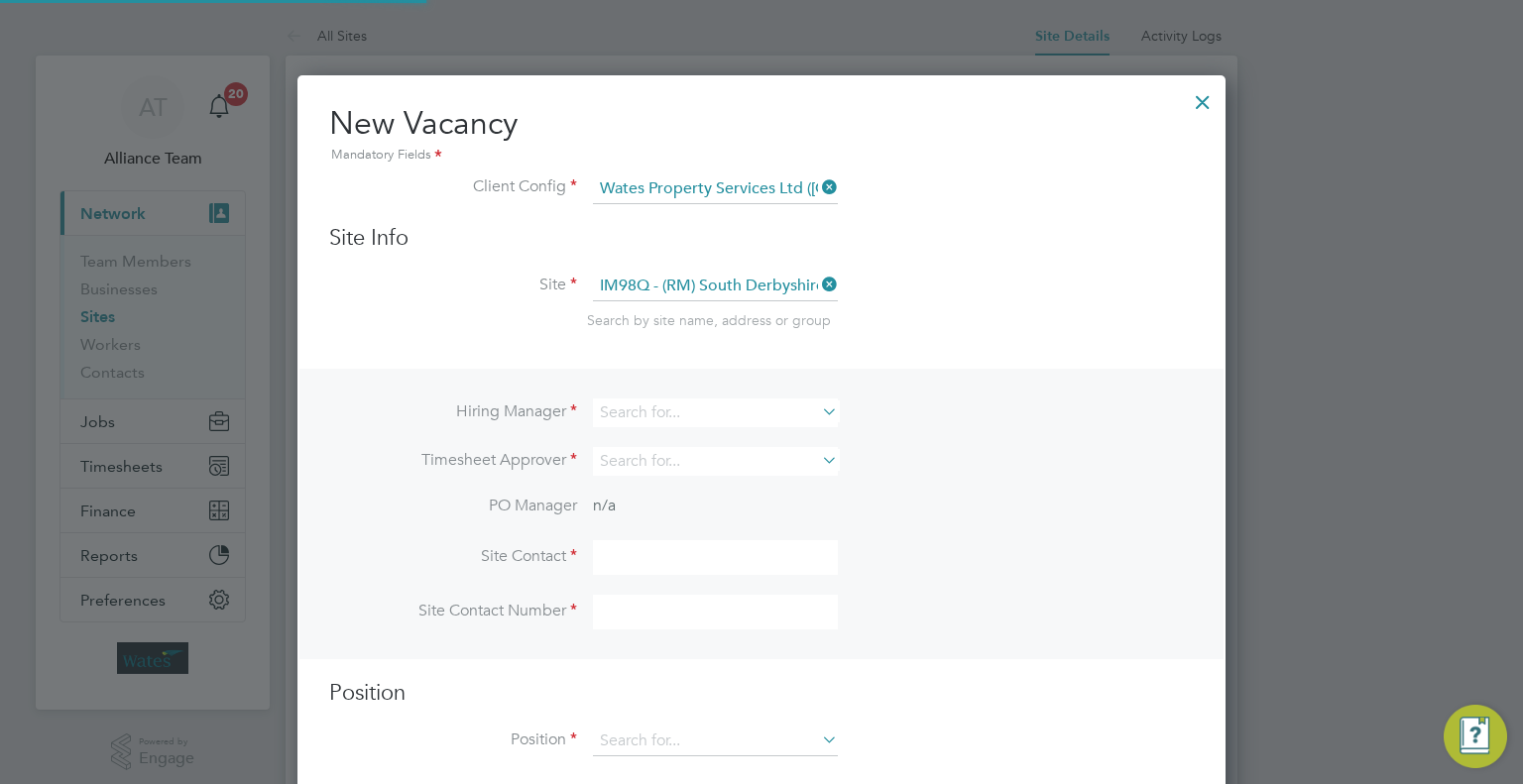 scroll, scrollTop: 10, scrollLeft: 10, axis: both 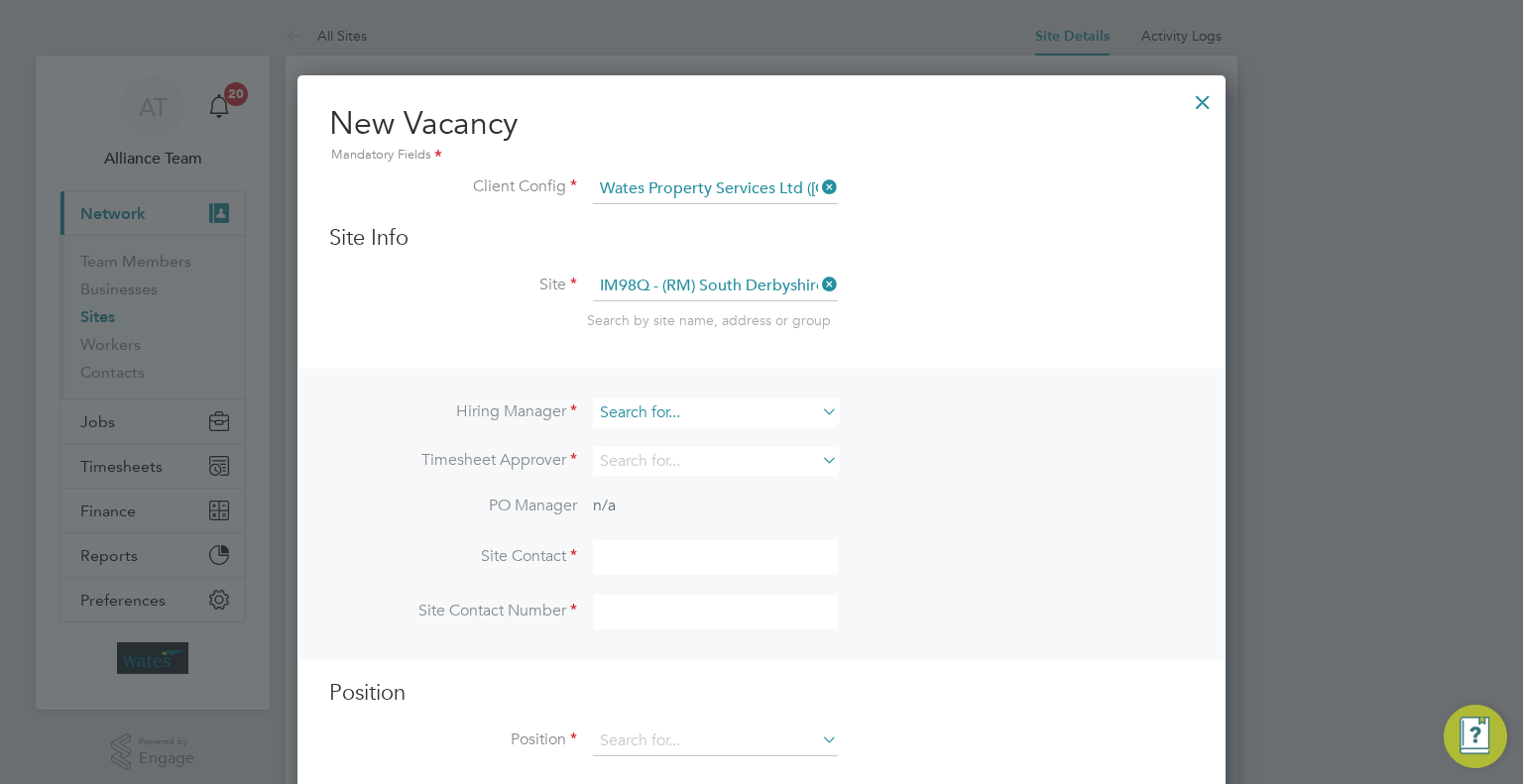 click at bounding box center (715, 412) 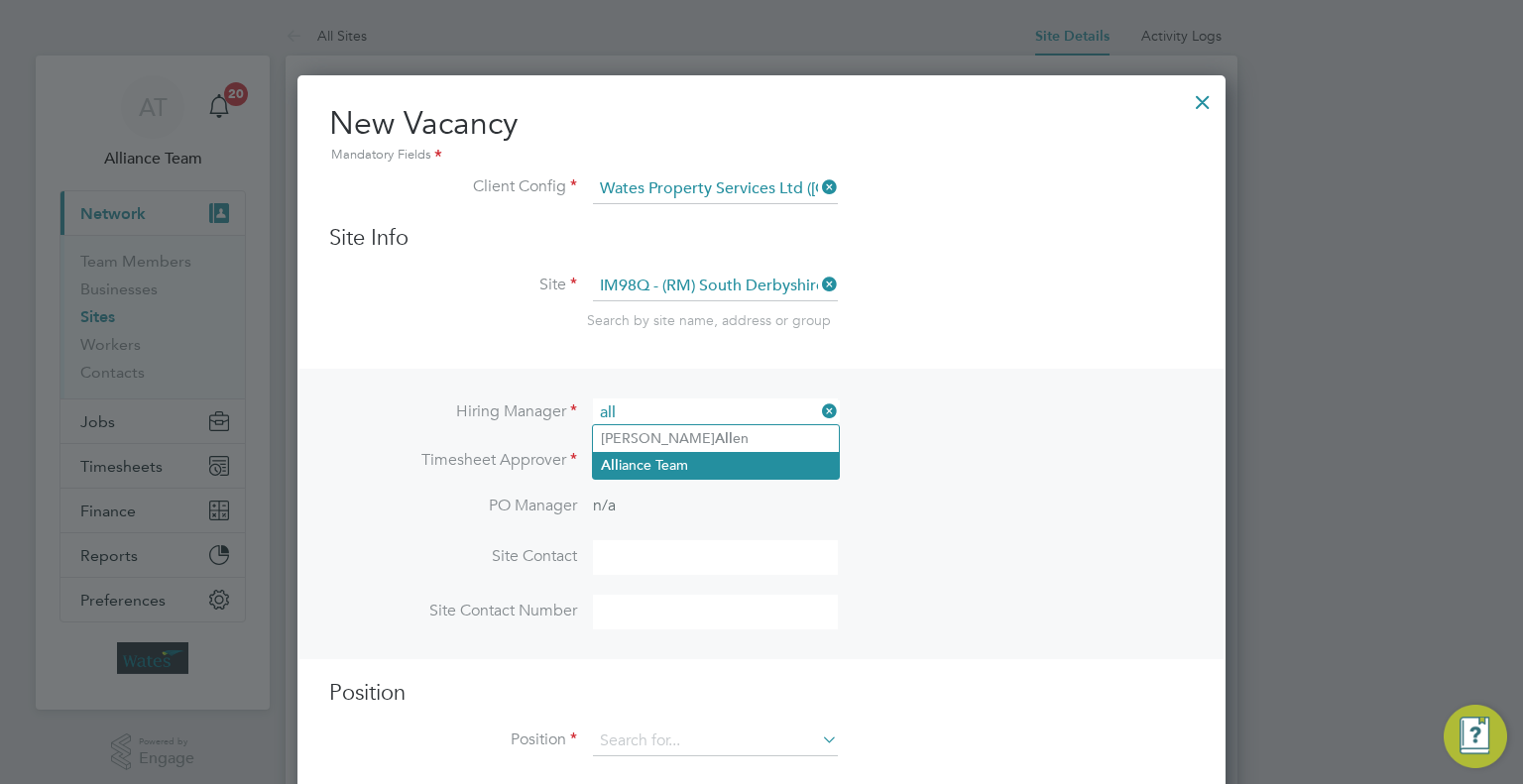 click on "All iance Team" 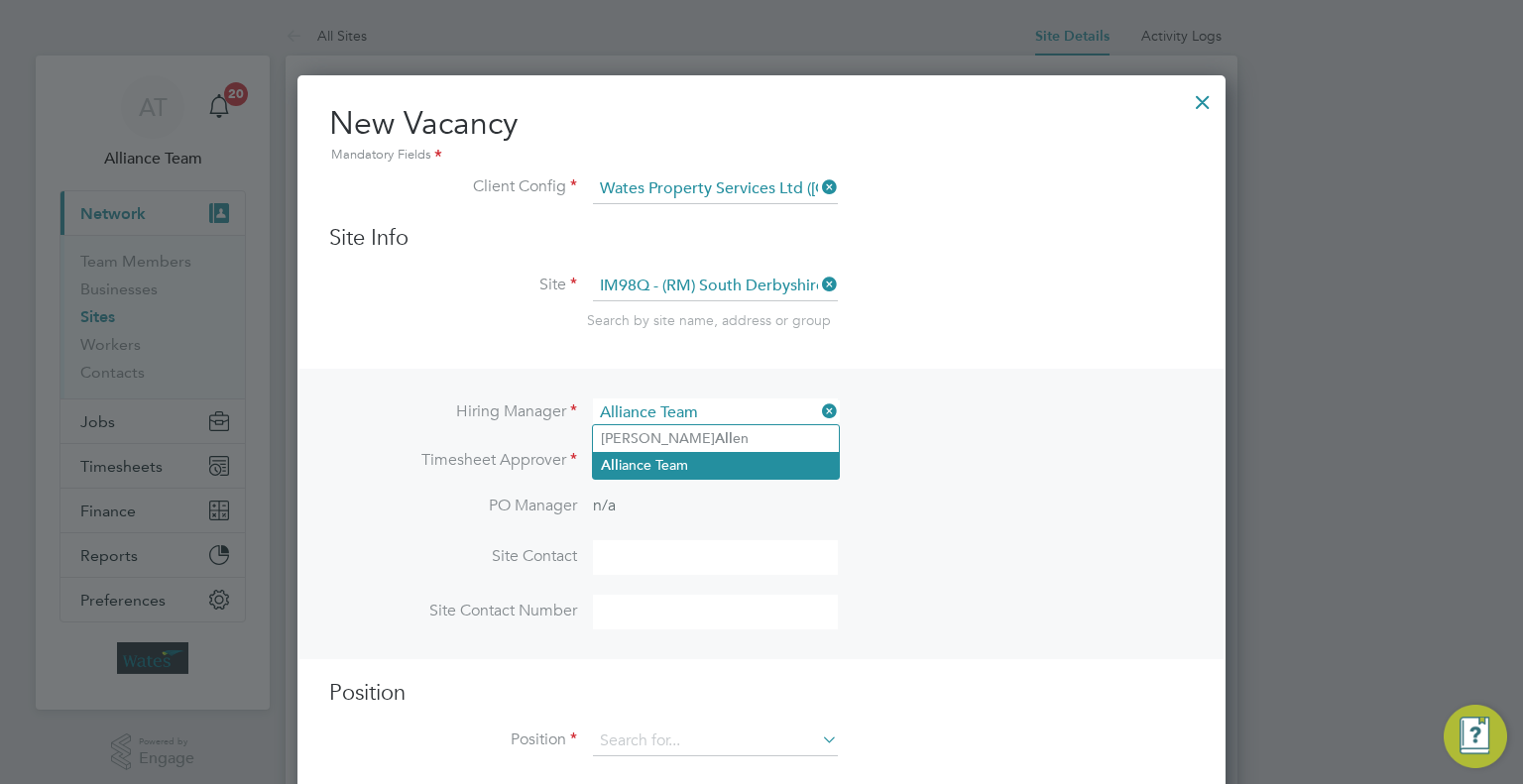 scroll, scrollTop: 11, scrollLeft: 10, axis: both 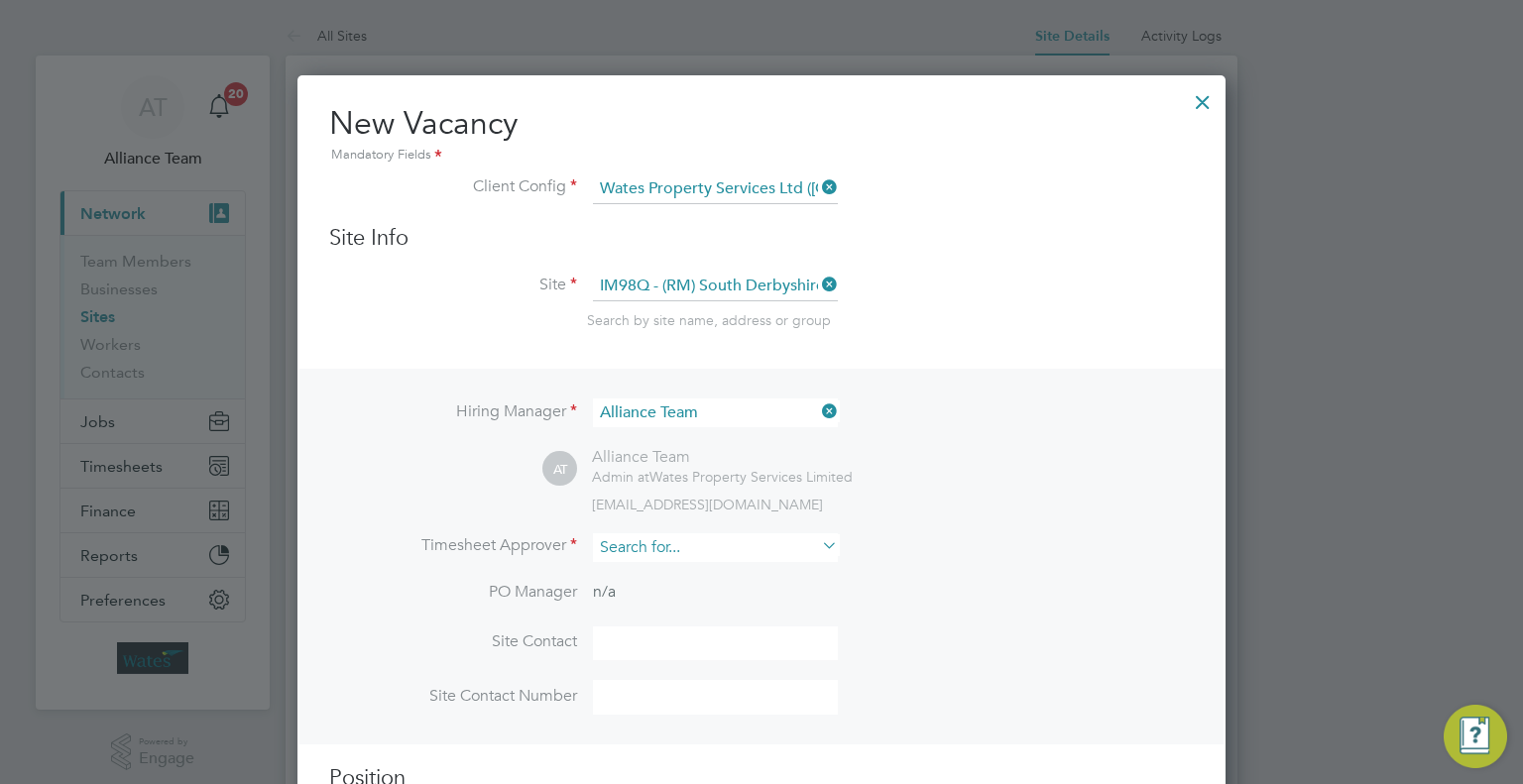 click at bounding box center (715, 547) 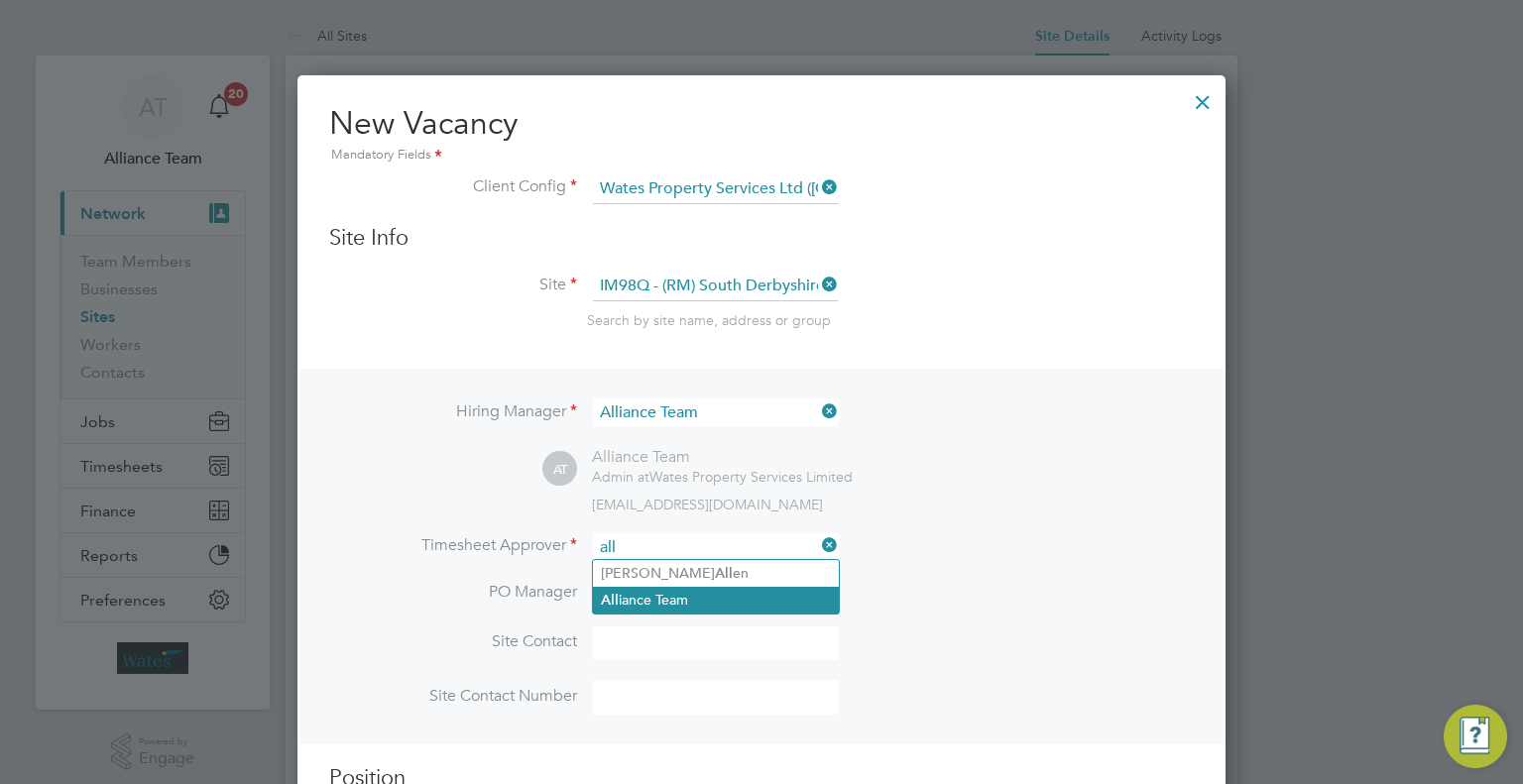 click on "All iance Team" 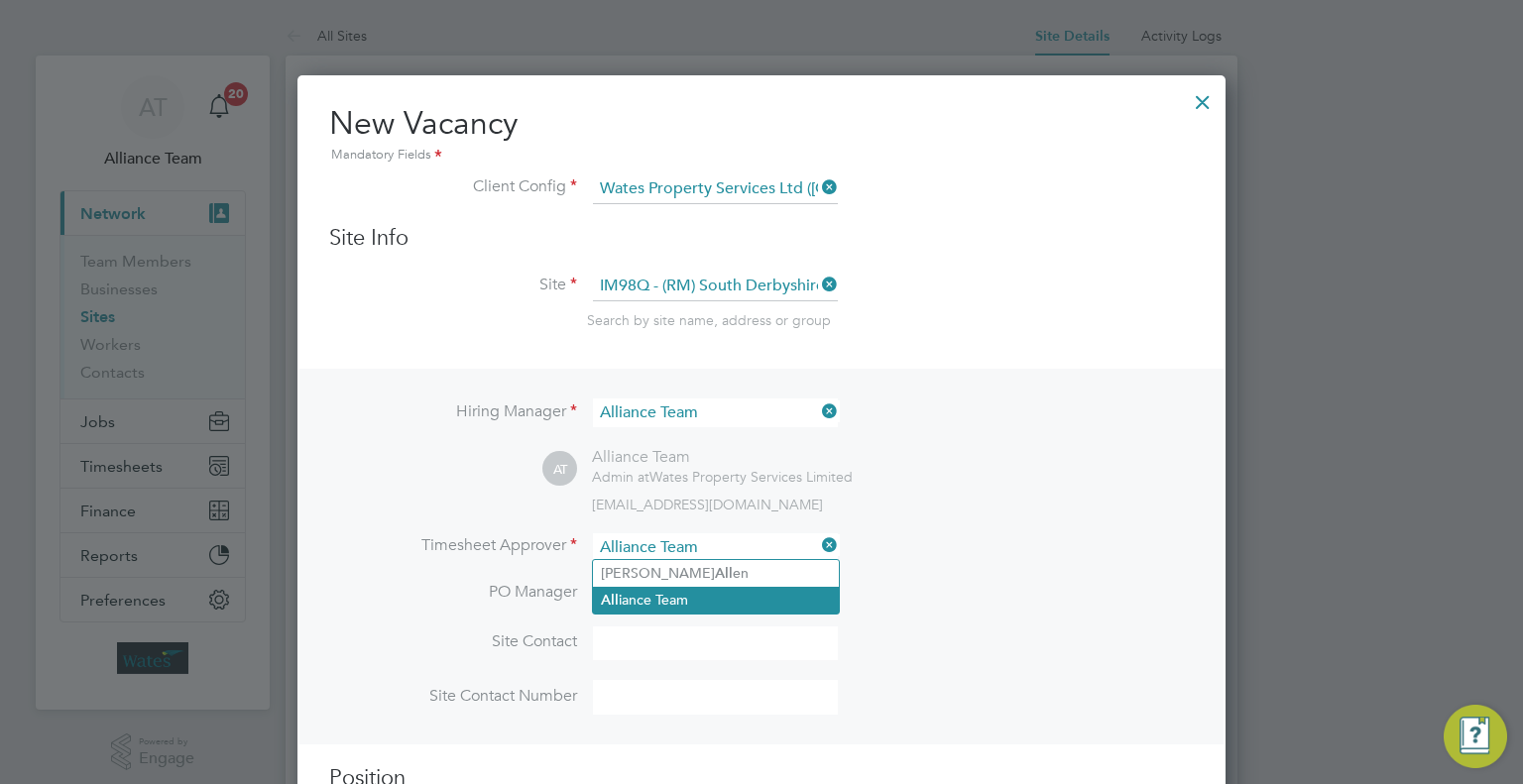 scroll, scrollTop: 9, scrollLeft: 10, axis: both 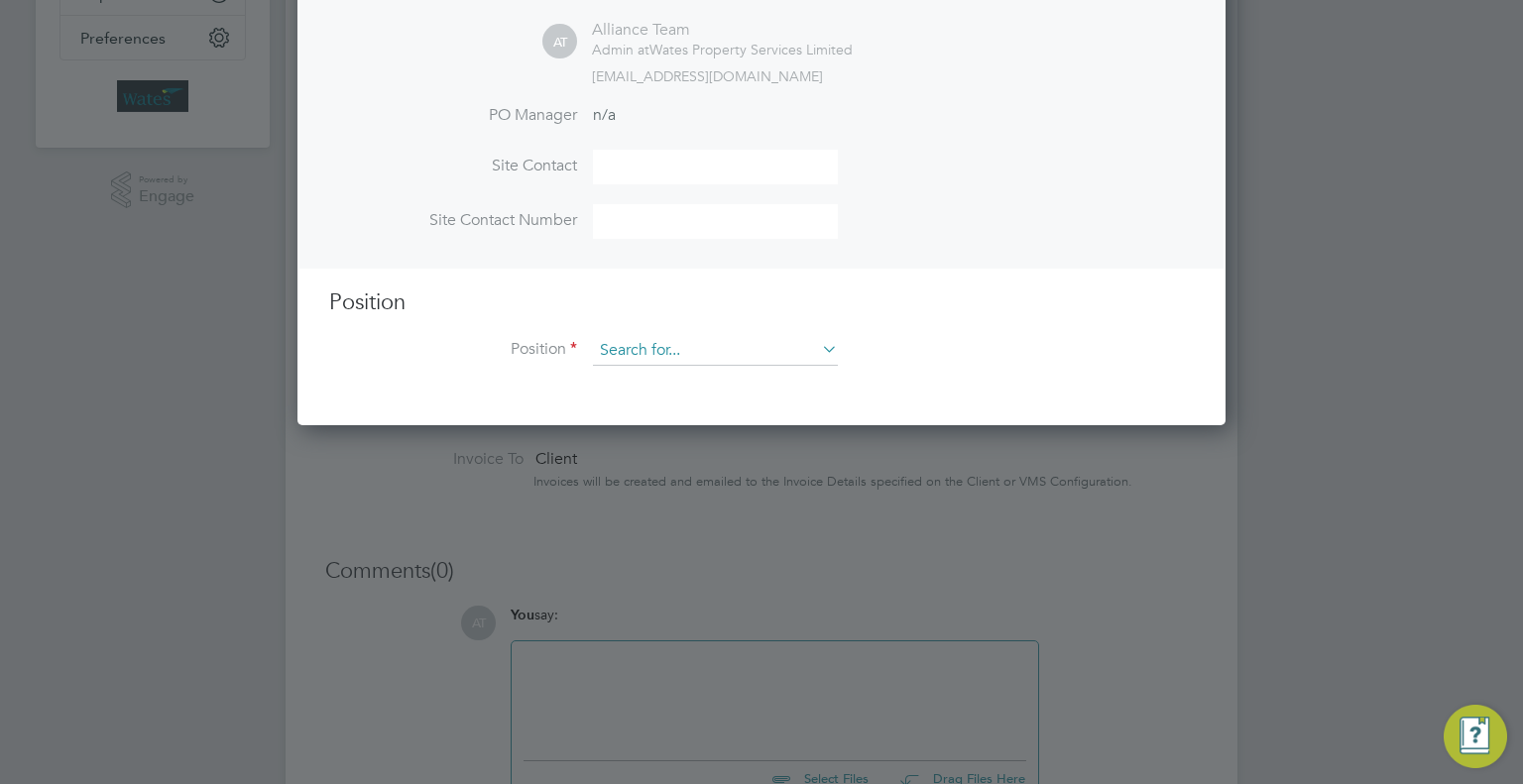 click at bounding box center (715, 351) 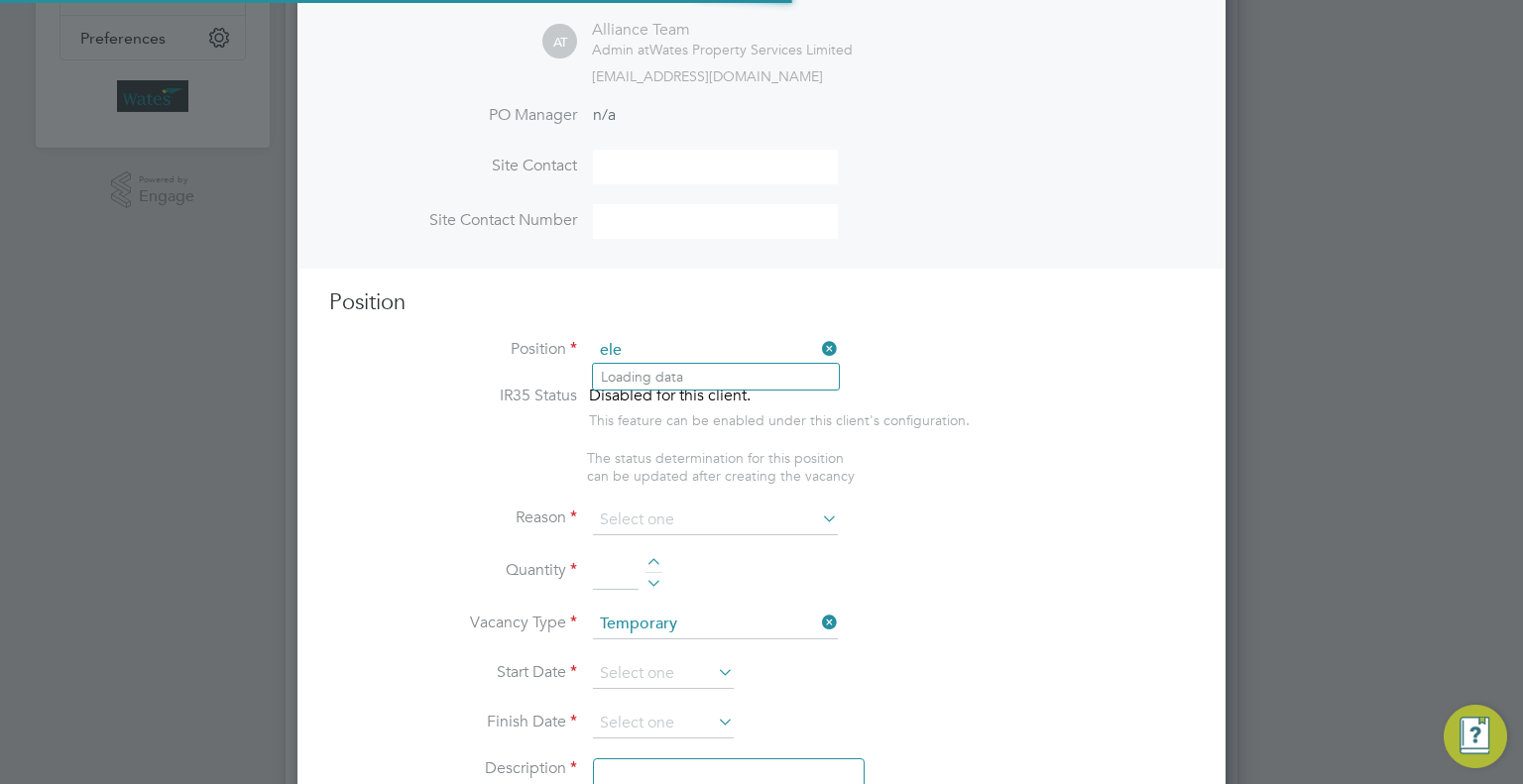 scroll, scrollTop: 10, scrollLeft: 10, axis: both 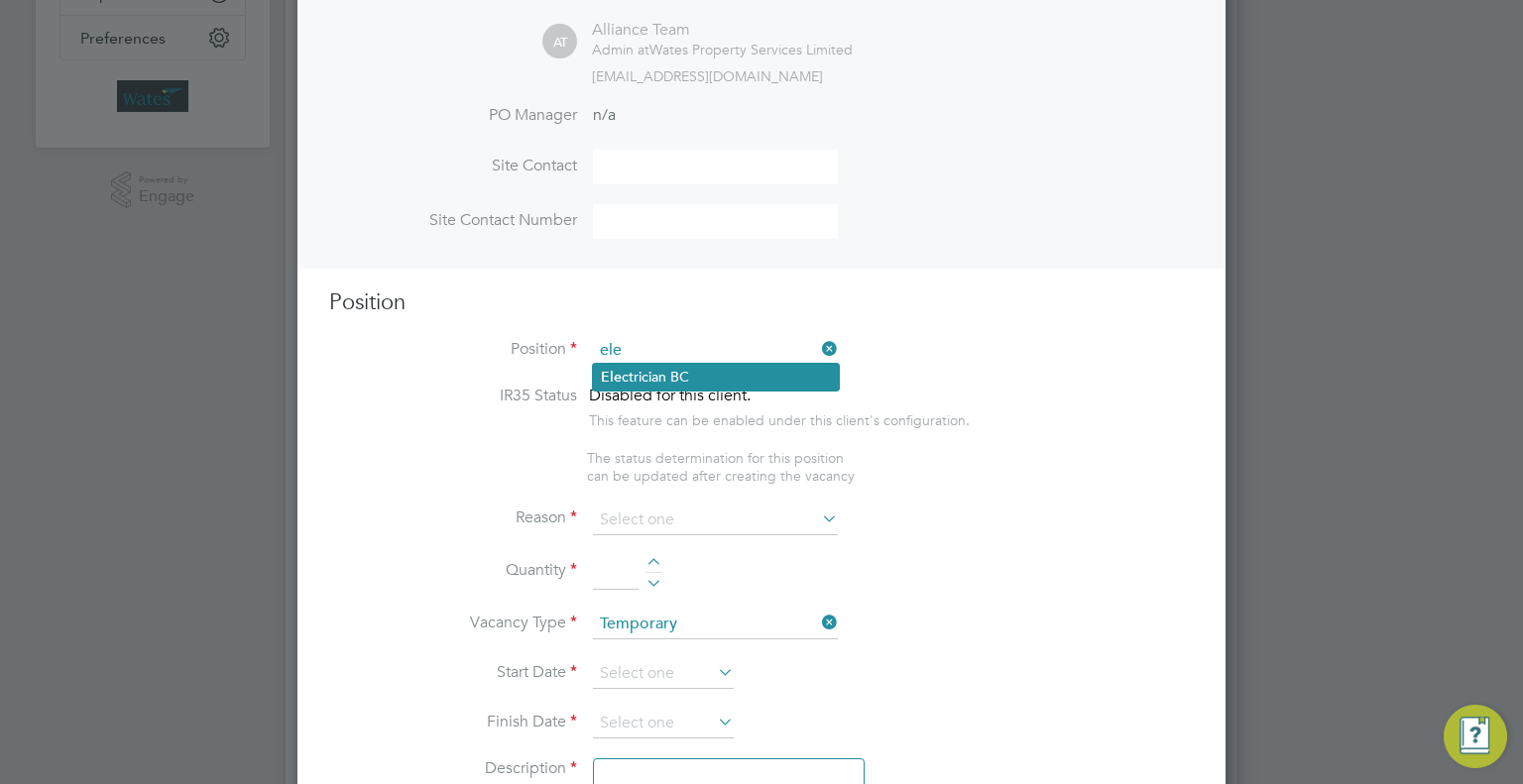 click on "Ele ctrician BC" 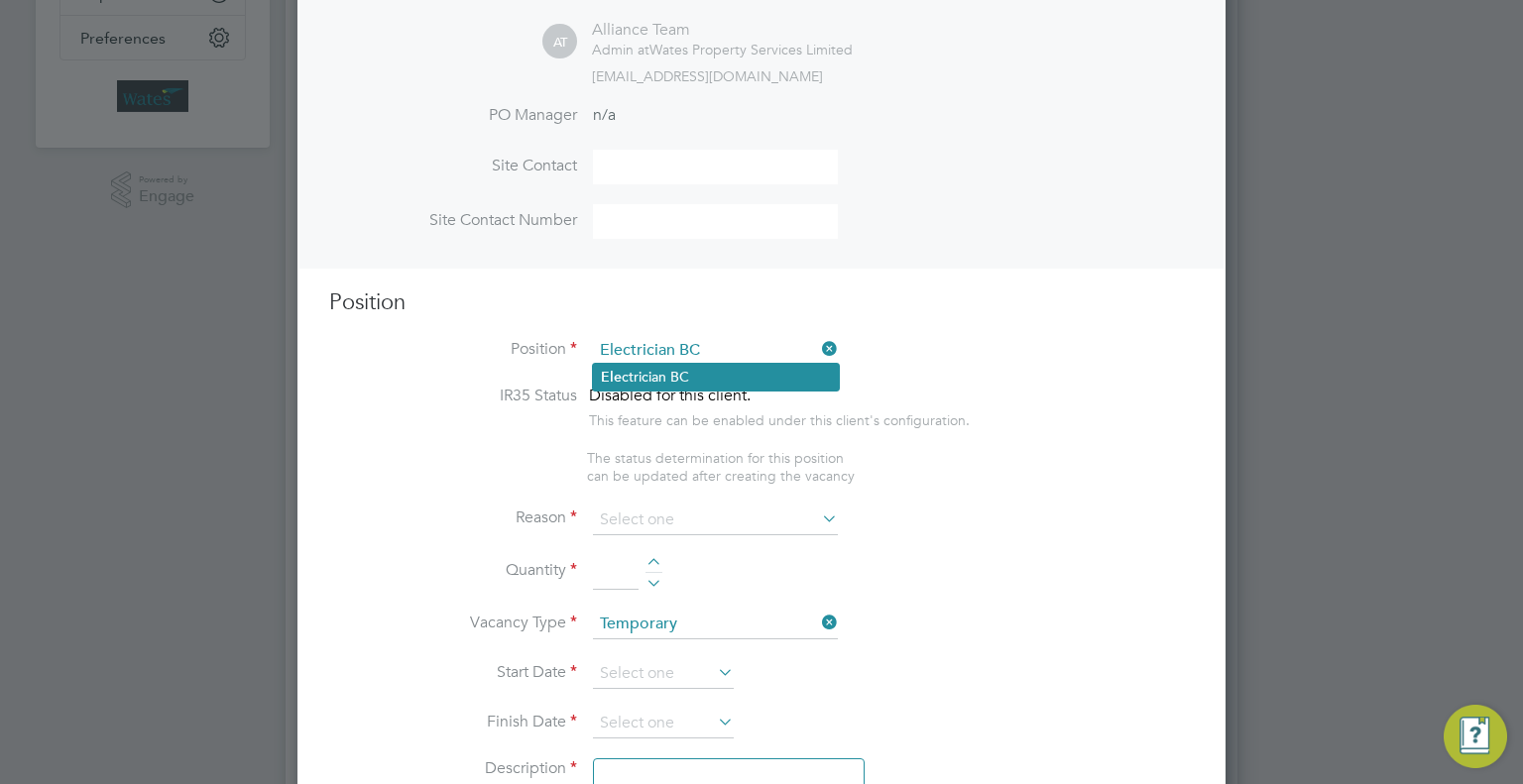 type on "Electrician" 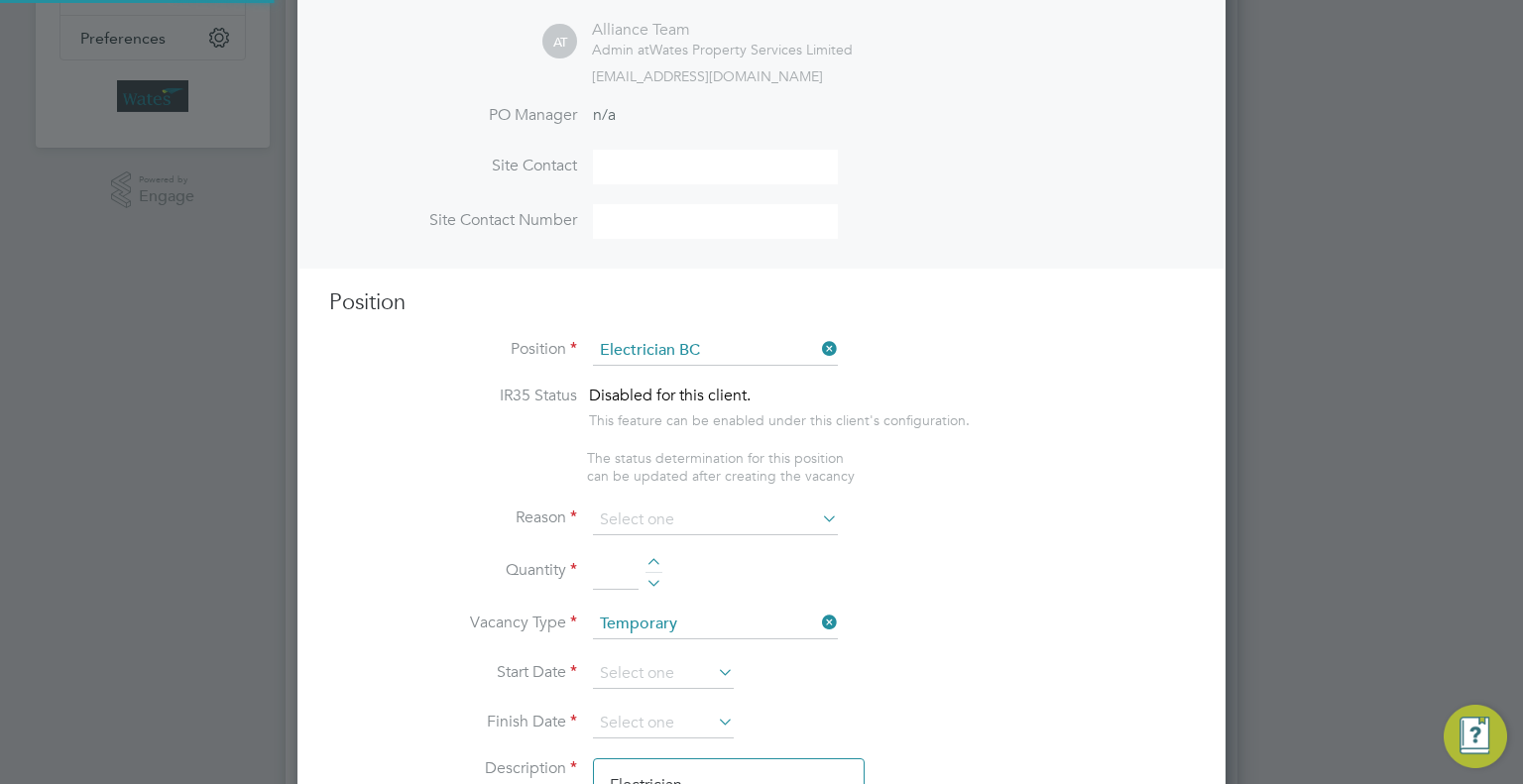 scroll, scrollTop: 11, scrollLeft: 10, axis: both 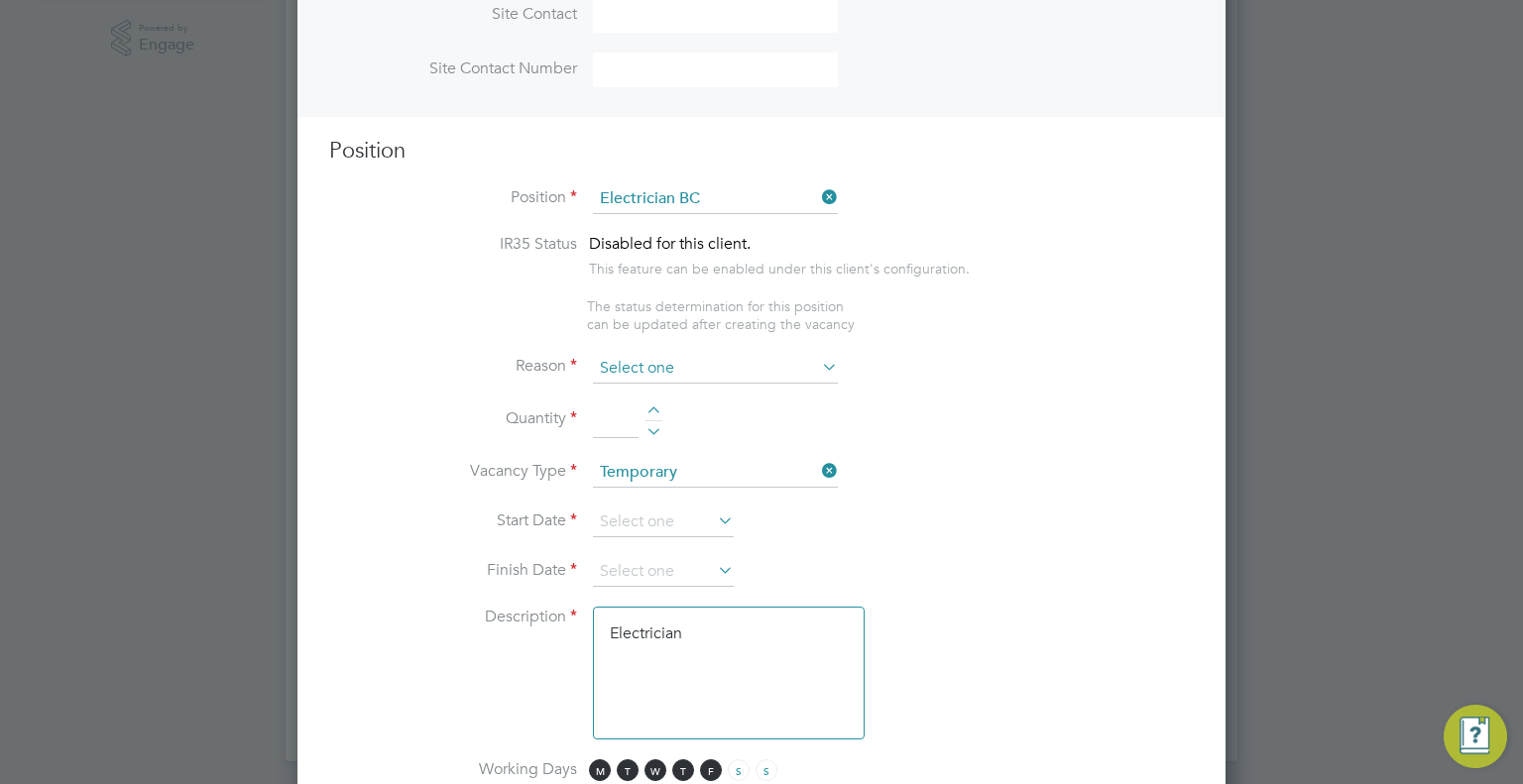 click at bounding box center [715, 369] 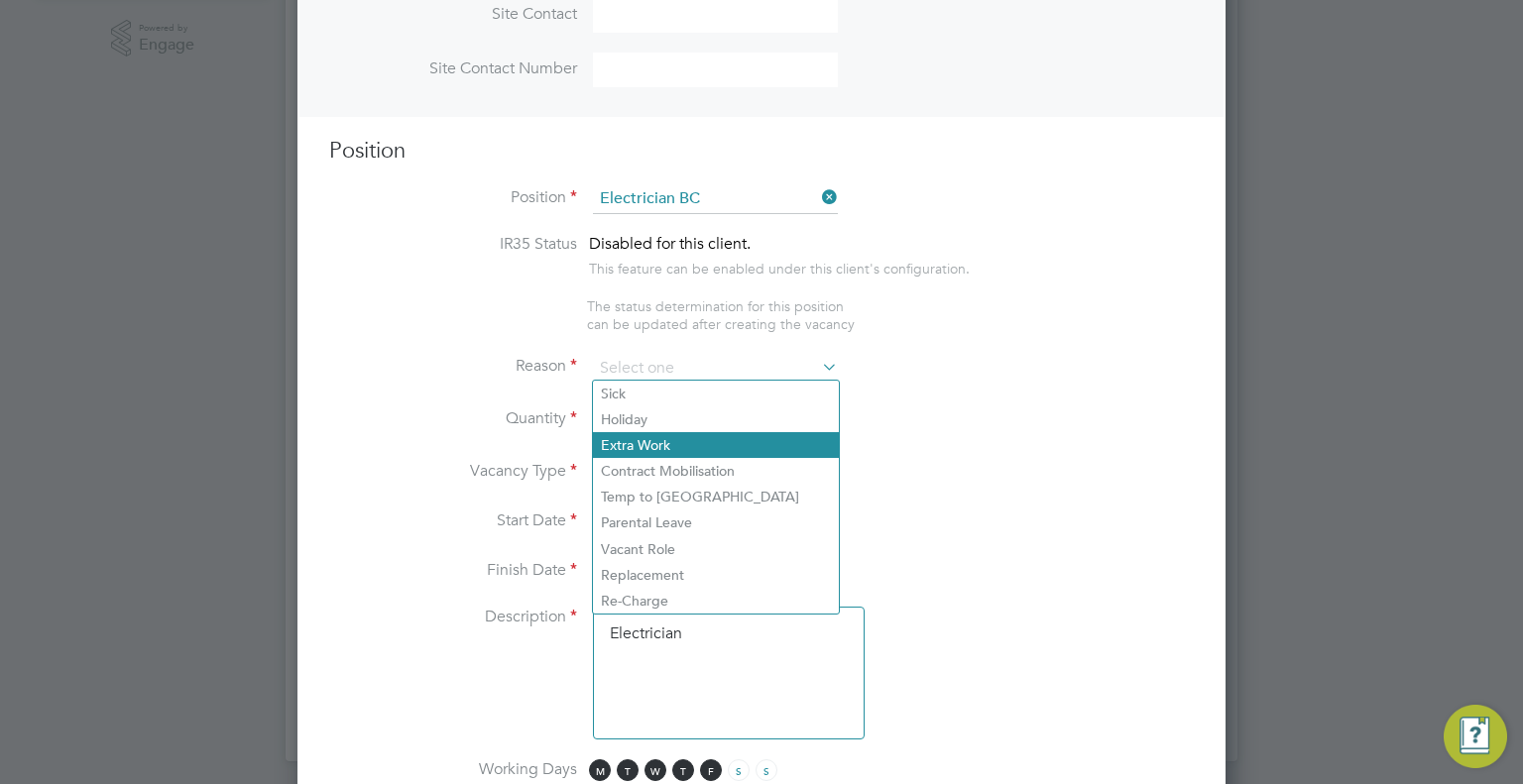 click on "Extra Work" 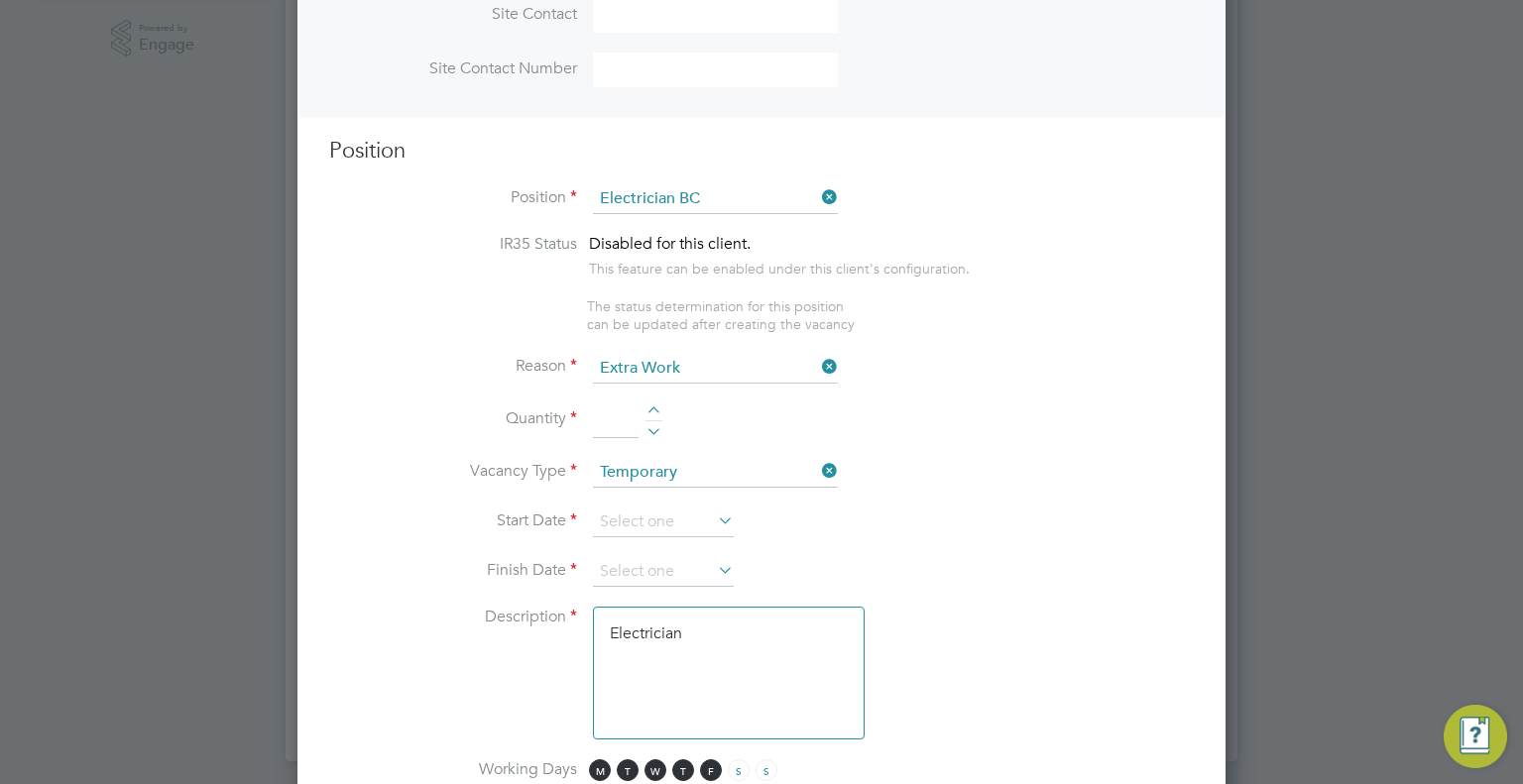click on "Quantity" at bounding box center (762, 431) 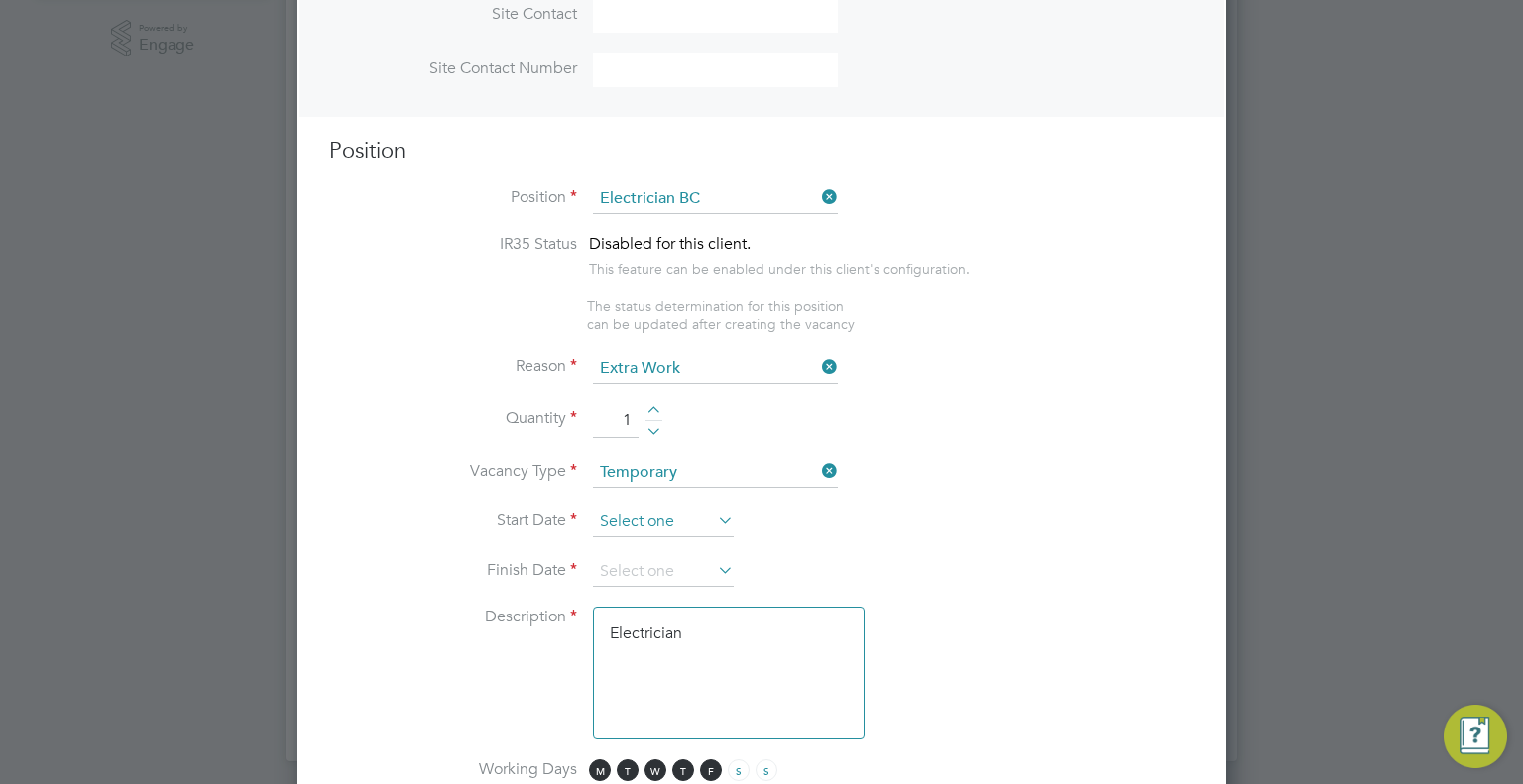 click at bounding box center [663, 522] 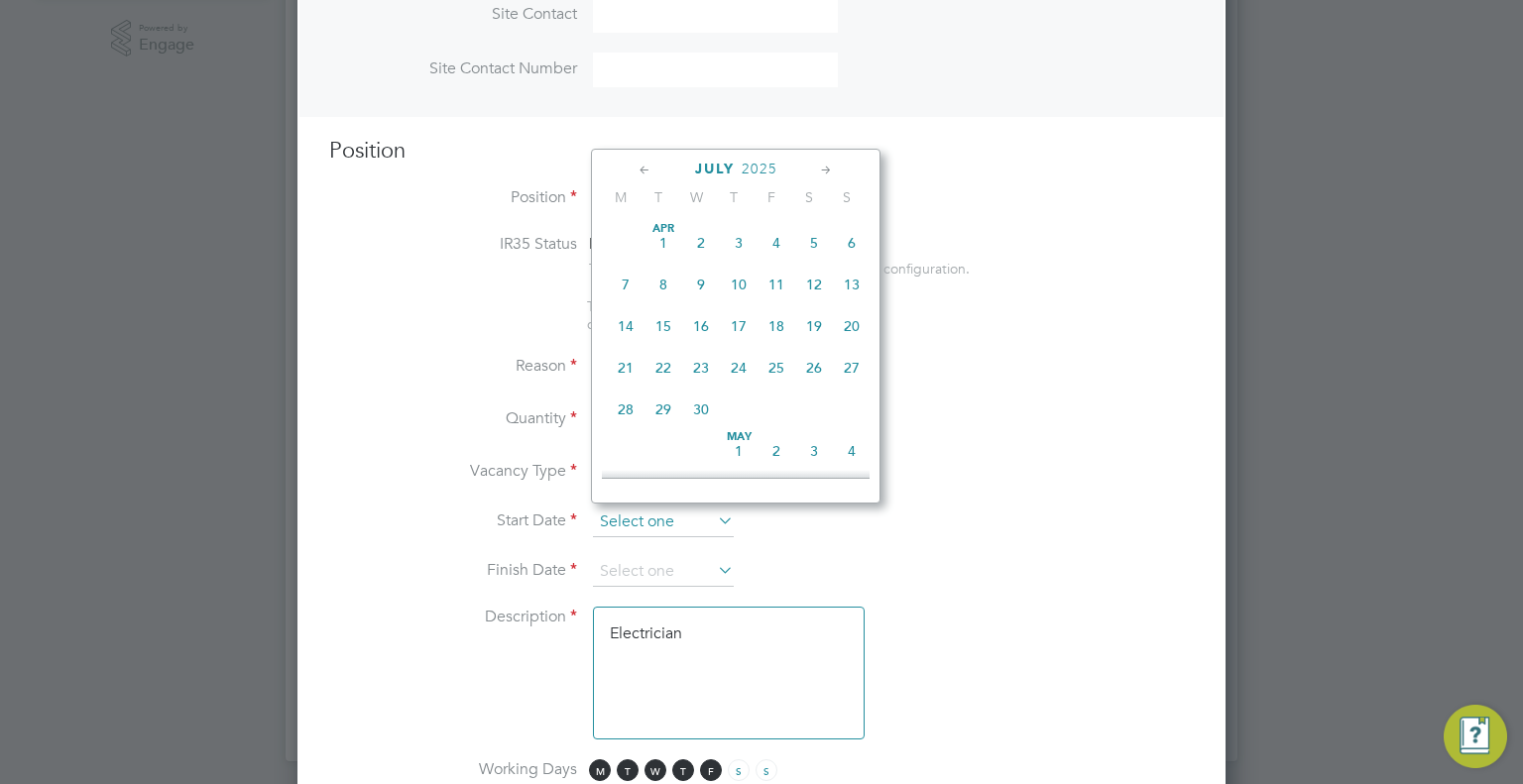 scroll, scrollTop: 733, scrollLeft: 0, axis: vertical 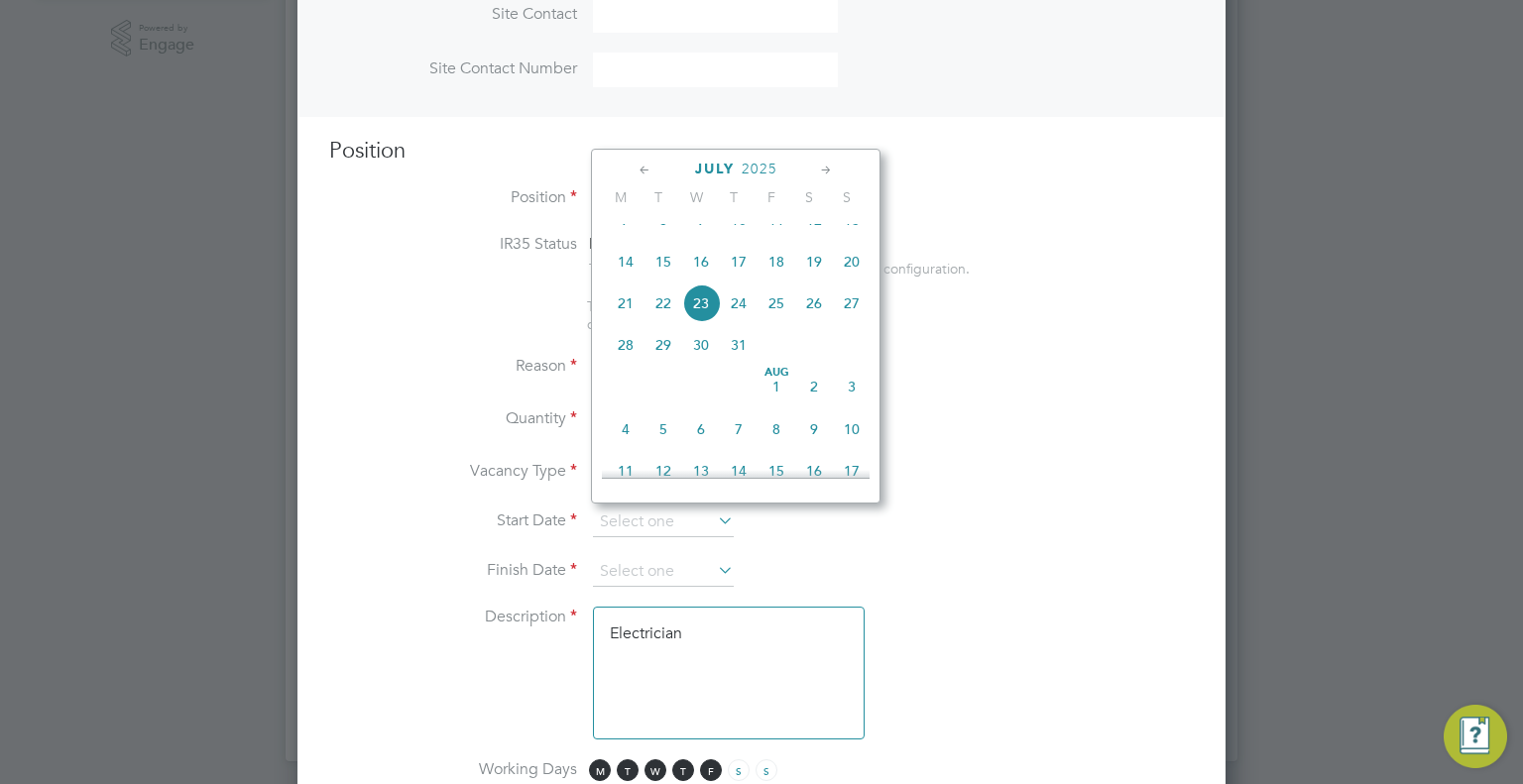 click on "28" 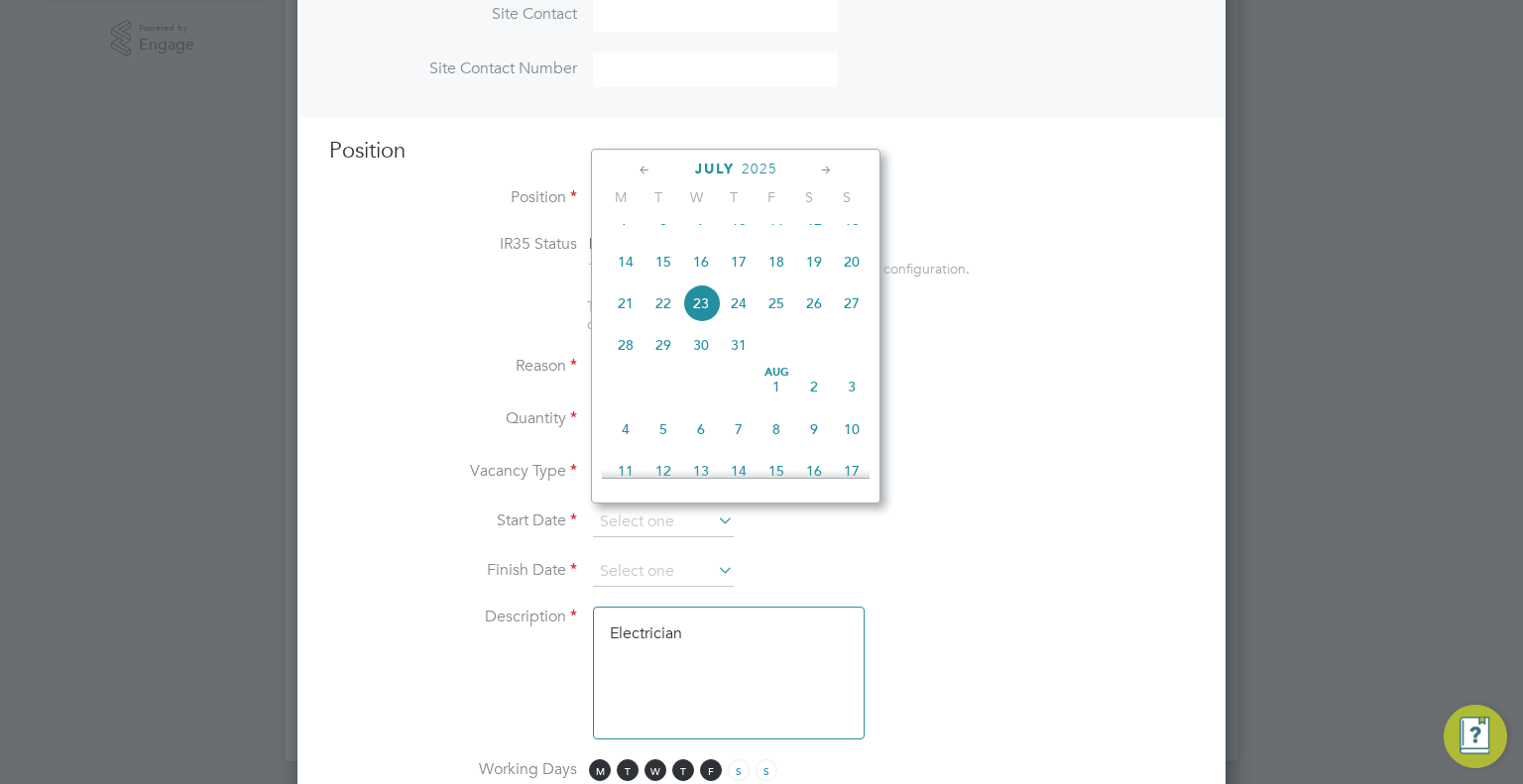 type on "28 Jul 2025" 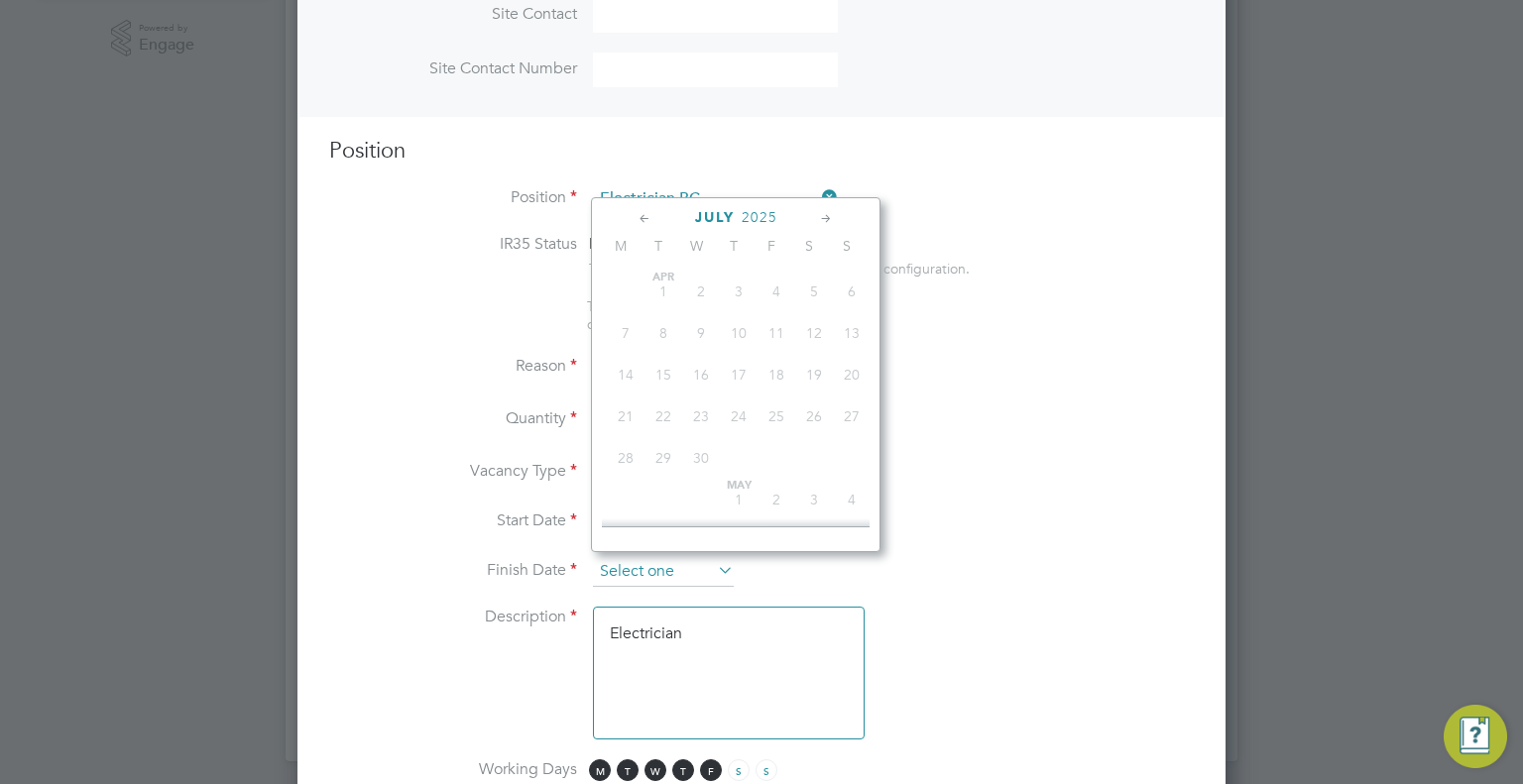 click at bounding box center (663, 572) 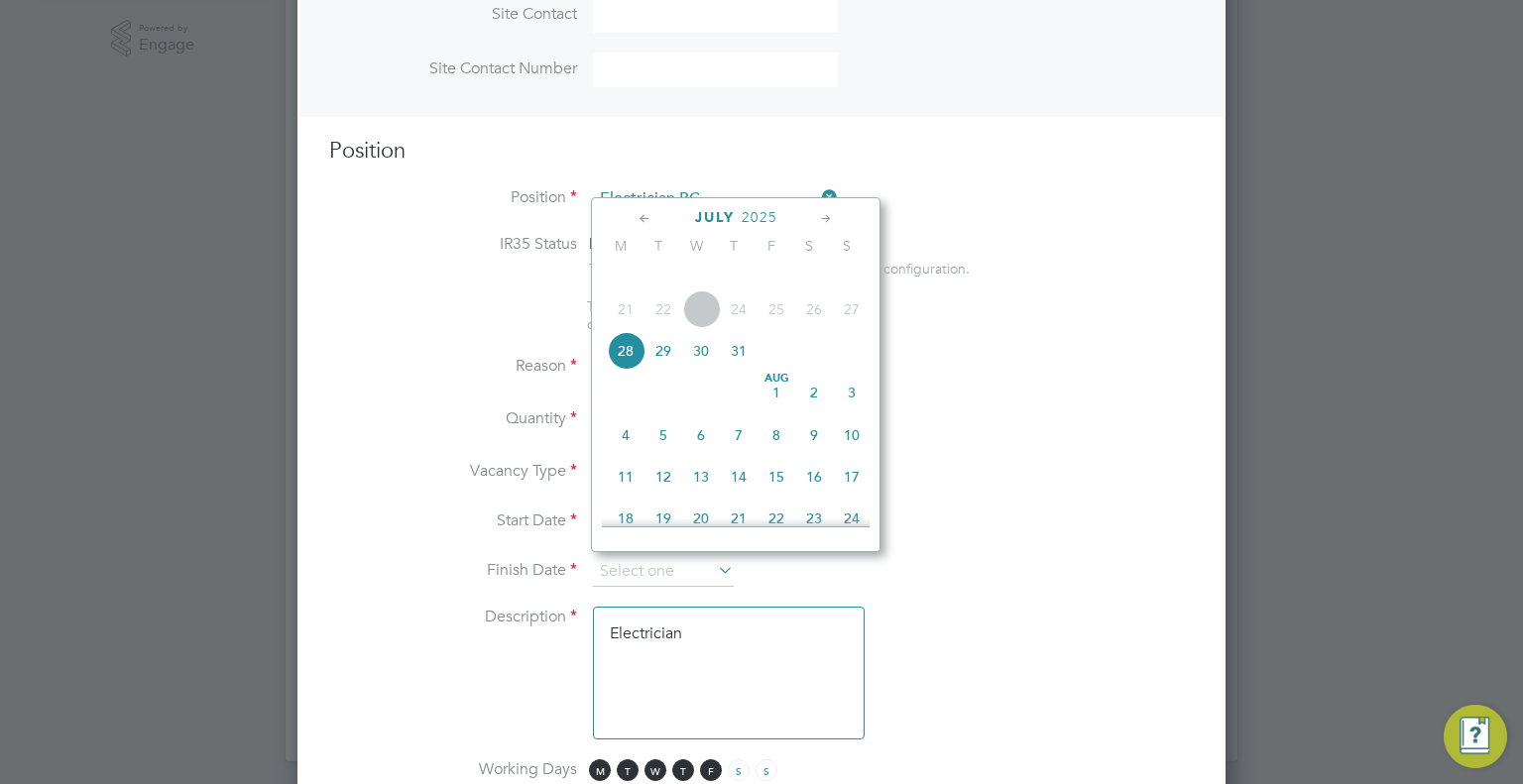 click 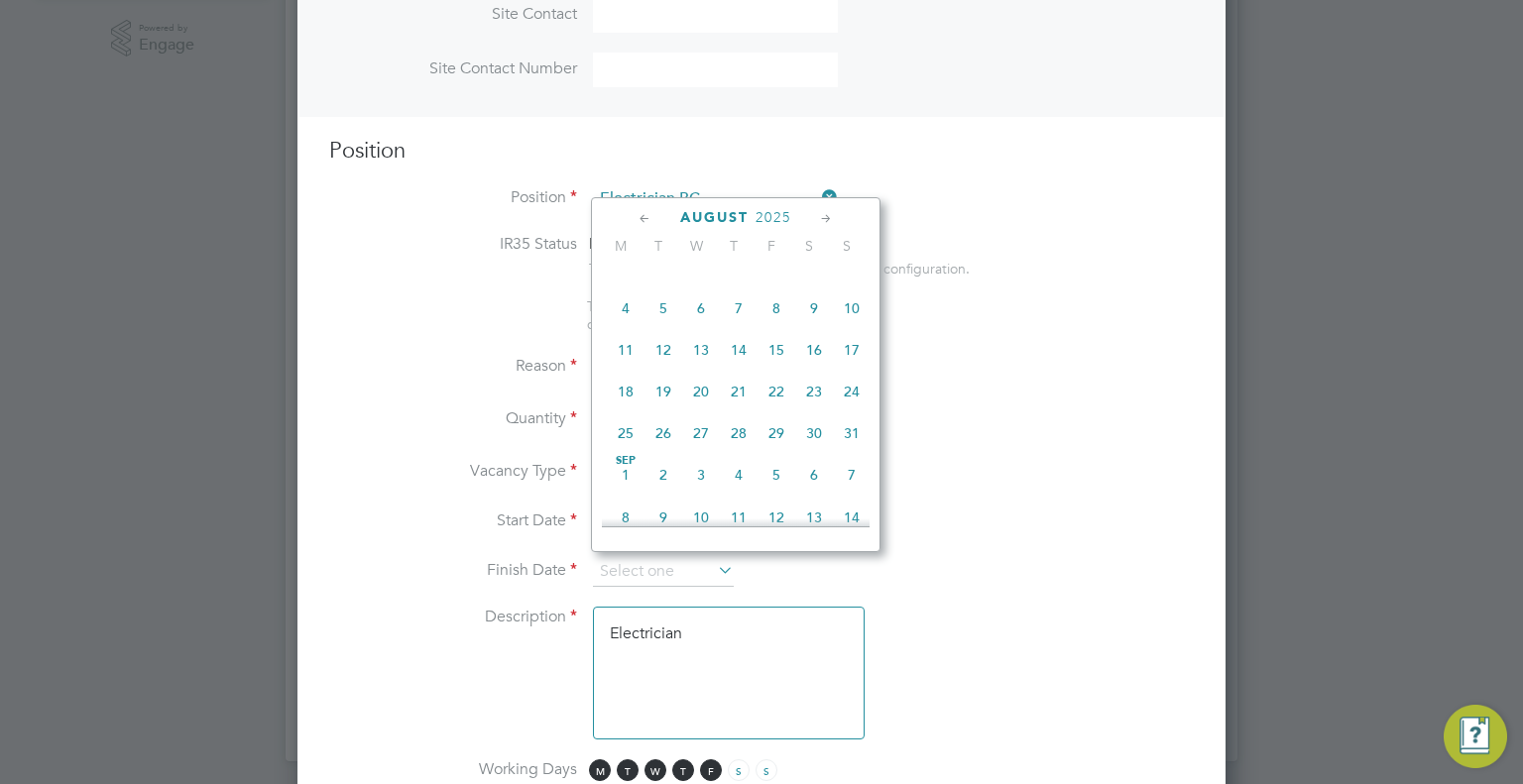 click 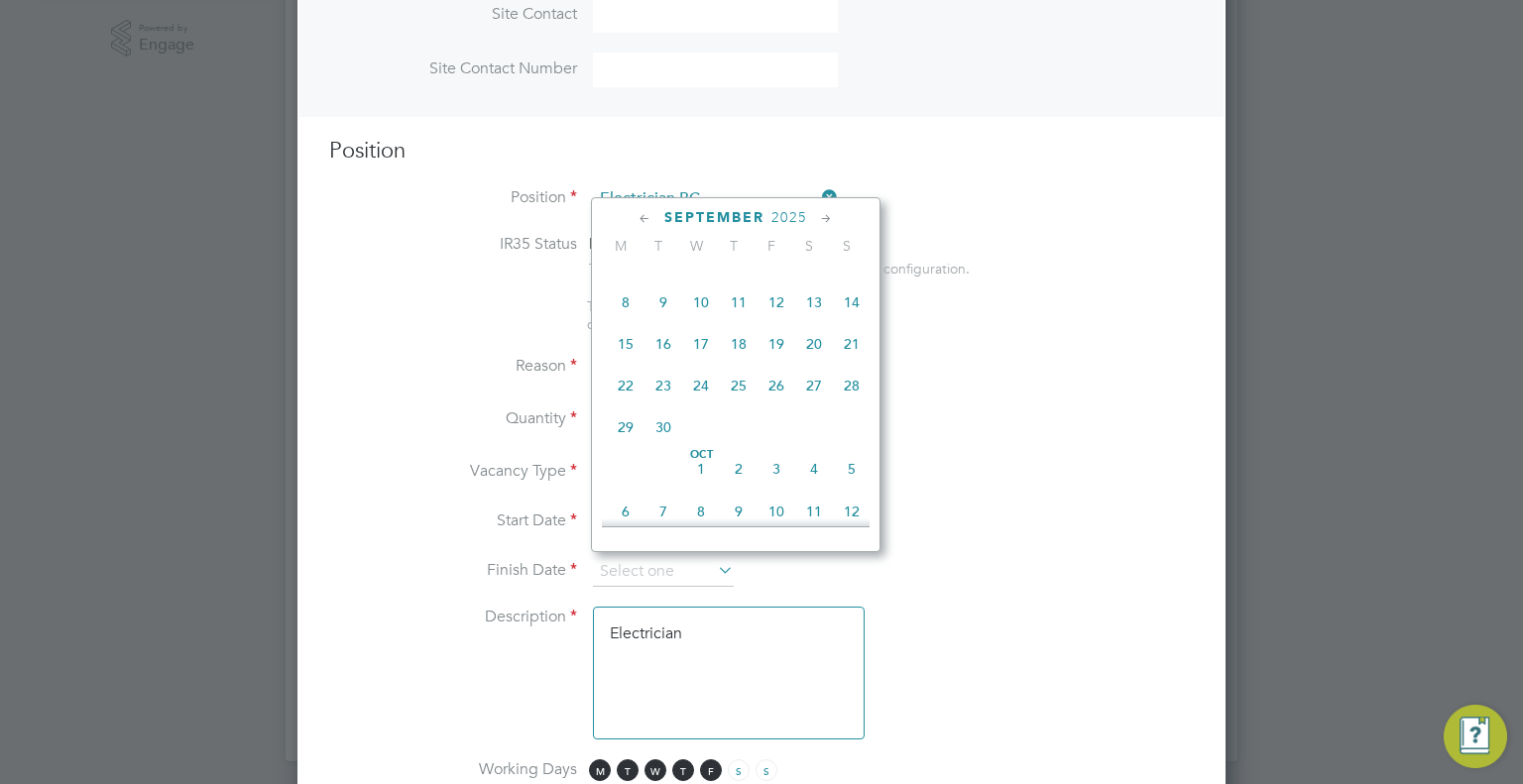 click 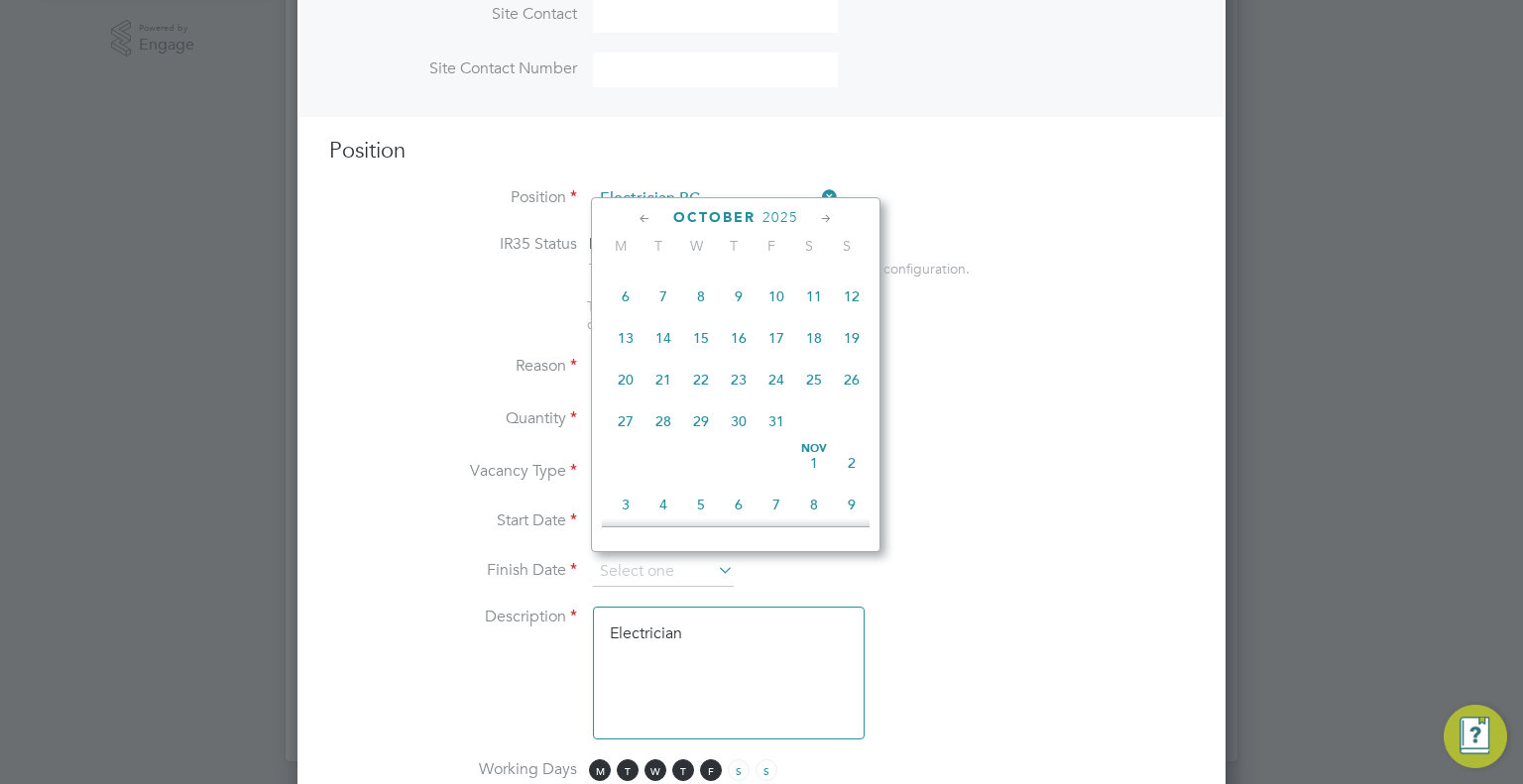 click on "31" 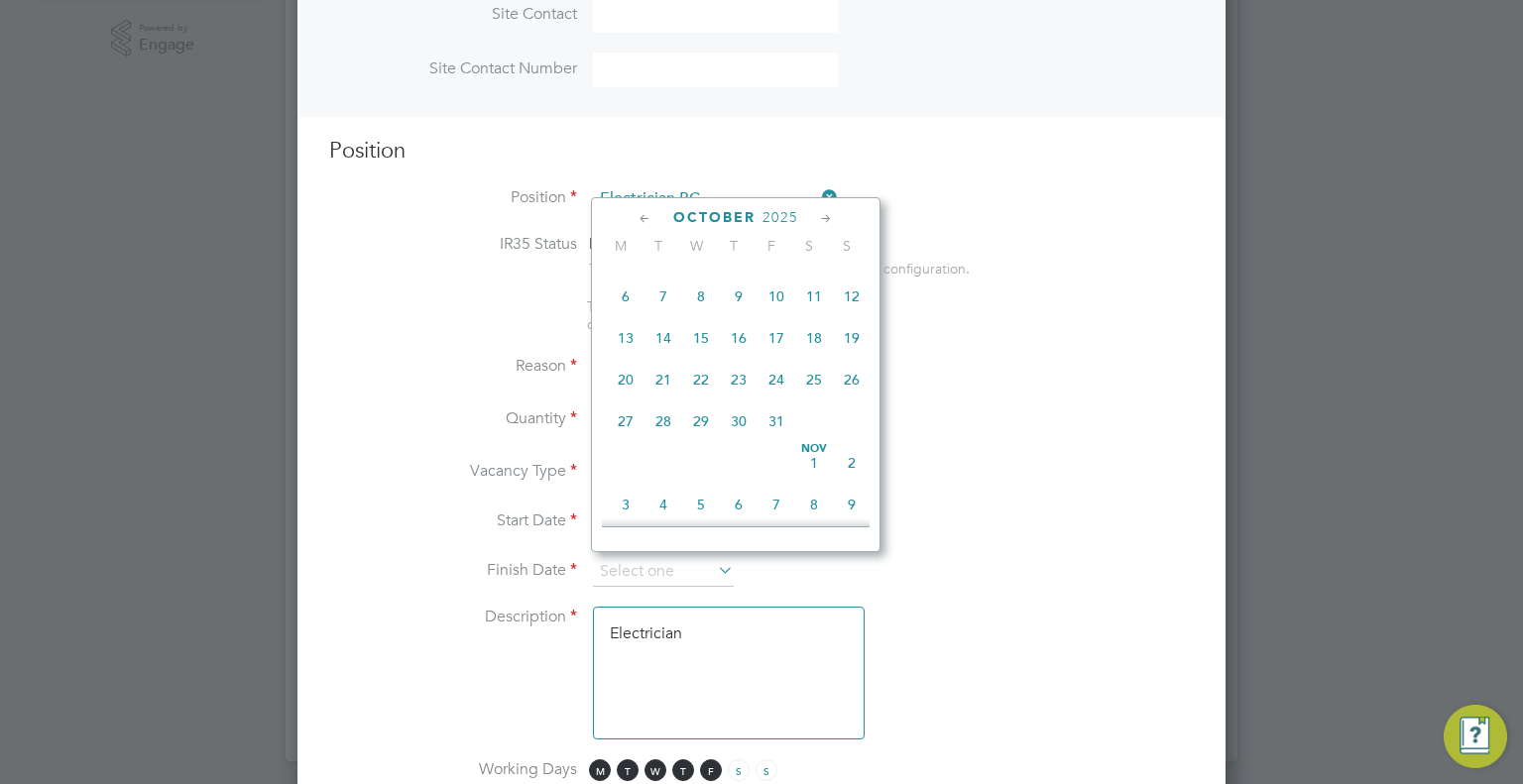 type on "31 Oct 2025" 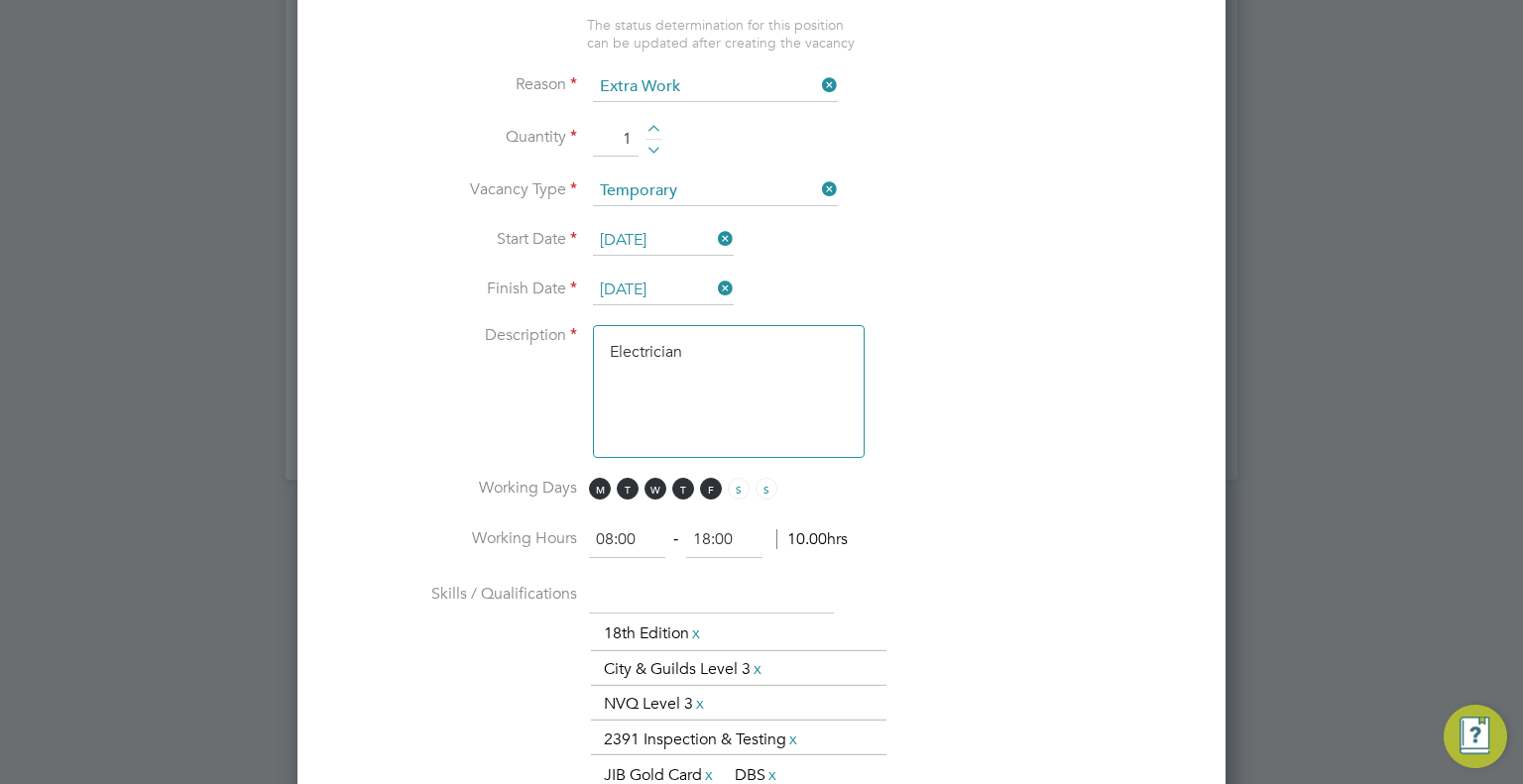 click on "Electrician" at bounding box center [729, 392] 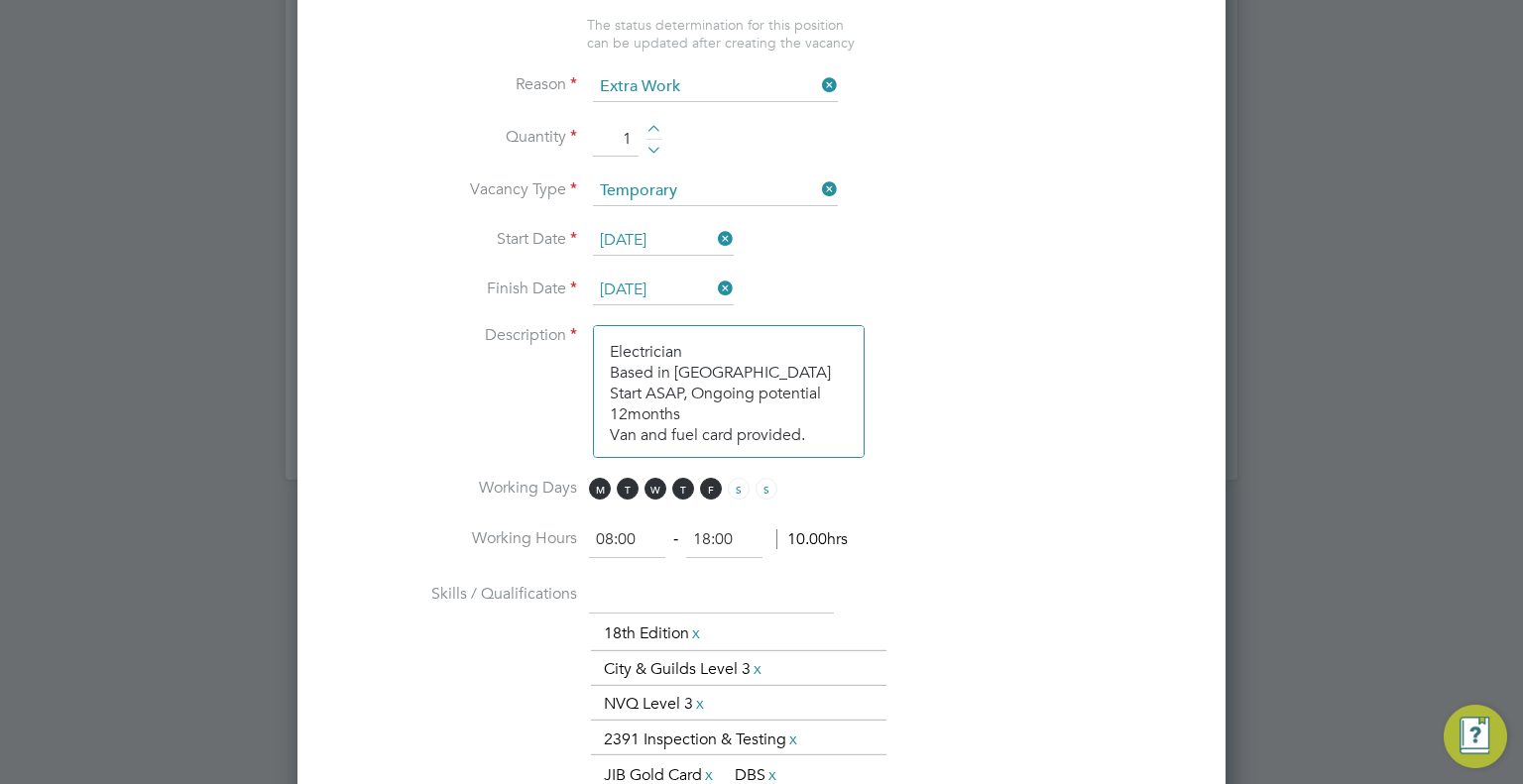 scroll, scrollTop: 8, scrollLeft: 0, axis: vertical 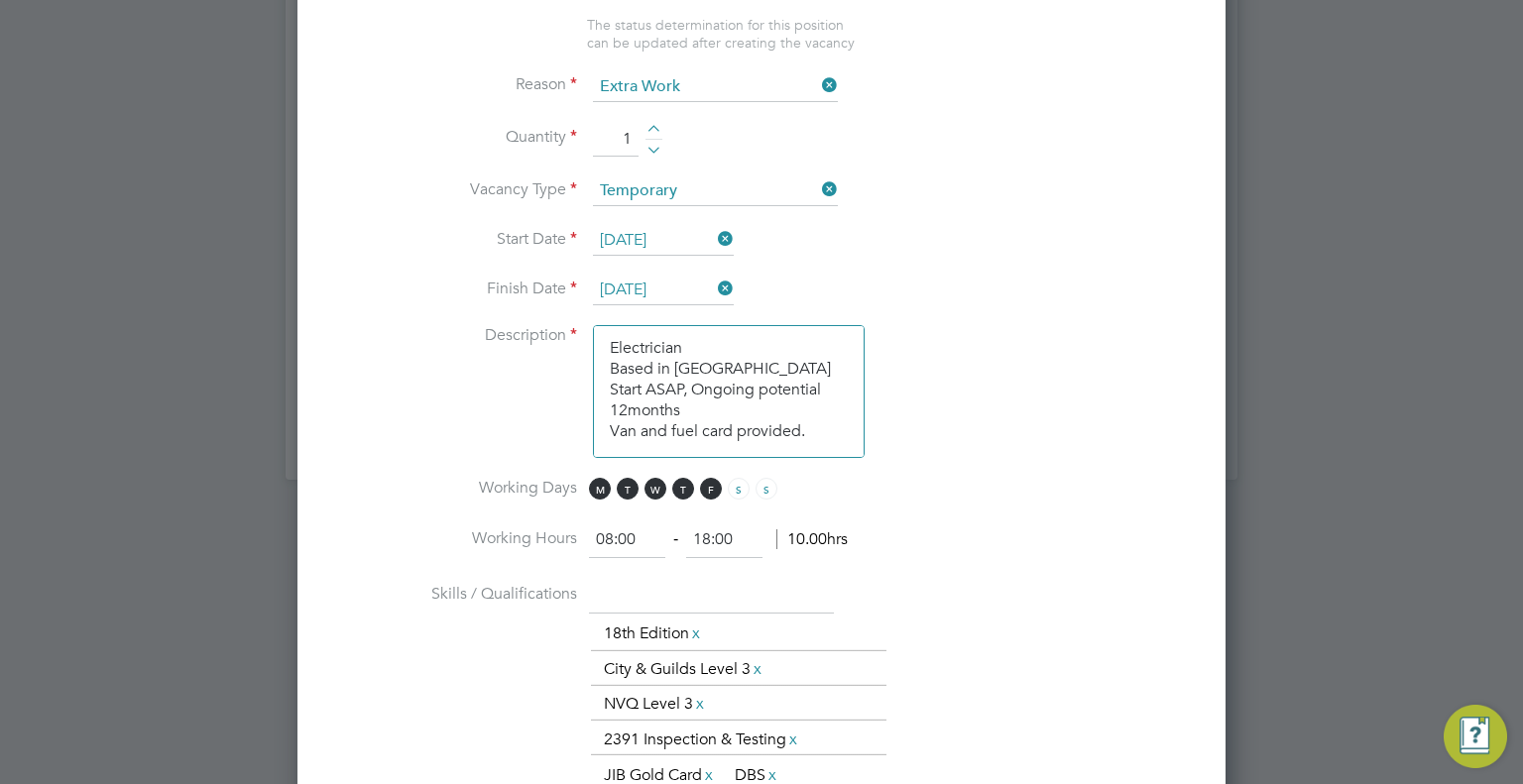 type on "Electrician
Based in Swadlincote
Start ASAP, Ongoing potential 12months
Van and fuel card provided." 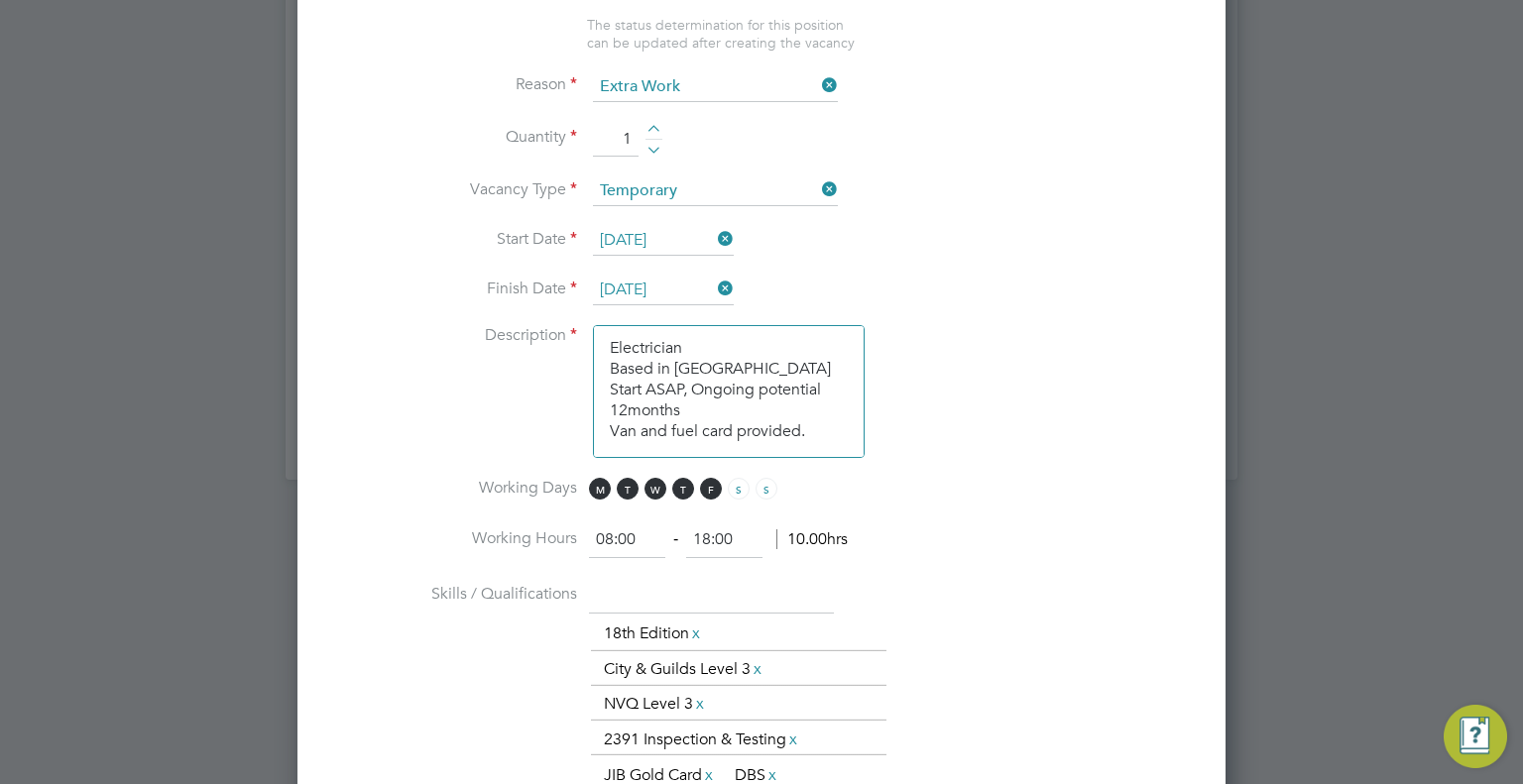 scroll, scrollTop: 24, scrollLeft: 0, axis: vertical 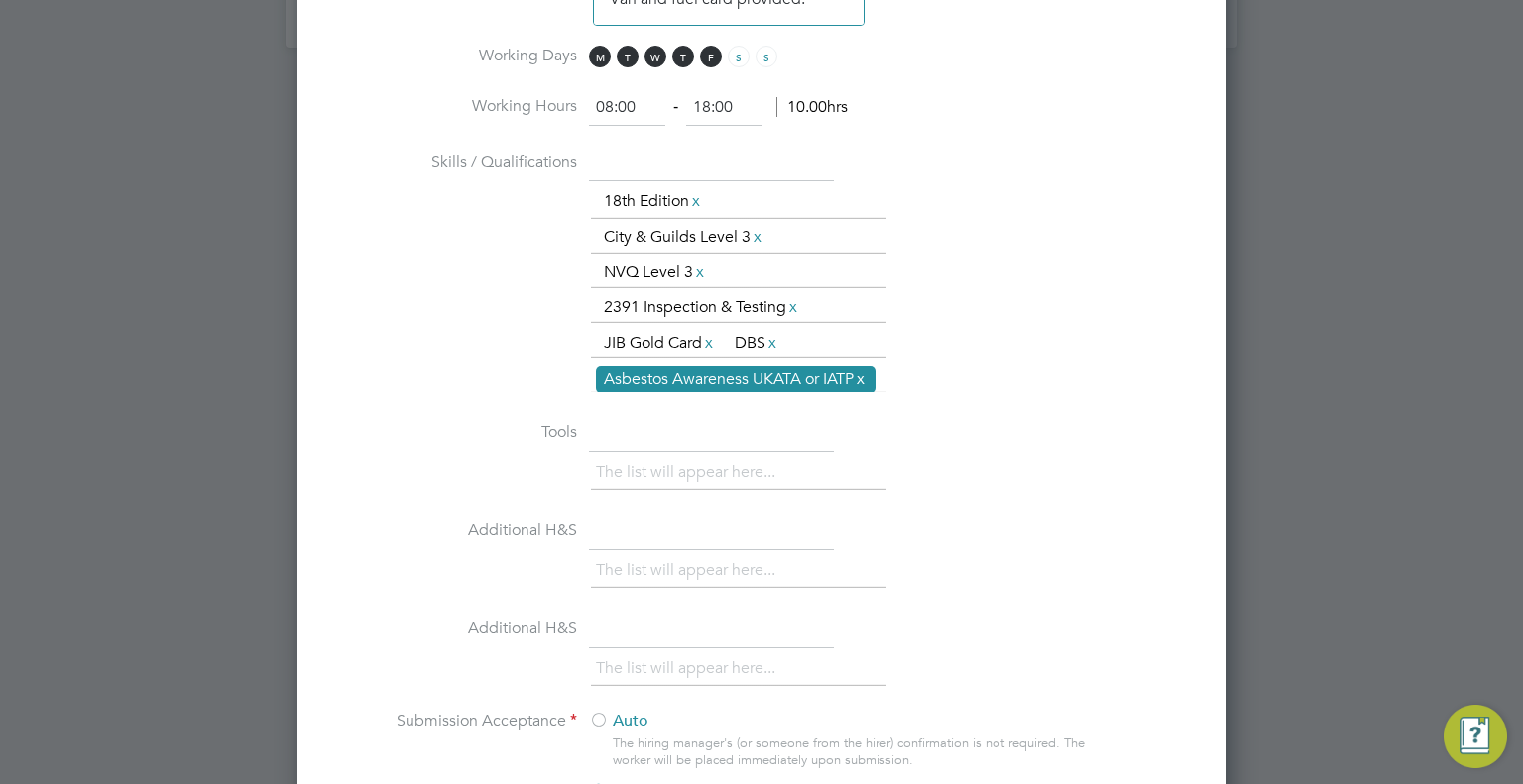 click on "Asbestos Awareness UKATA or IATP  x" at bounding box center (736, 379) 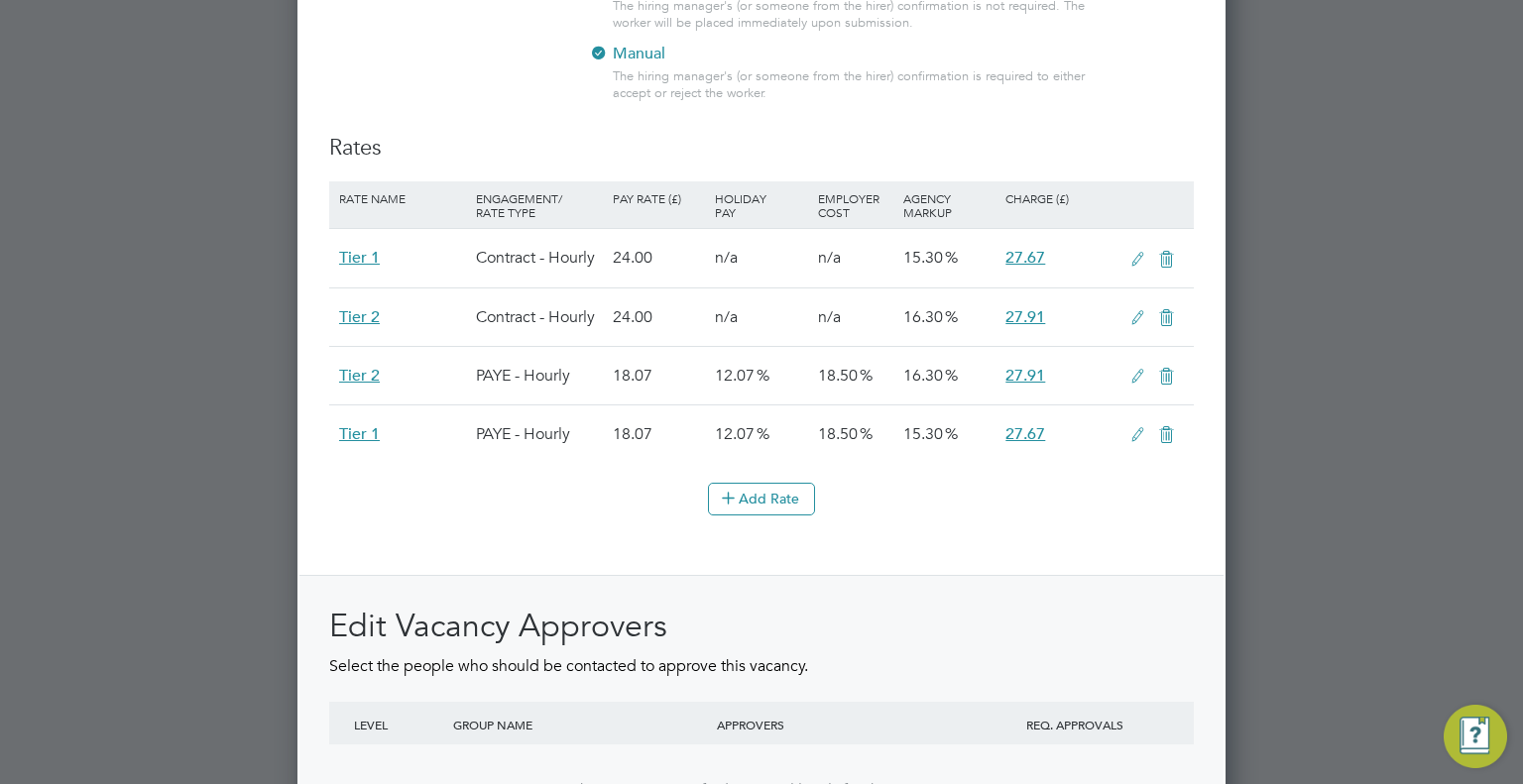 scroll, scrollTop: 2406, scrollLeft: 0, axis: vertical 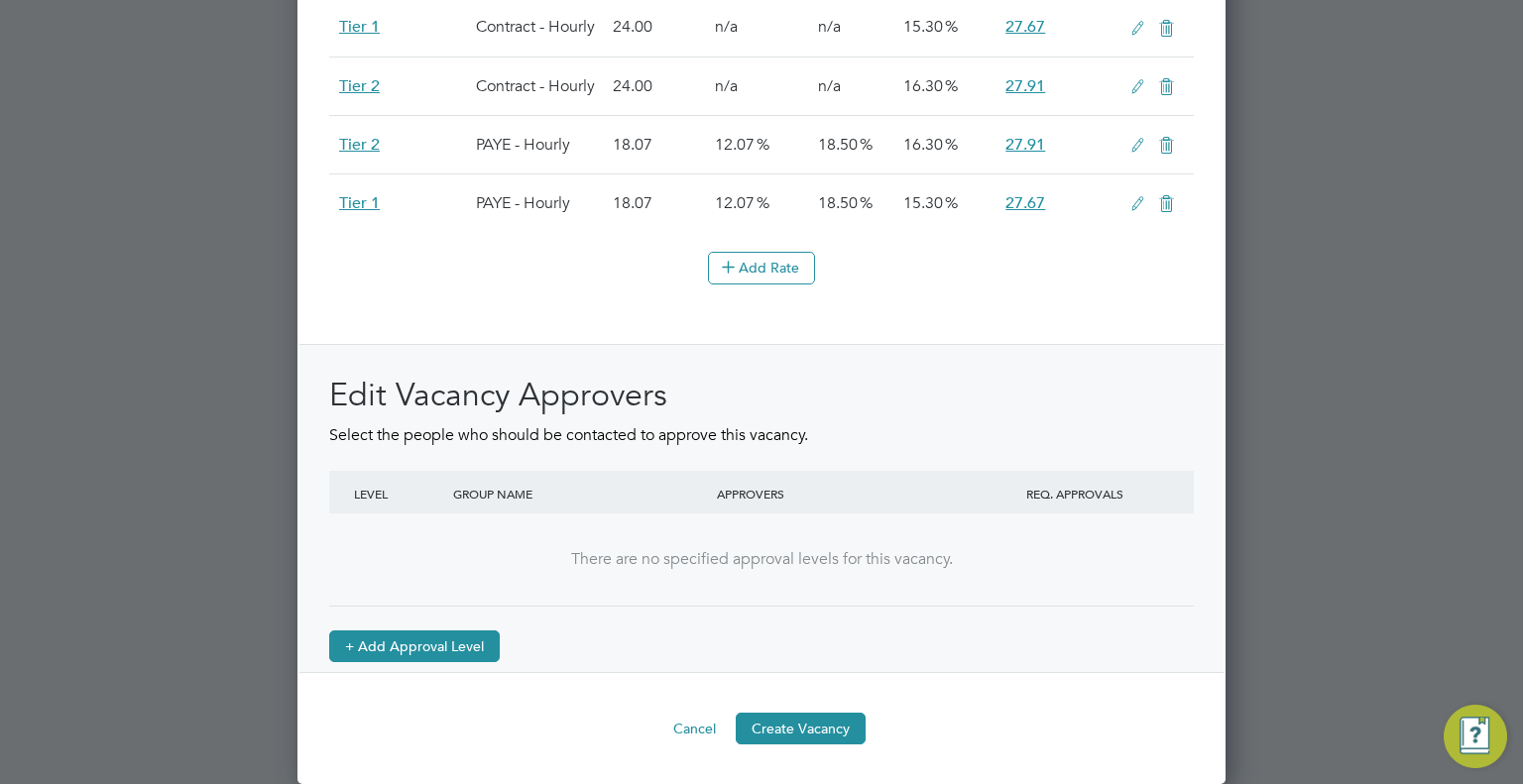 click on "+ Add Approval Level" at bounding box center (414, 646) 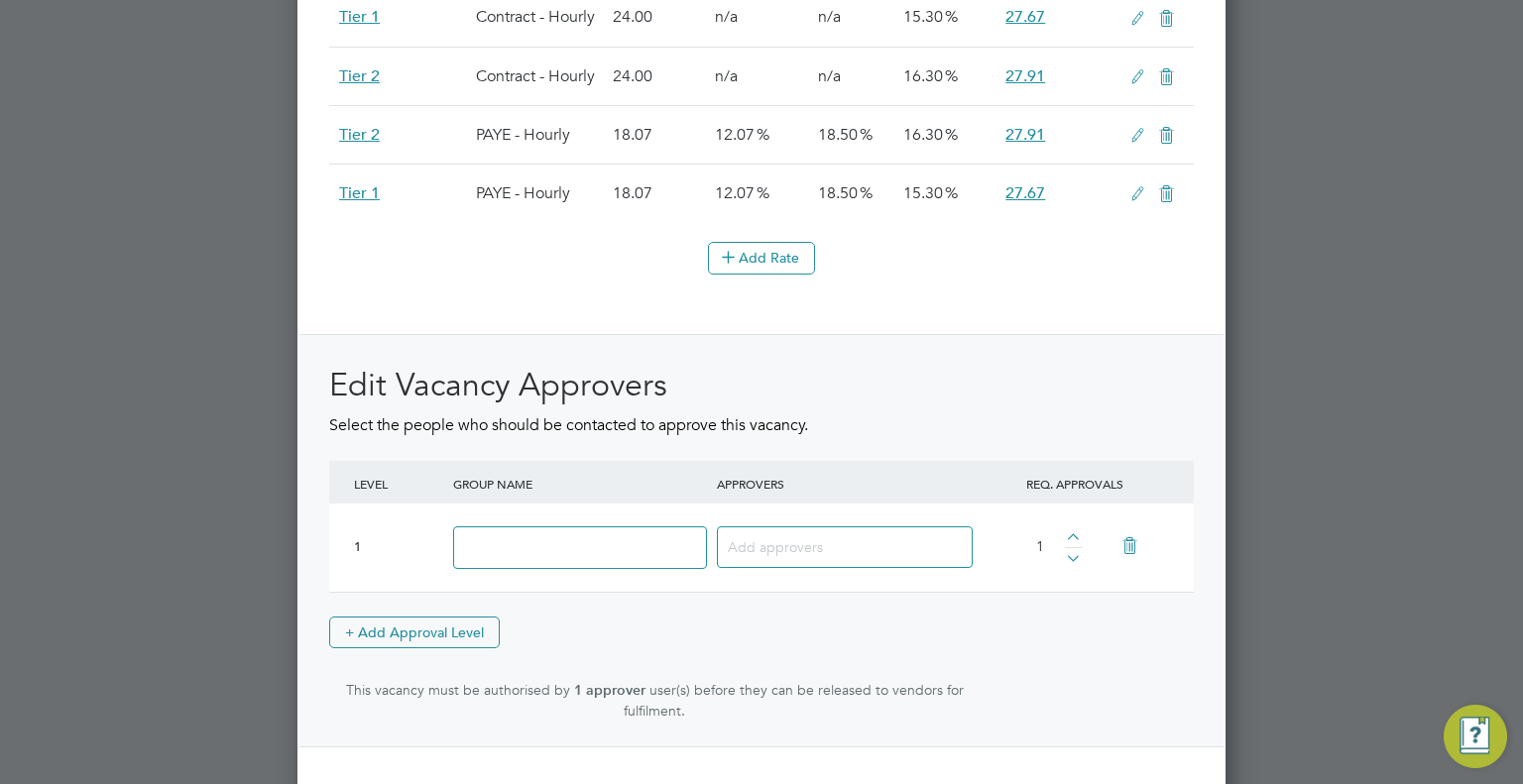 click at bounding box center (580, 547) 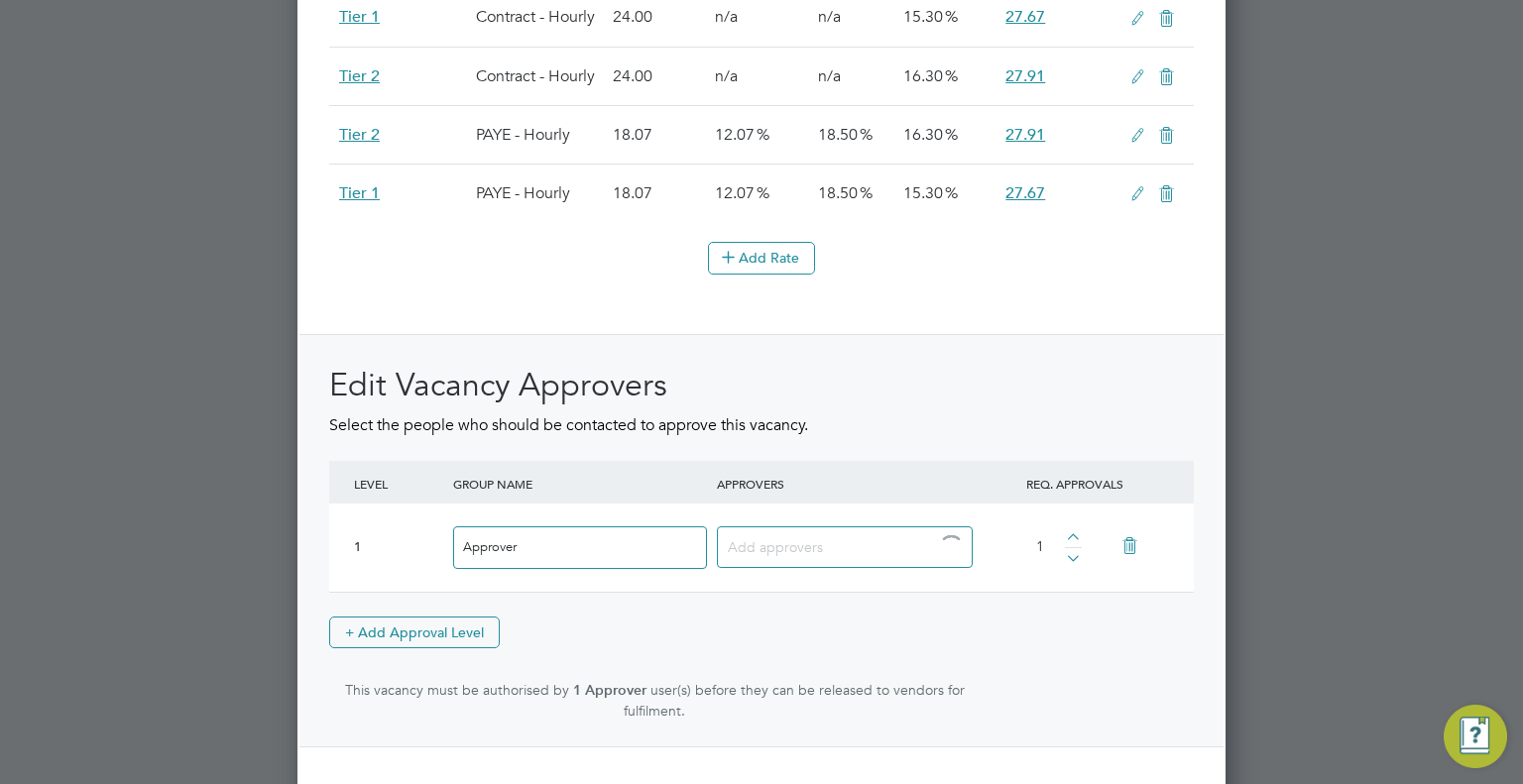 click at bounding box center [837, 546] 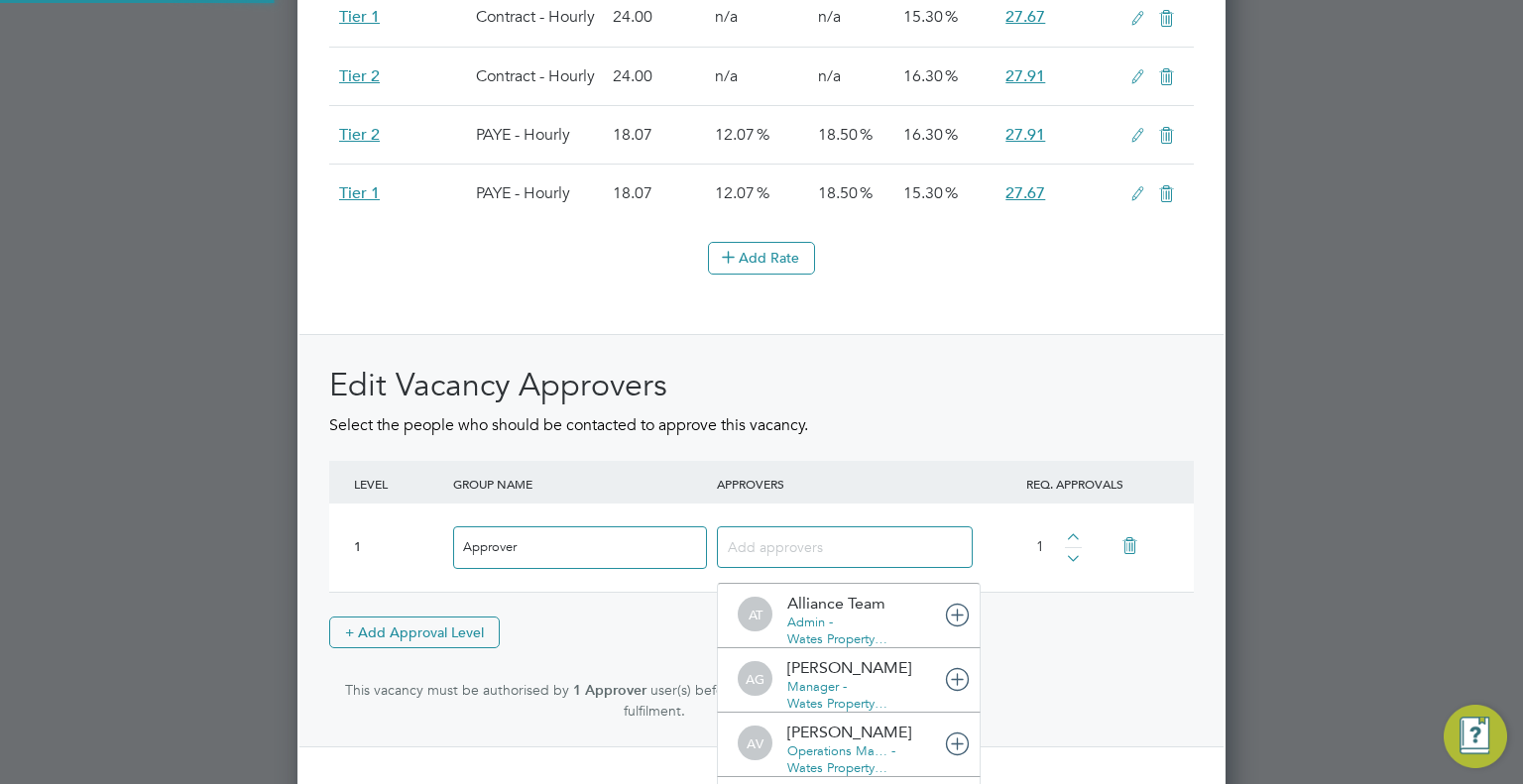 scroll, scrollTop: 0, scrollLeft: 0, axis: both 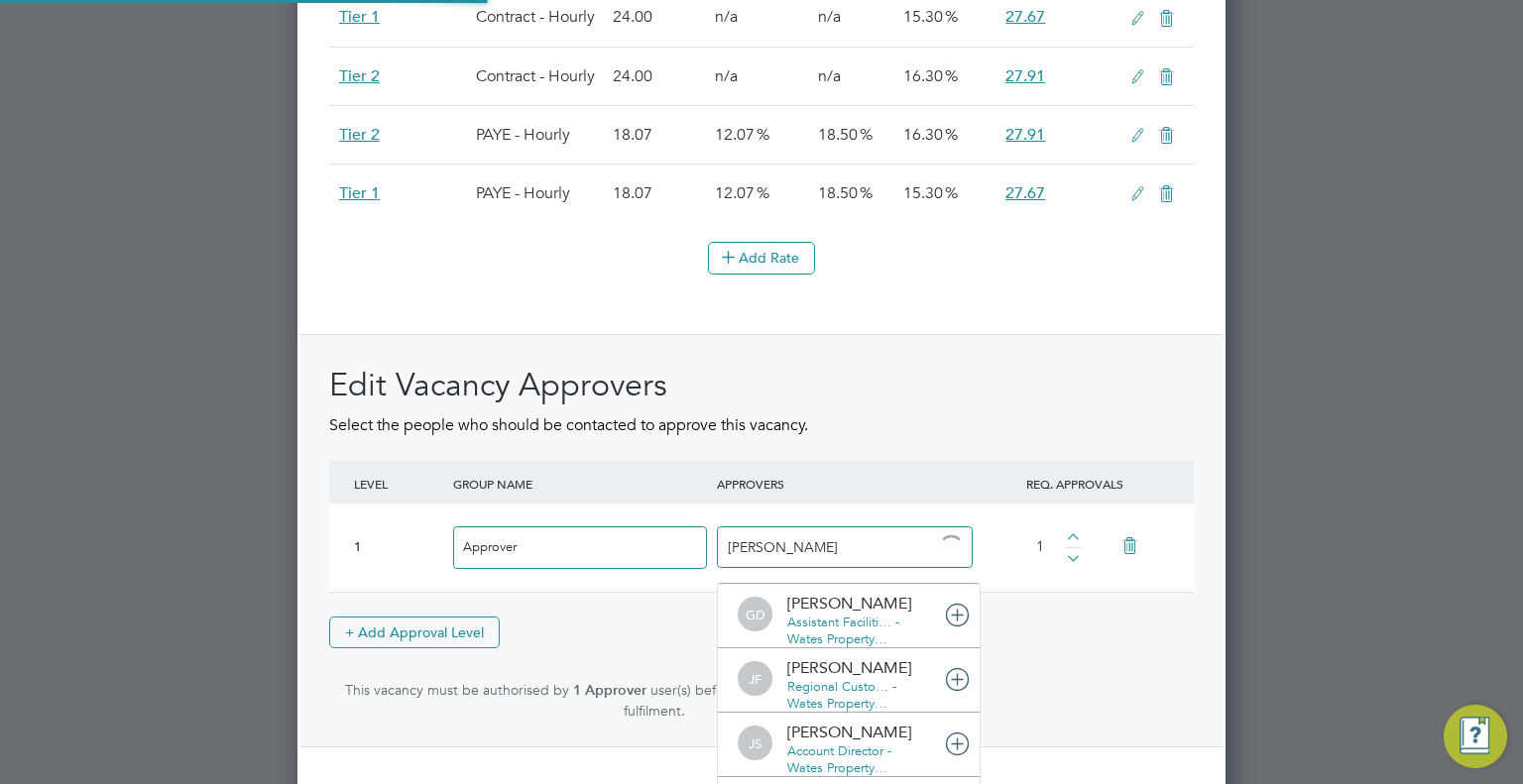 type on "steve wil" 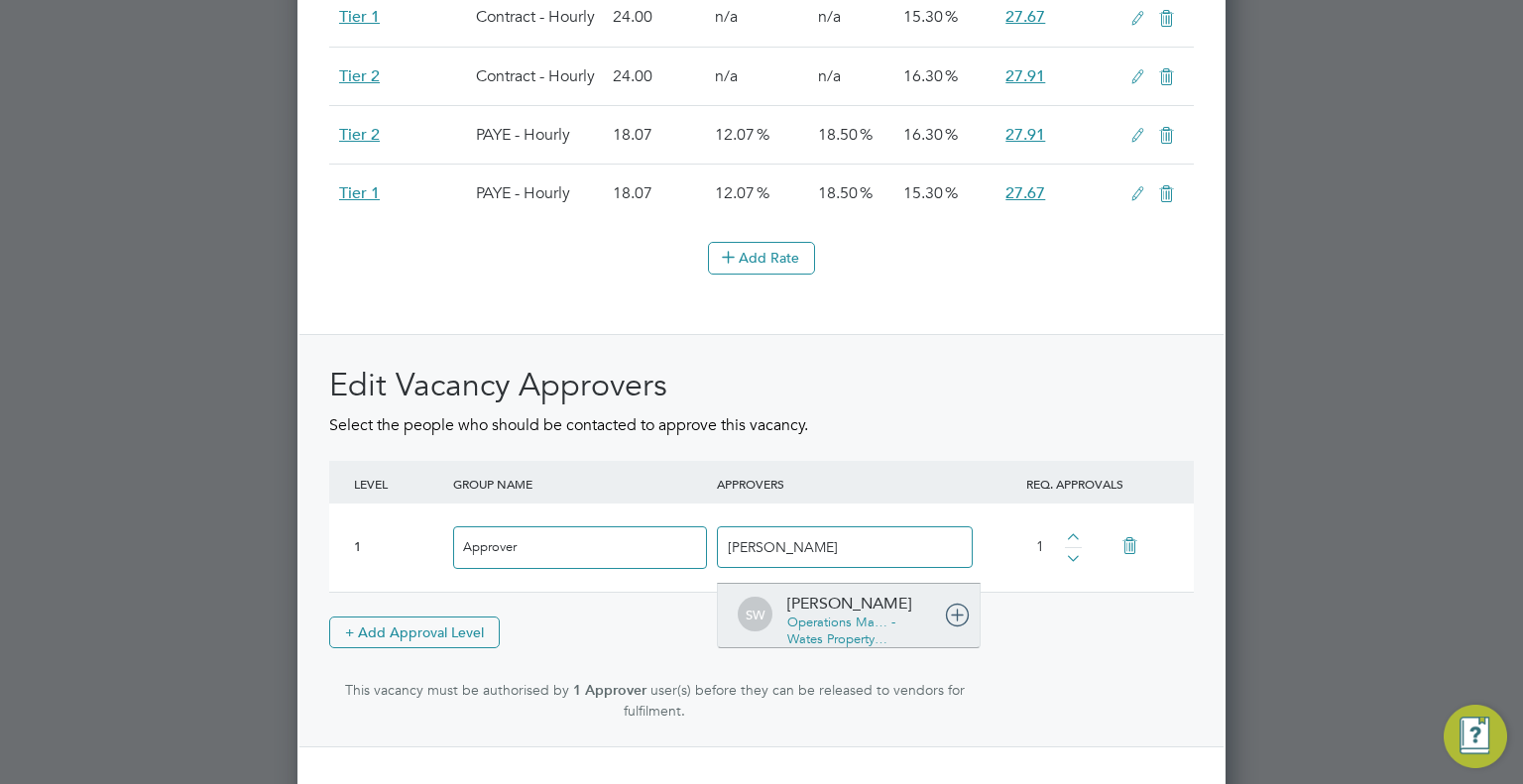 type 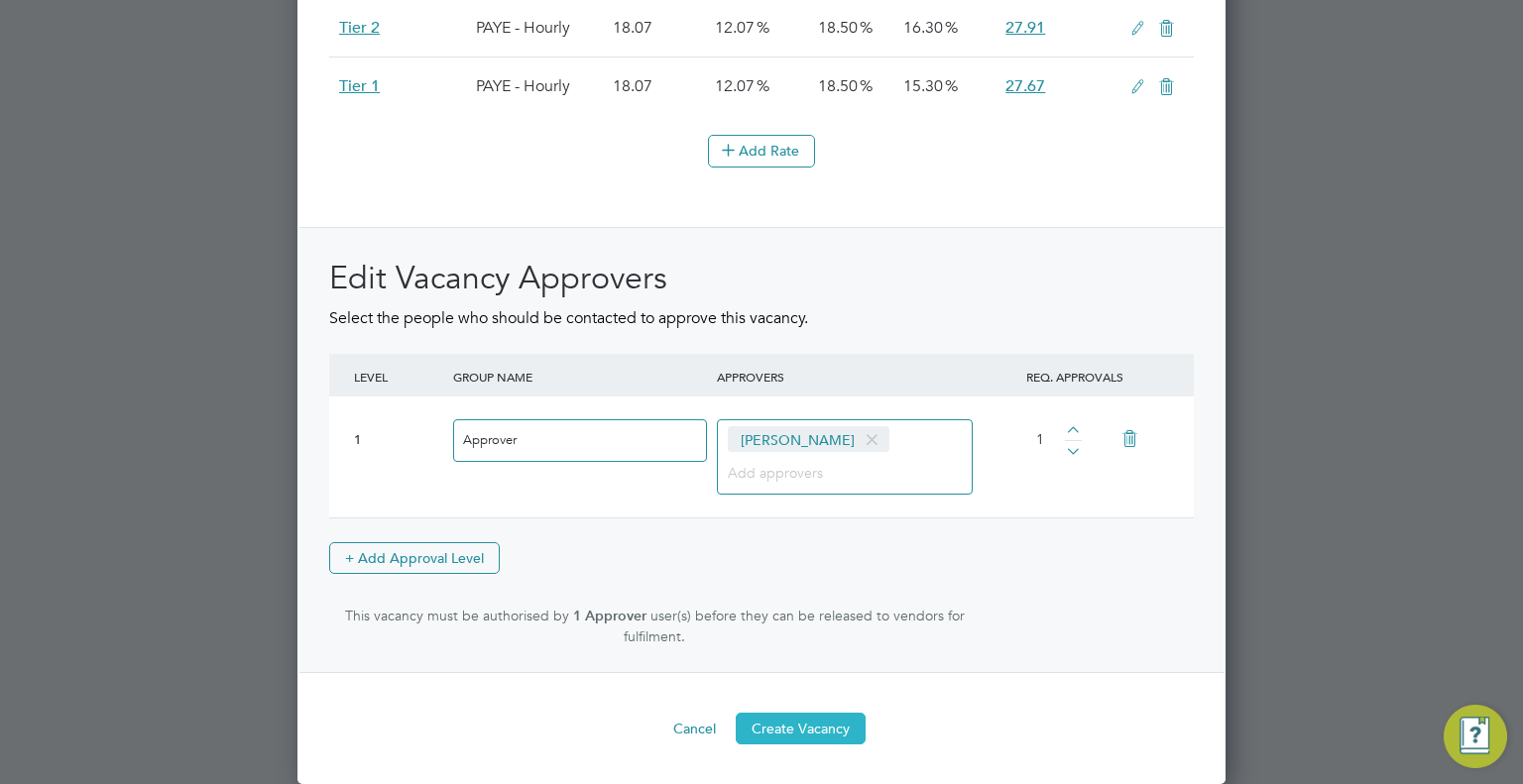 click on "Create Vacancy" at bounding box center (800, 728) 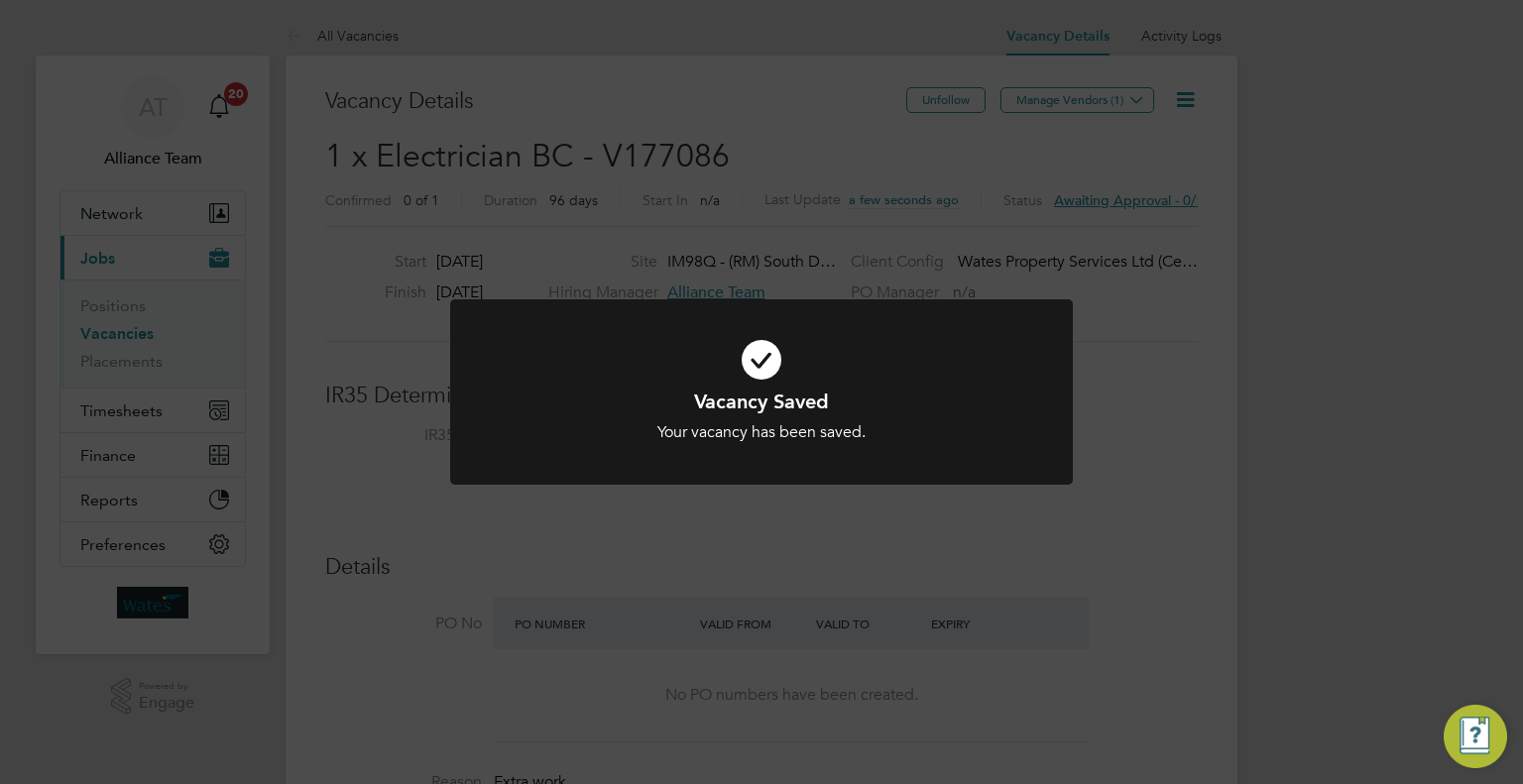 click on "Vacancy Saved Your vacancy has been saved. Cancel Okay" 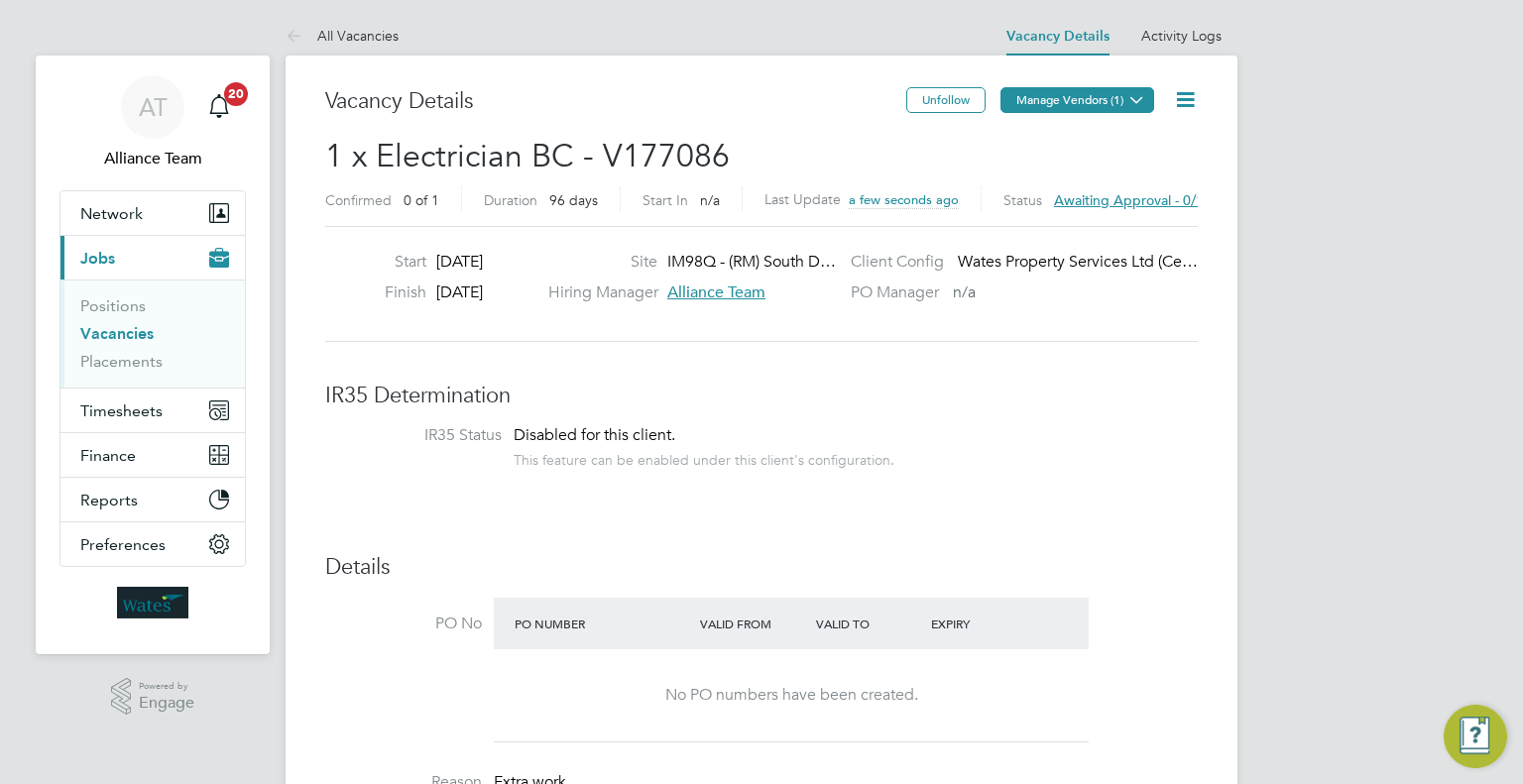 click 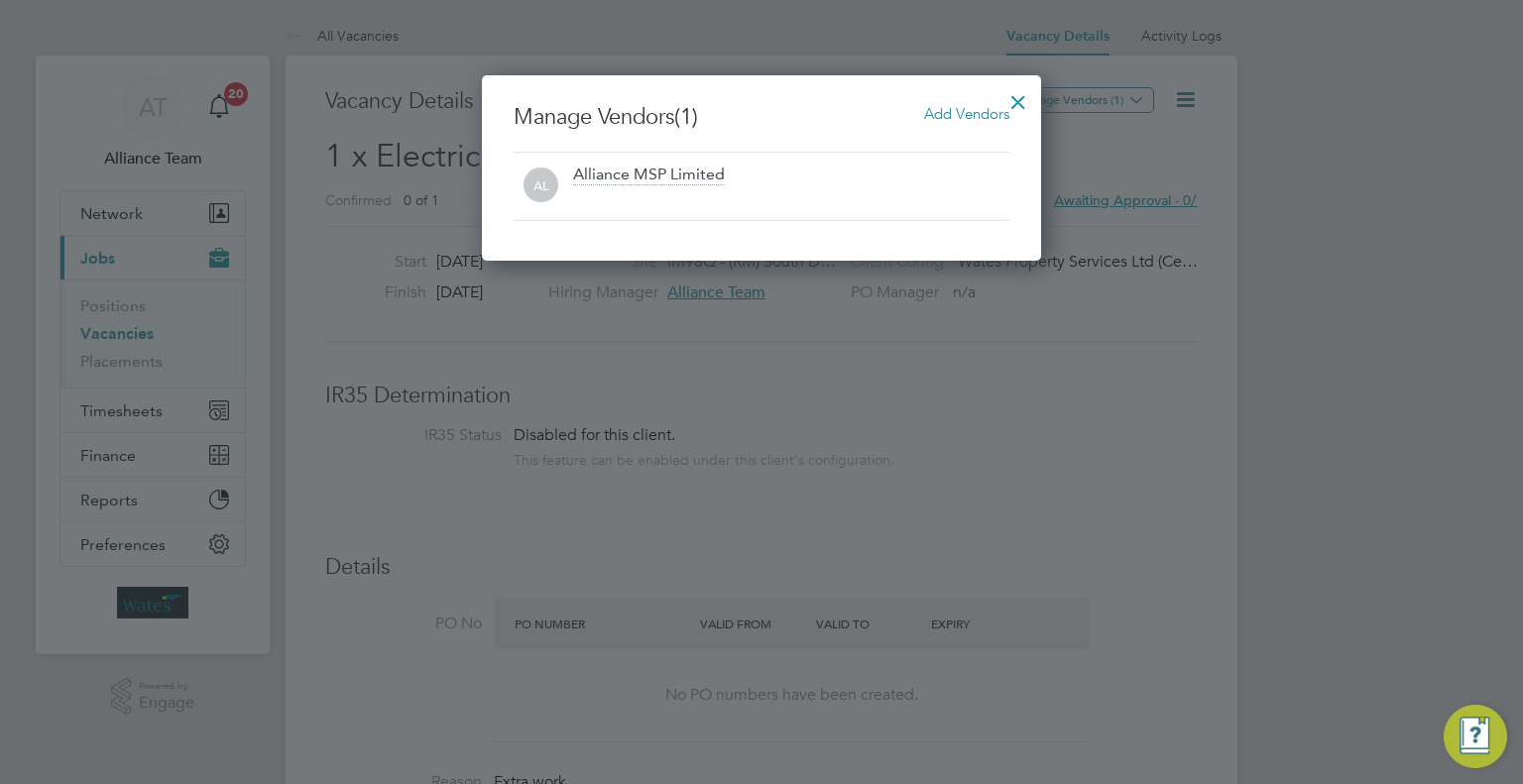 click on "Manage Vendors  (1) Add Vendors AL Alliance MSP Limited" at bounding box center (762, 168) 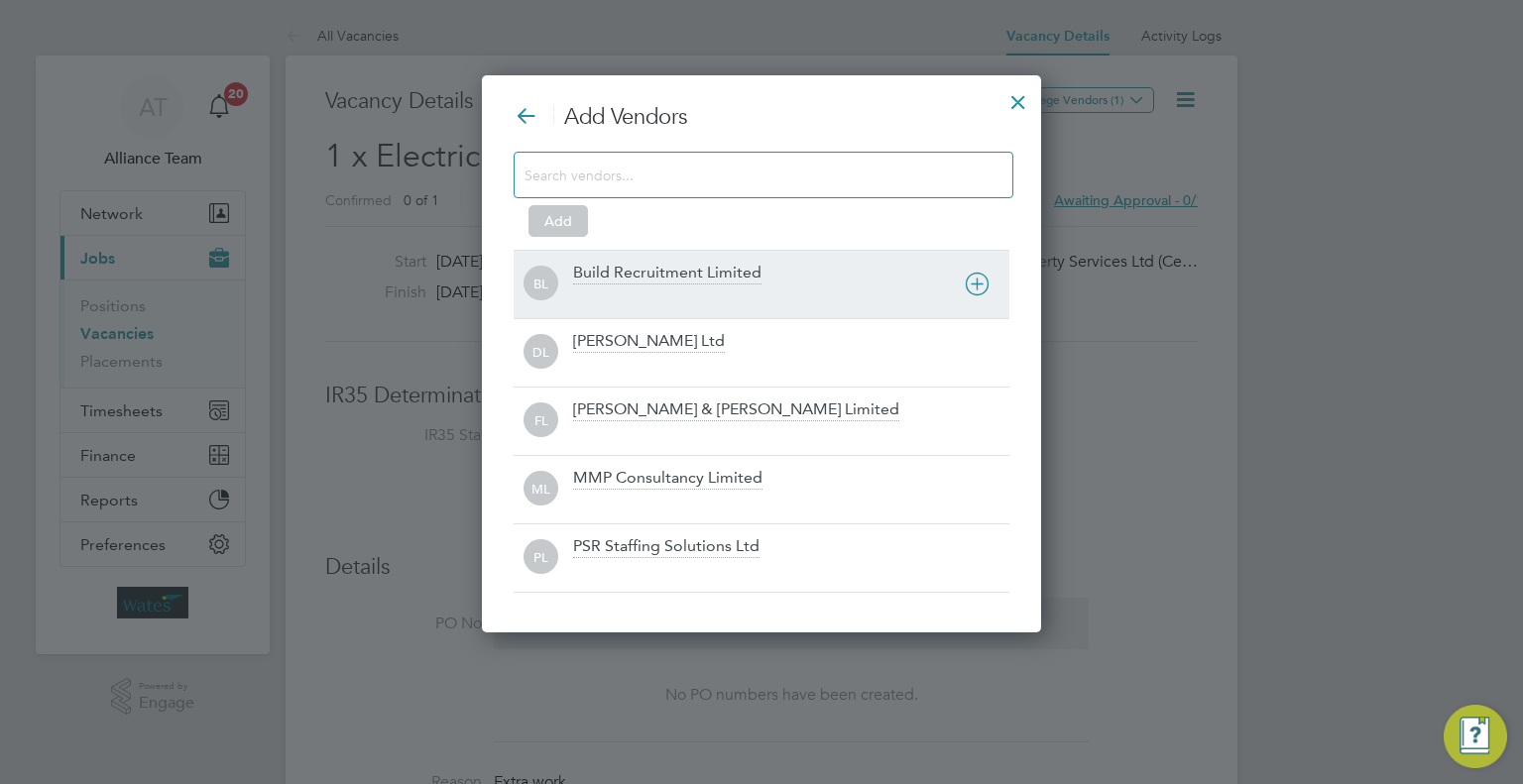 click at bounding box center [791, 297] 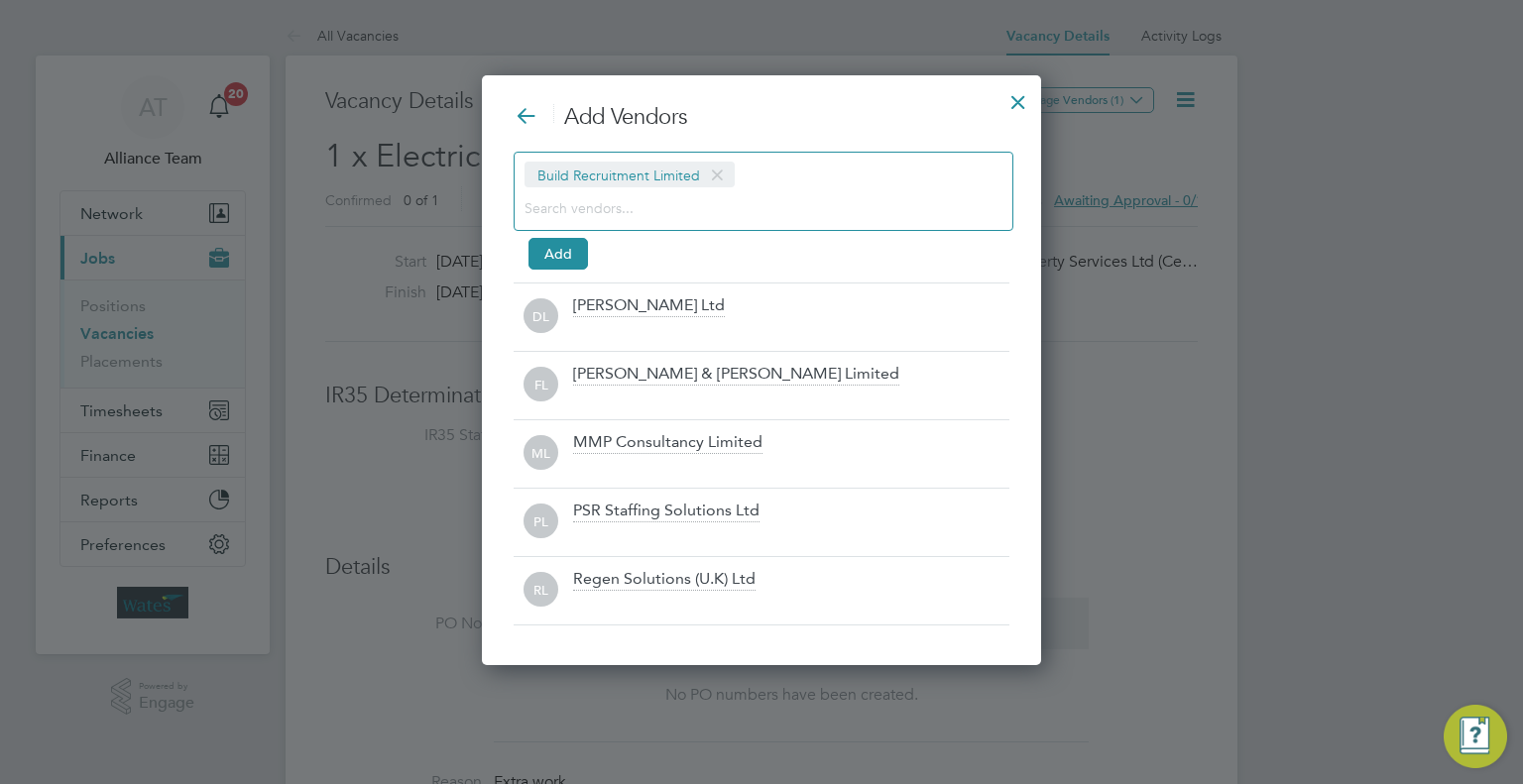click on "Build Recruitment Limited" at bounding box center [763, 191] 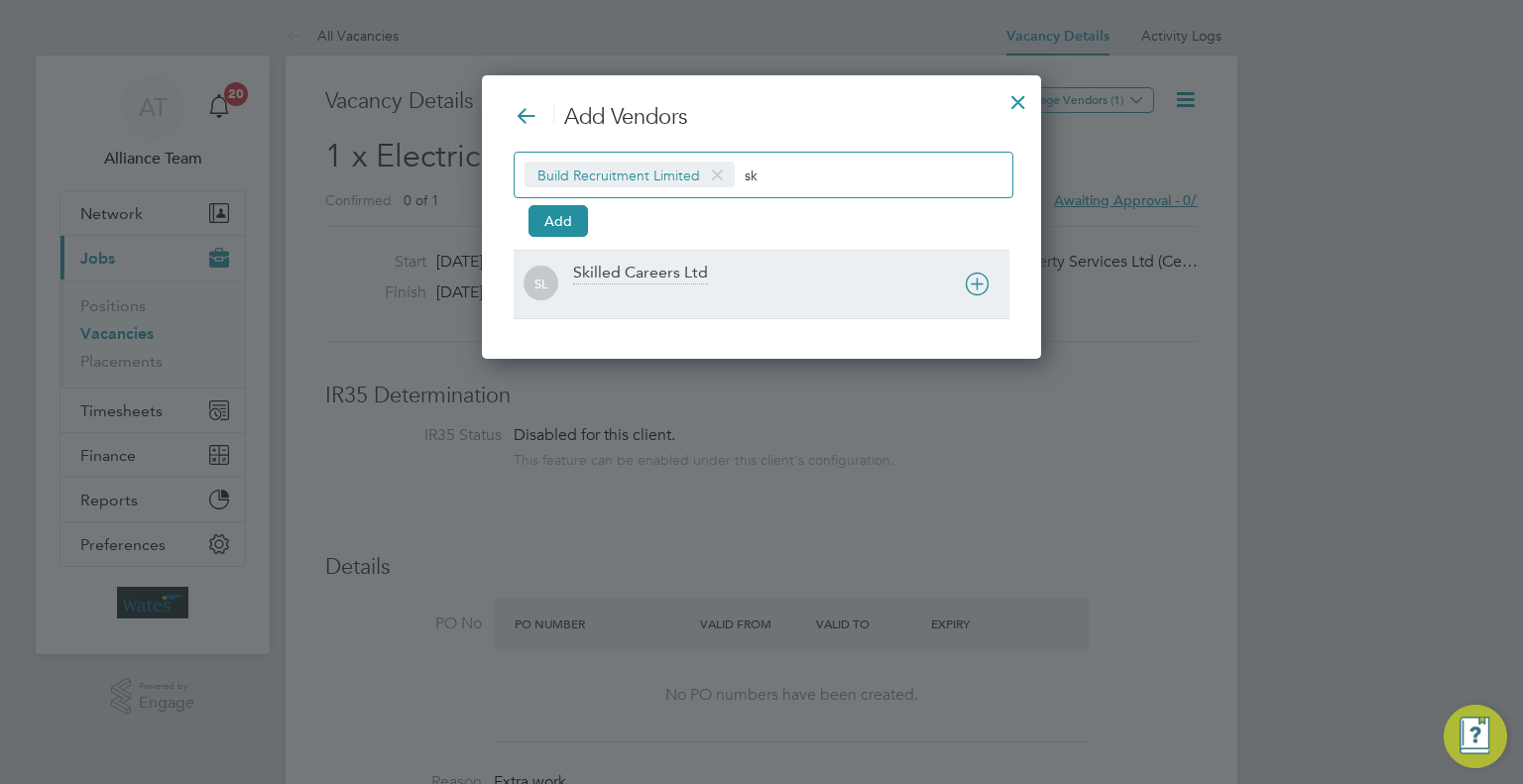 type on "sk" 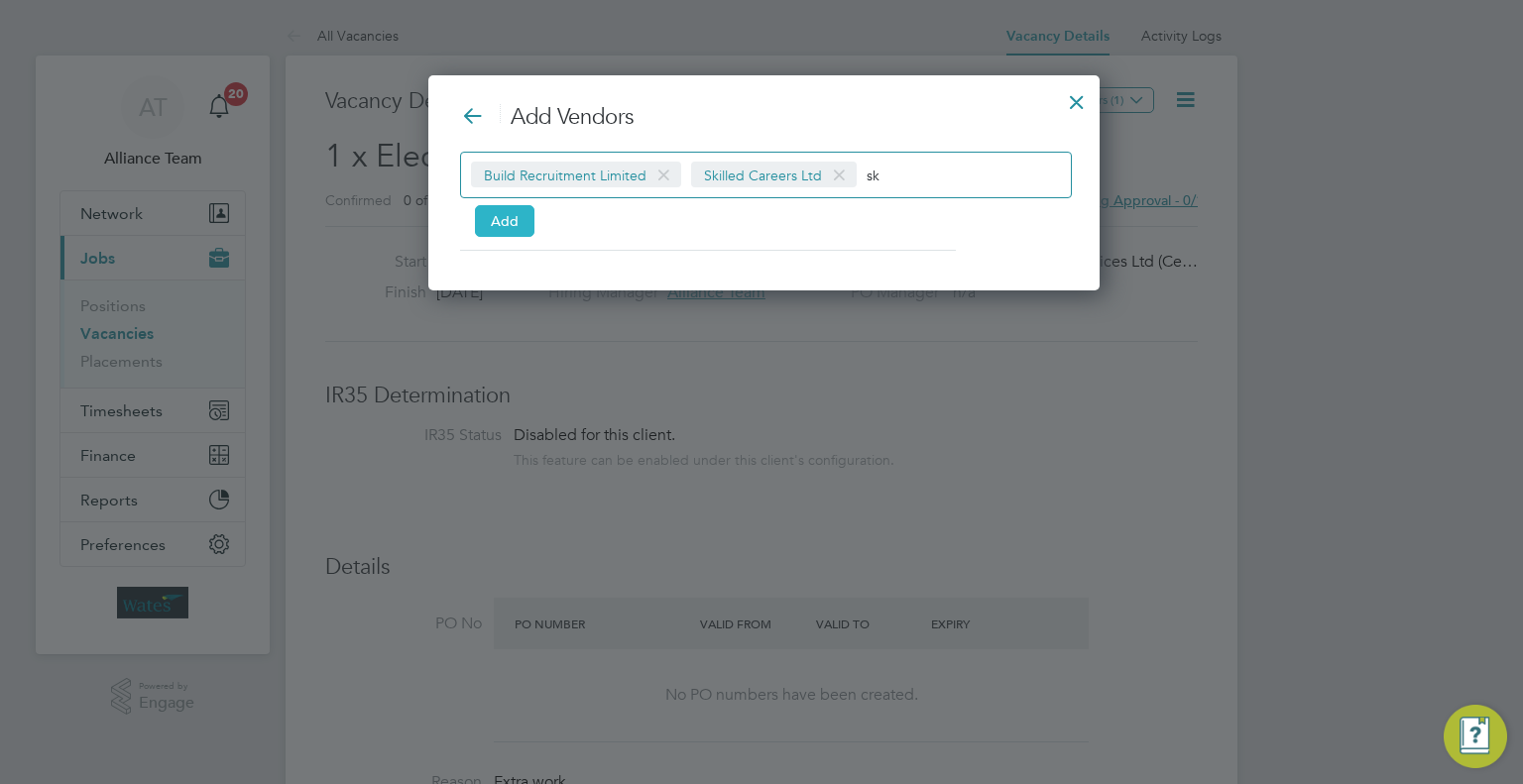 click on "Add" at bounding box center [505, 221] 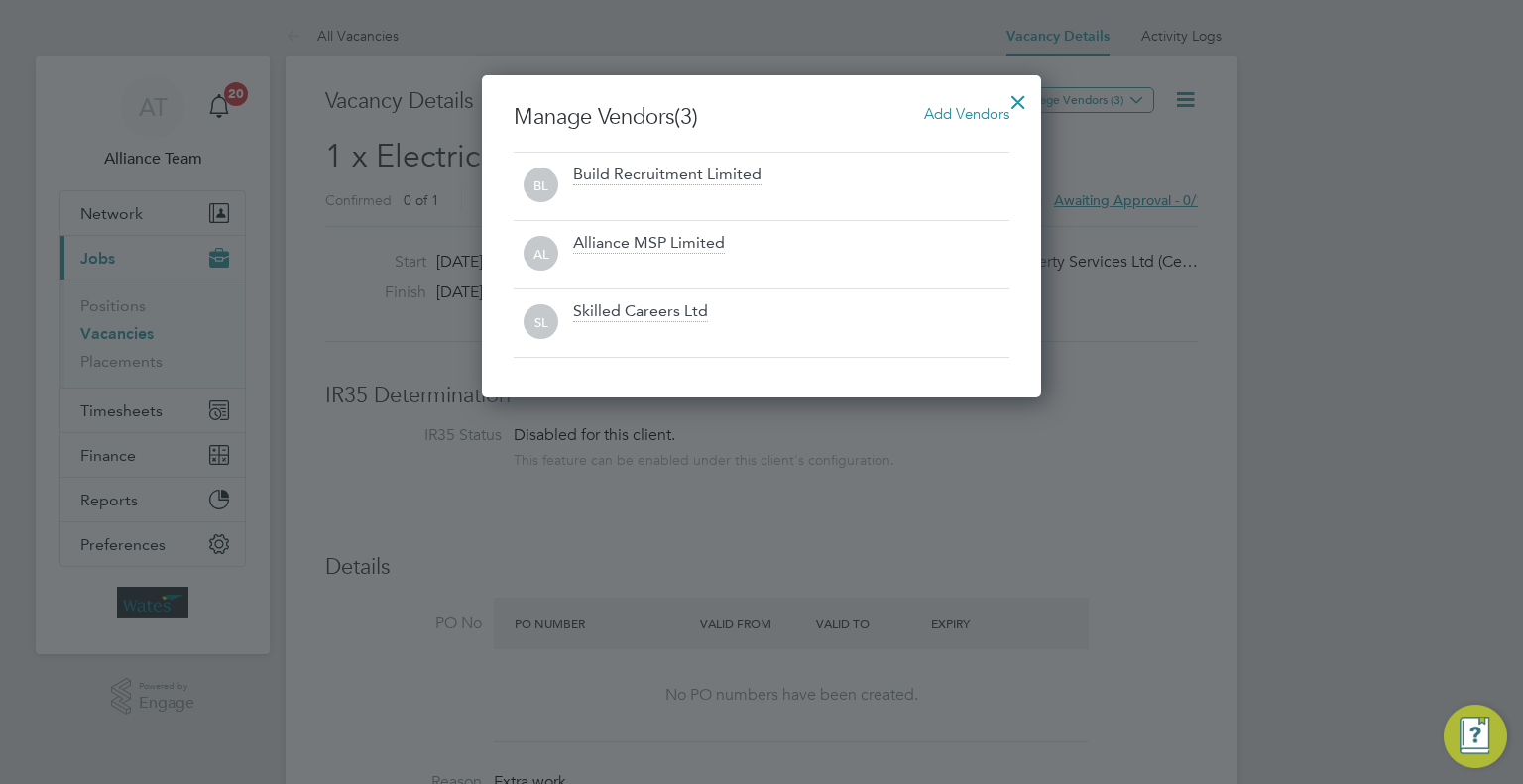 click at bounding box center [1018, 97] 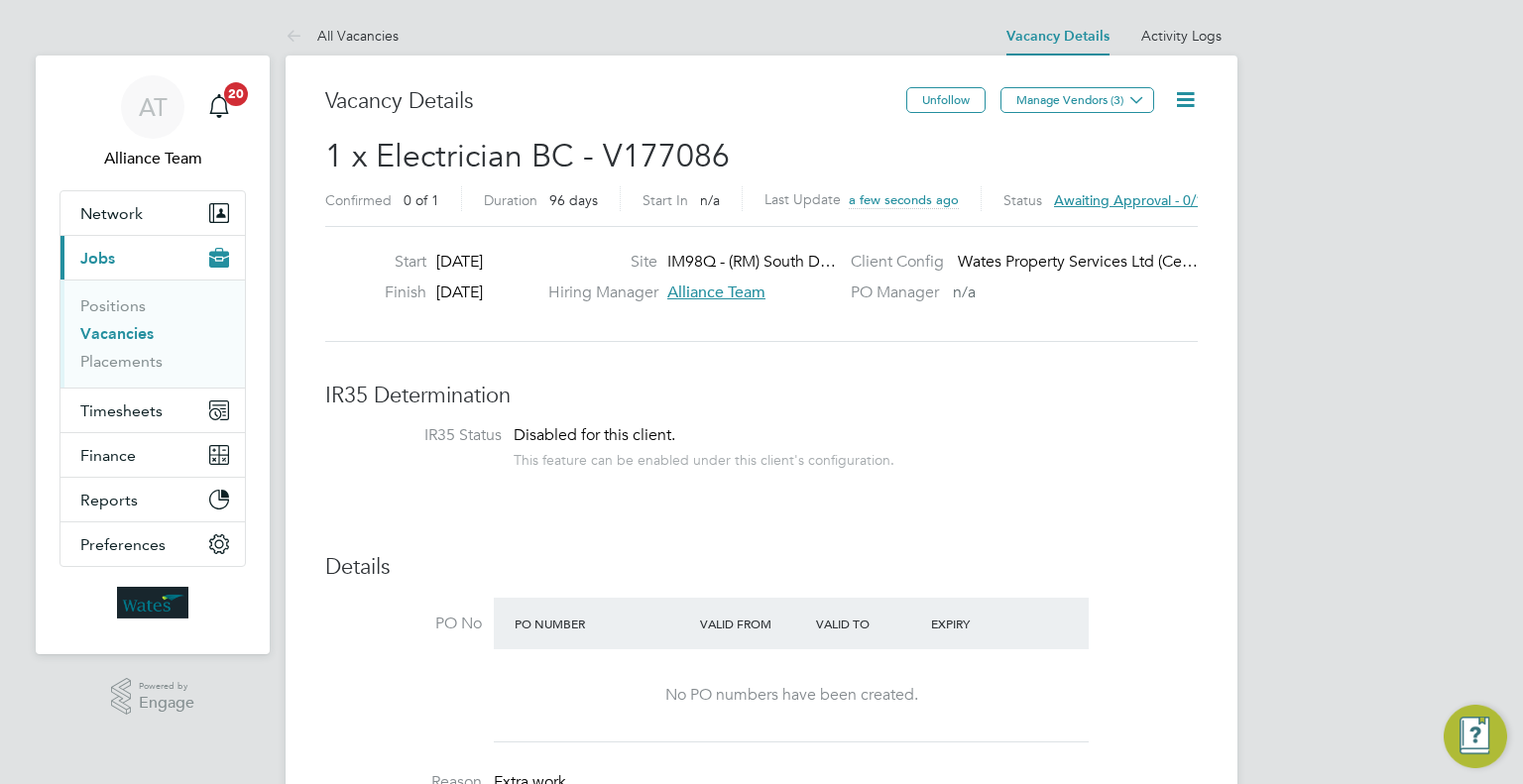 click 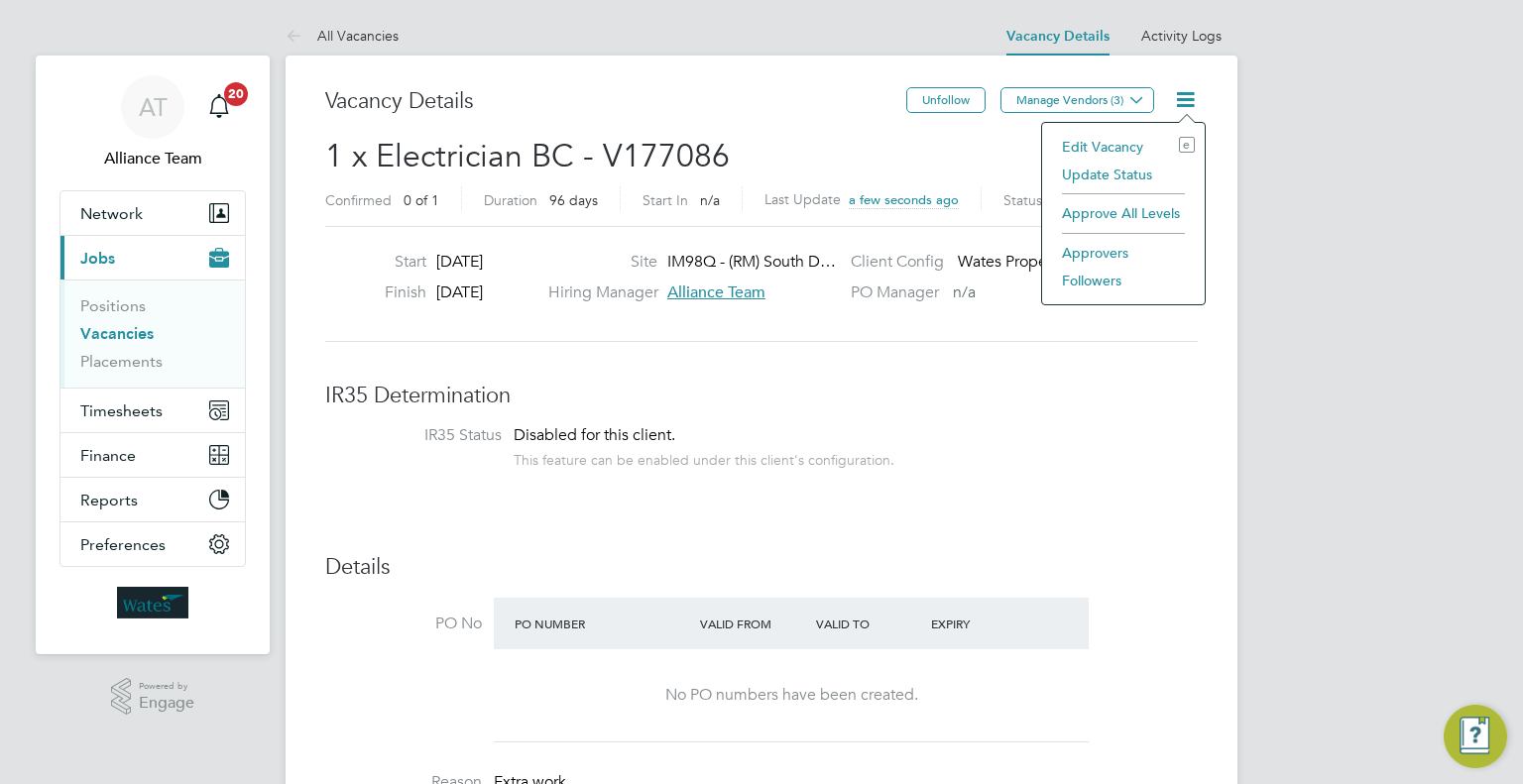 click on "Followers" 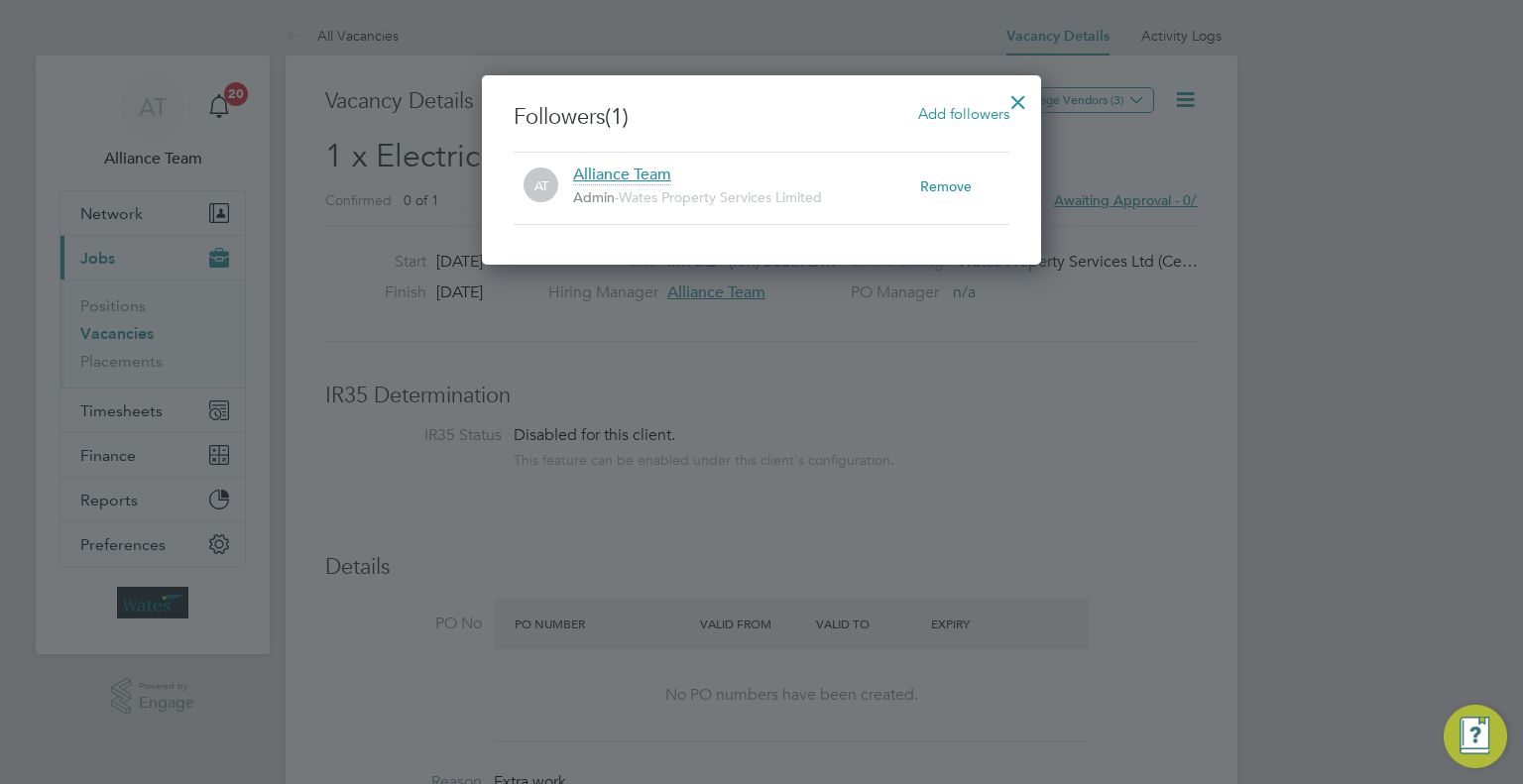 click on "Add followers" at bounding box center [964, 113] 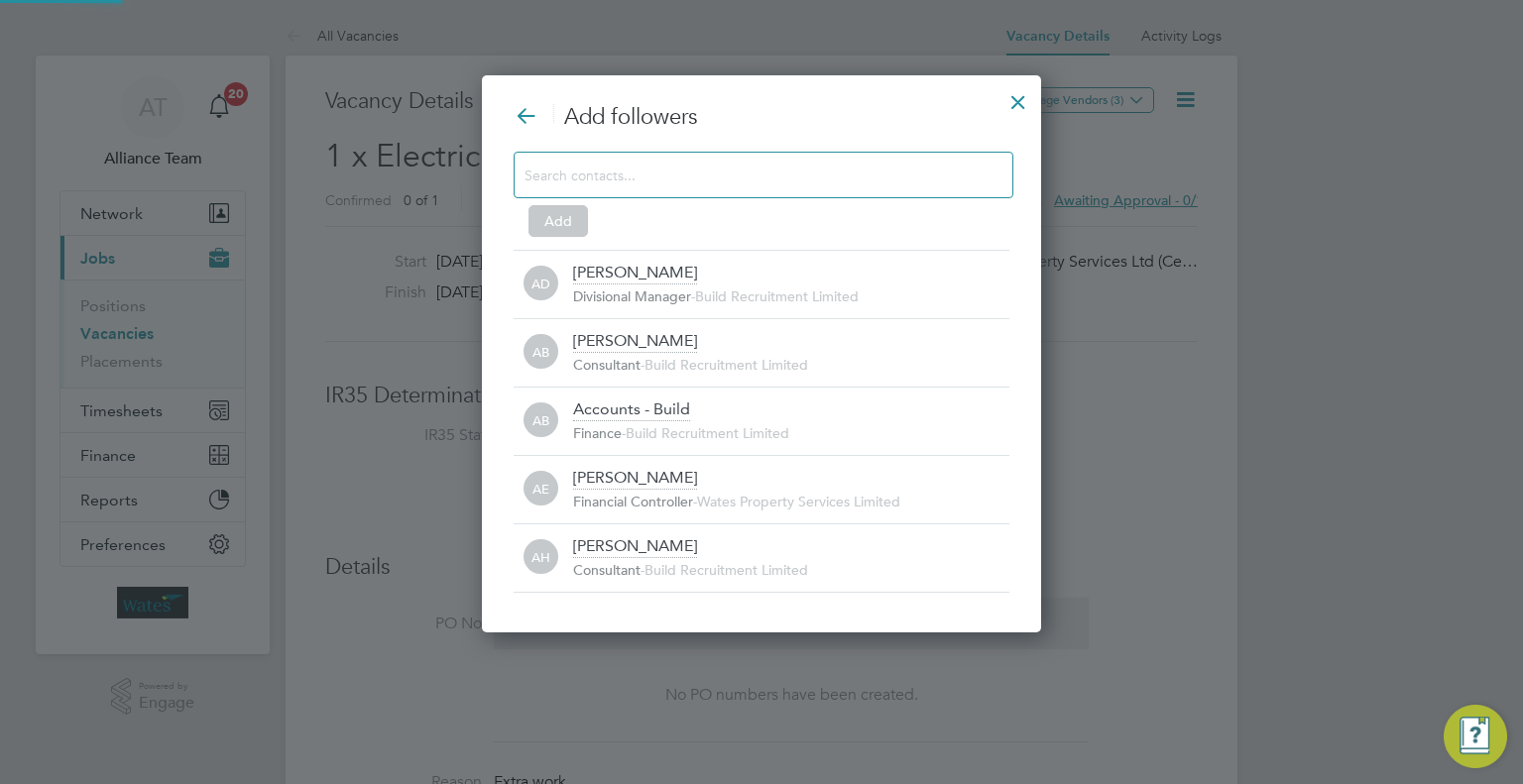 click at bounding box center [748, 174] 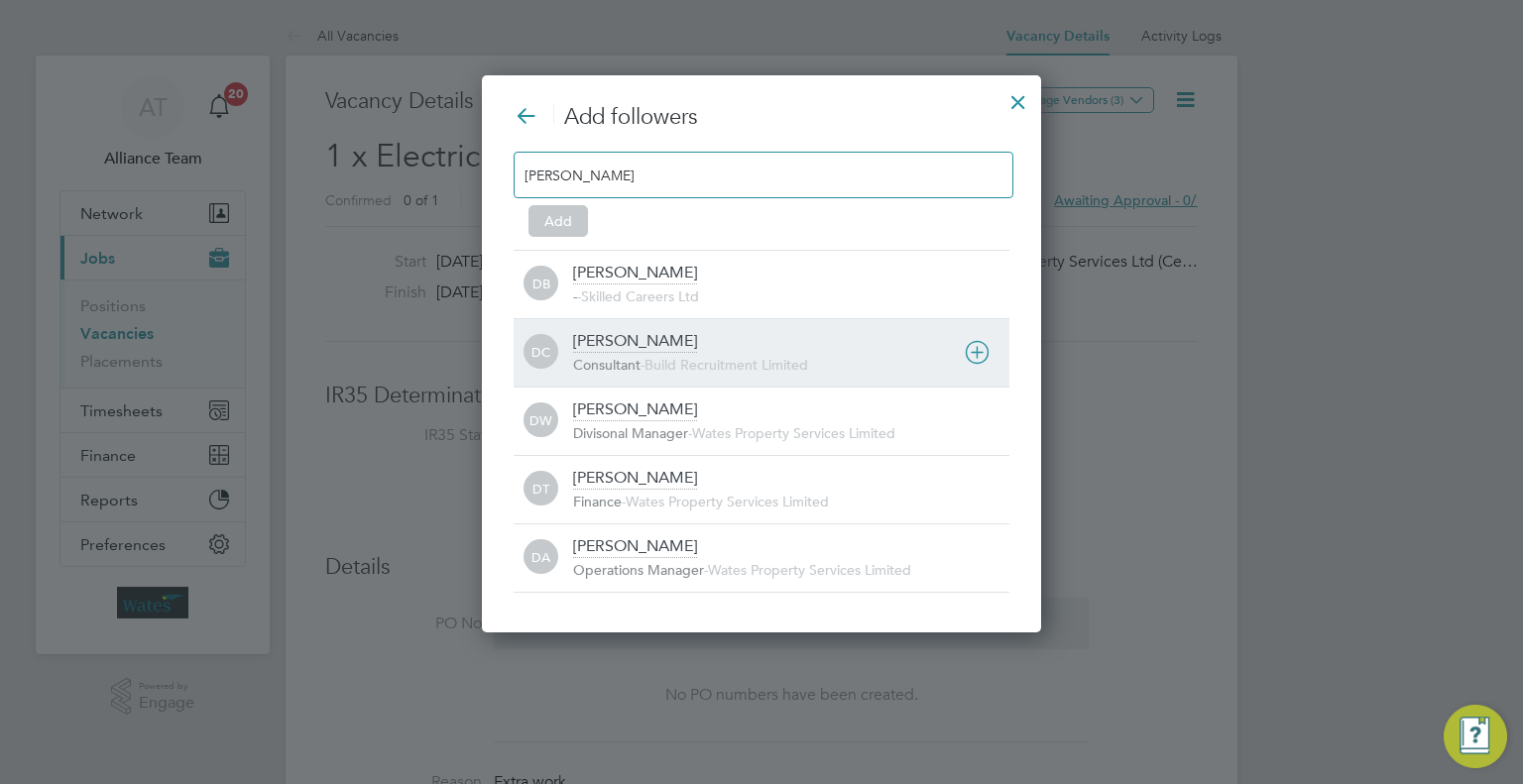 type on "dan" 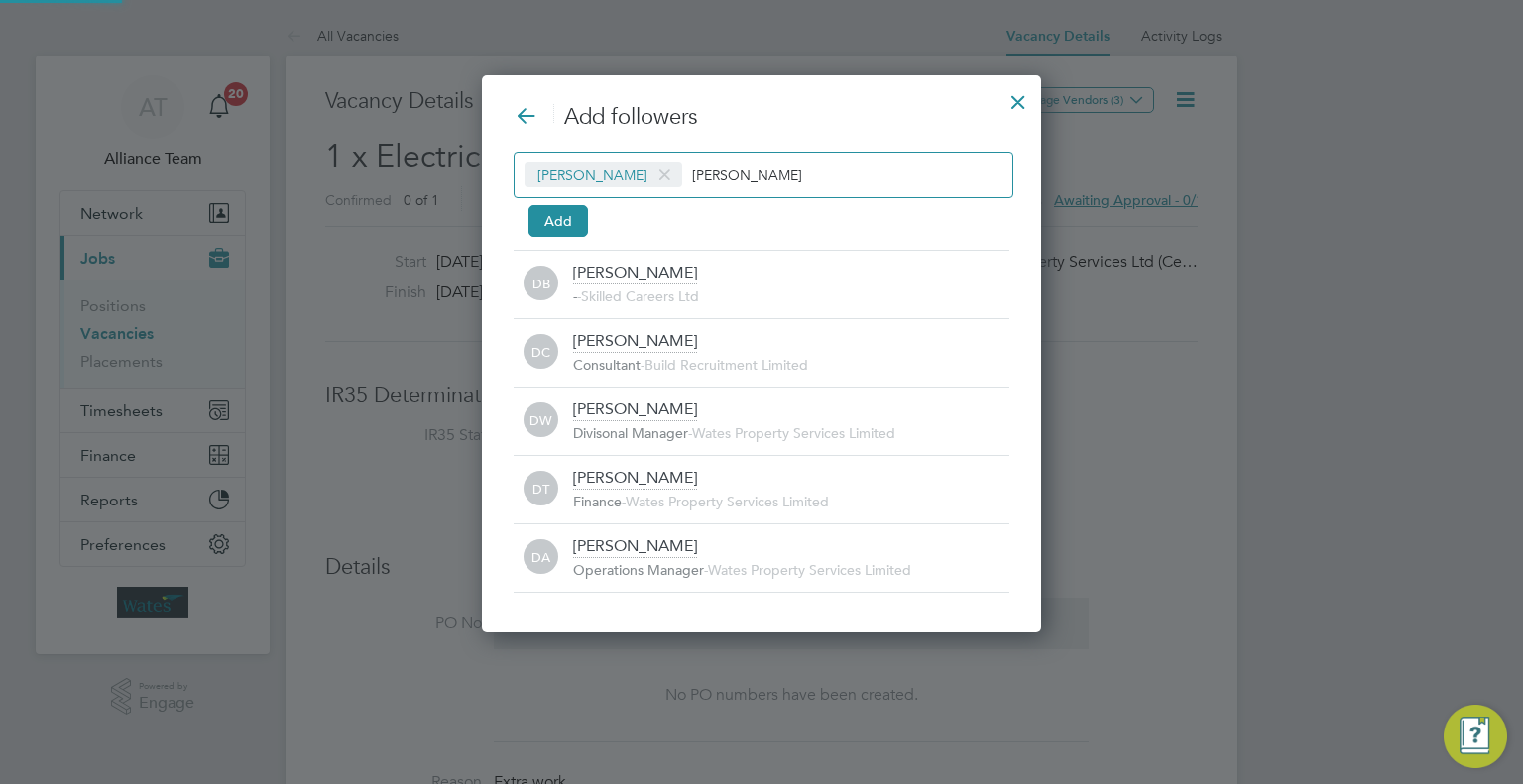 click on "Dan Cardus dan" at bounding box center (763, 174) 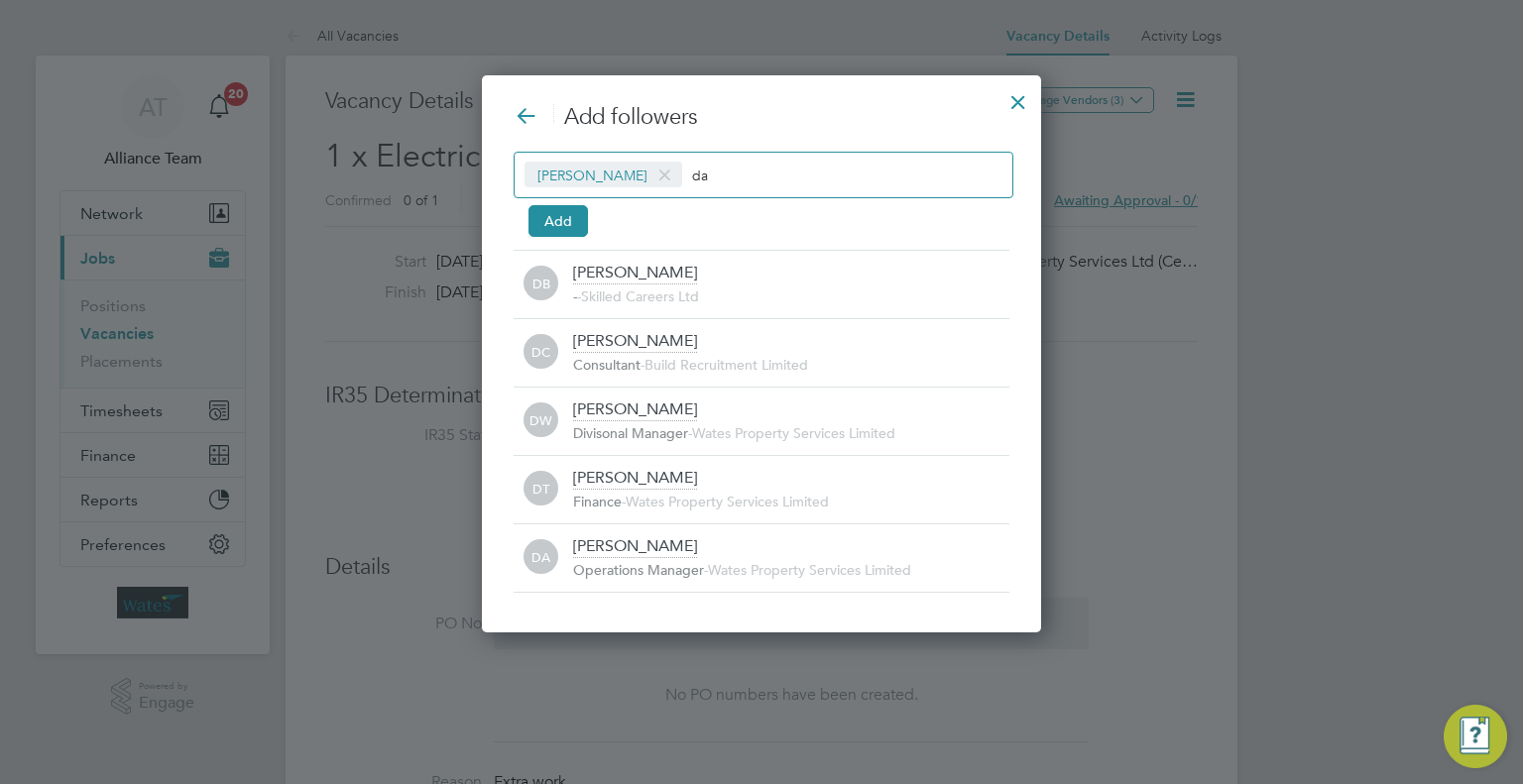 type on "d" 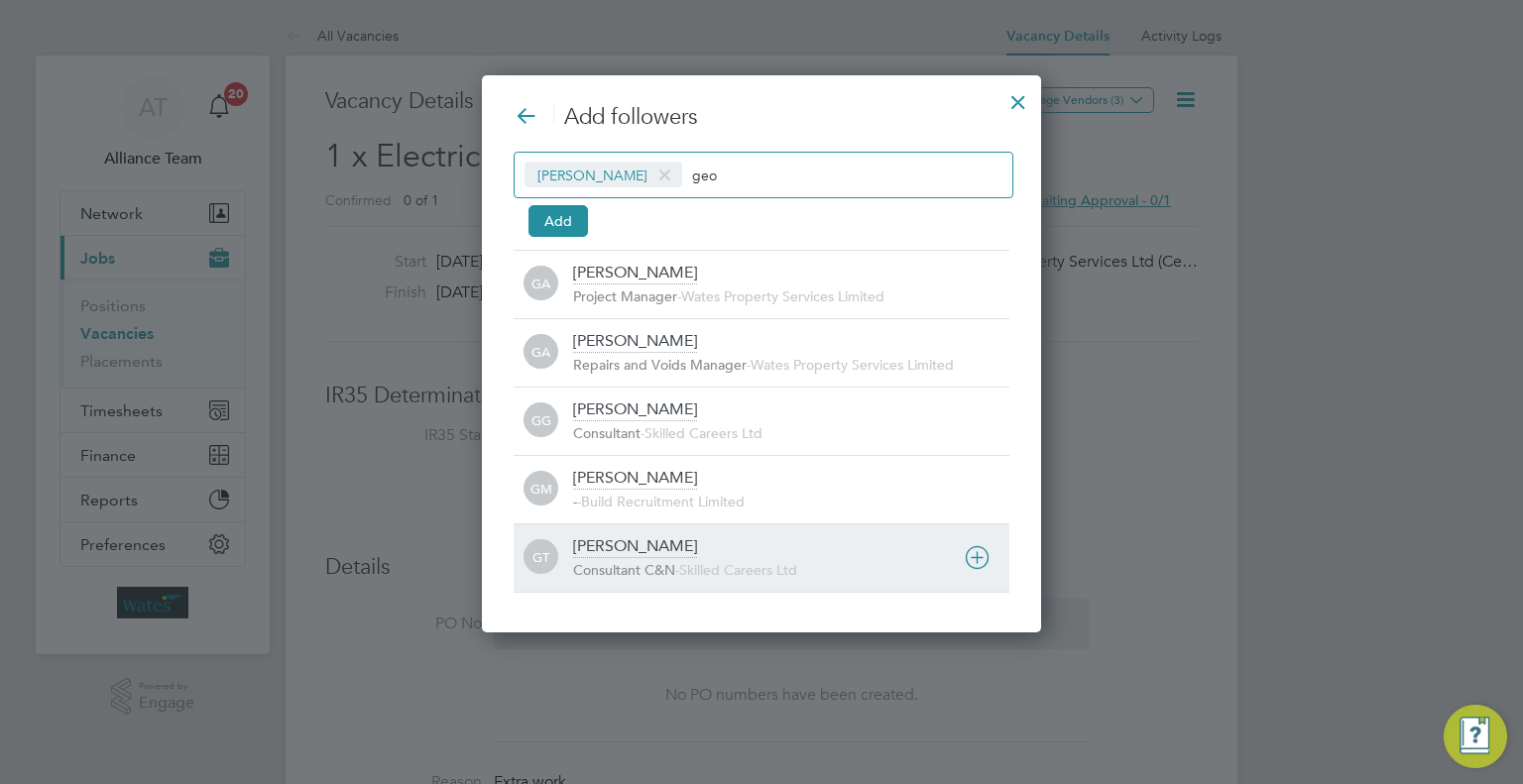 type on "geo" 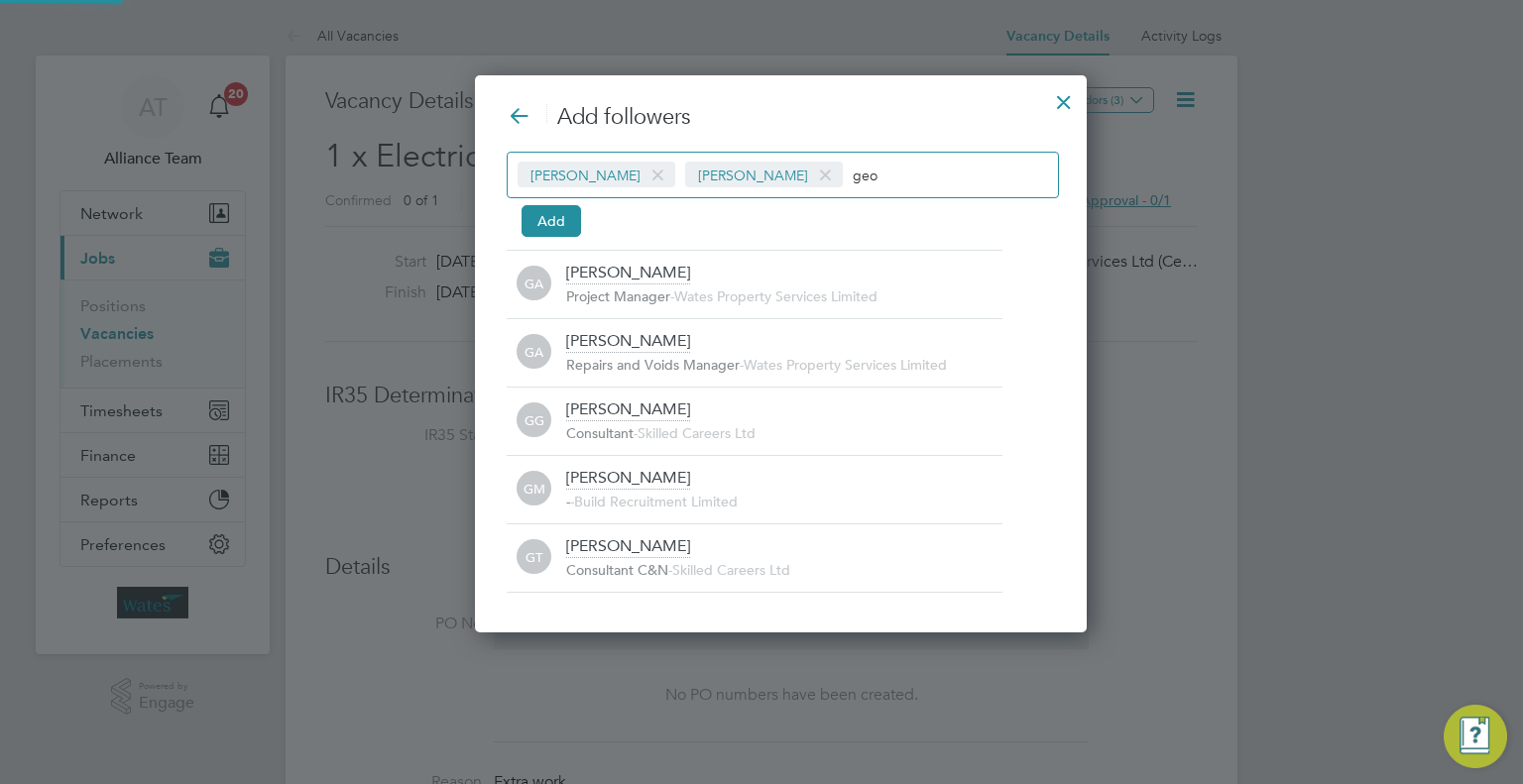click on "geo" at bounding box center (915, 174) 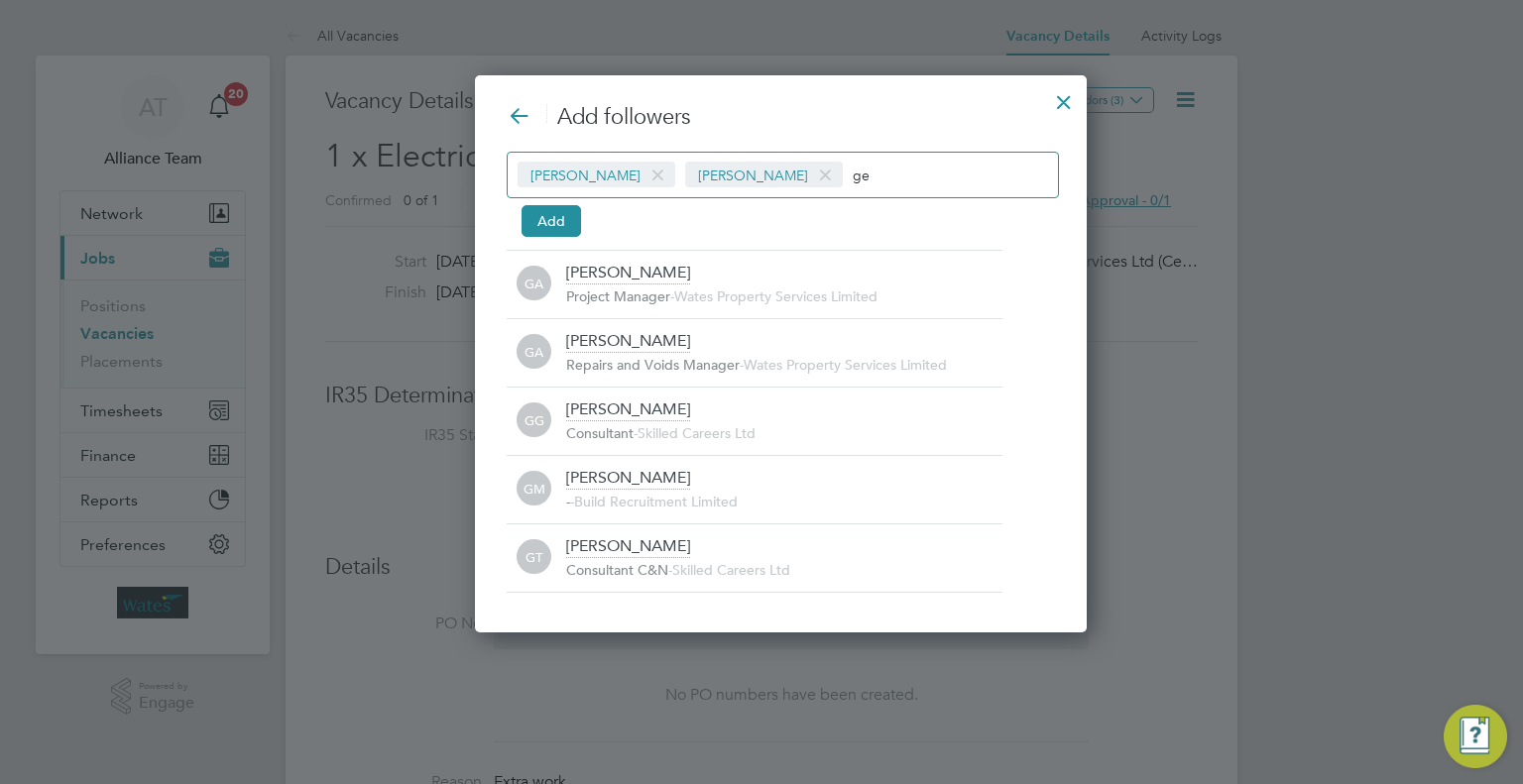 type on "g" 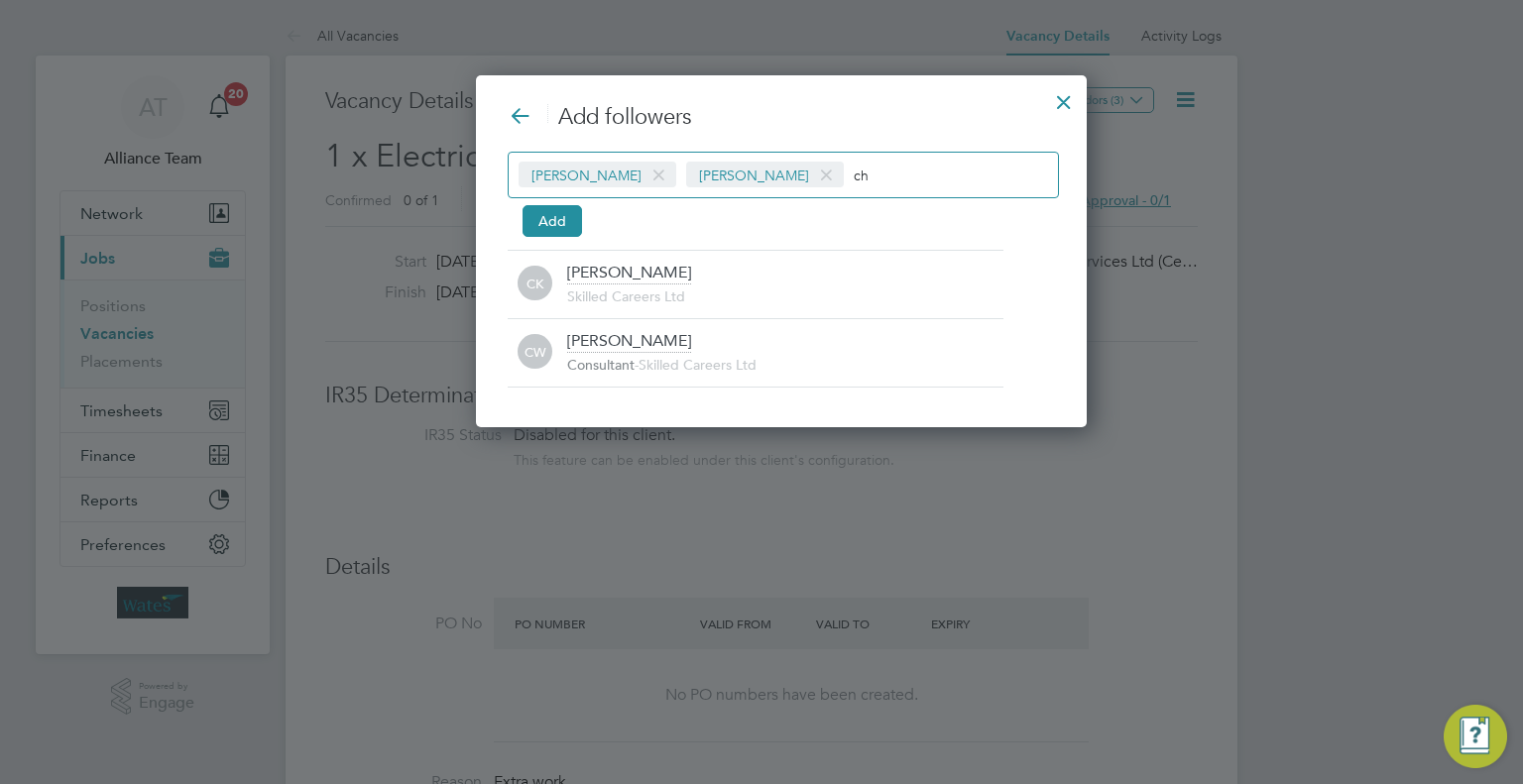 type on "c" 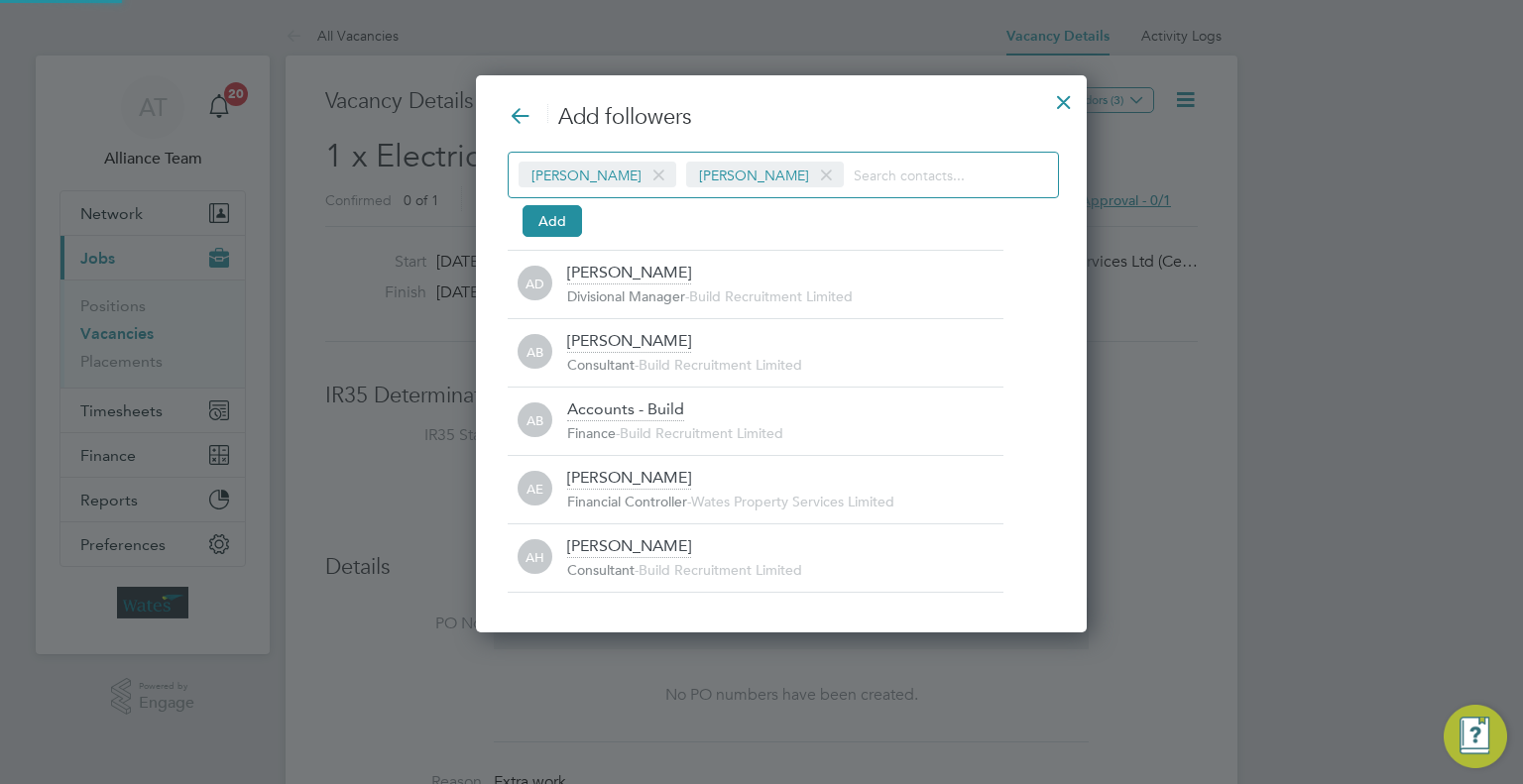 type on "o" 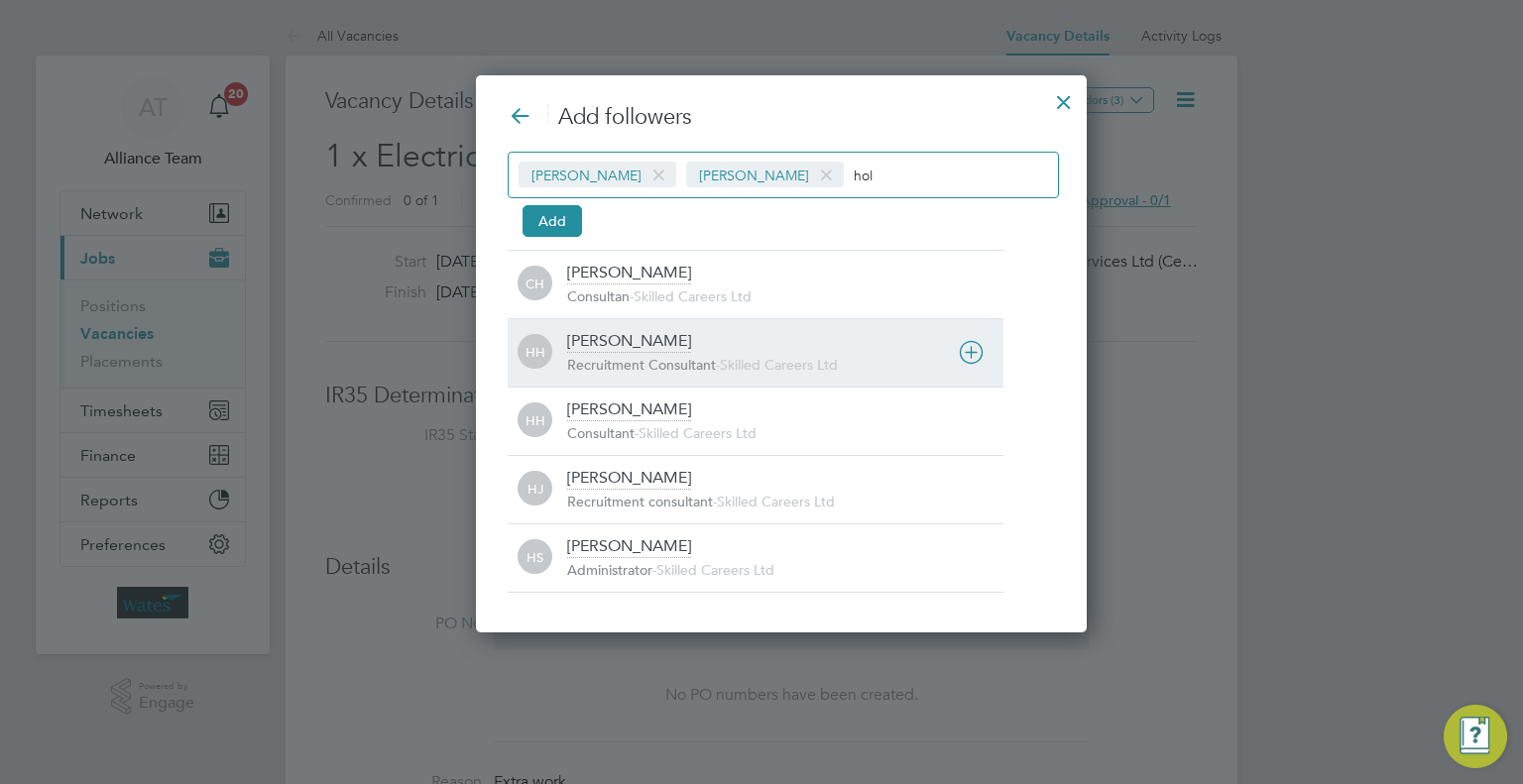 type on "hol" 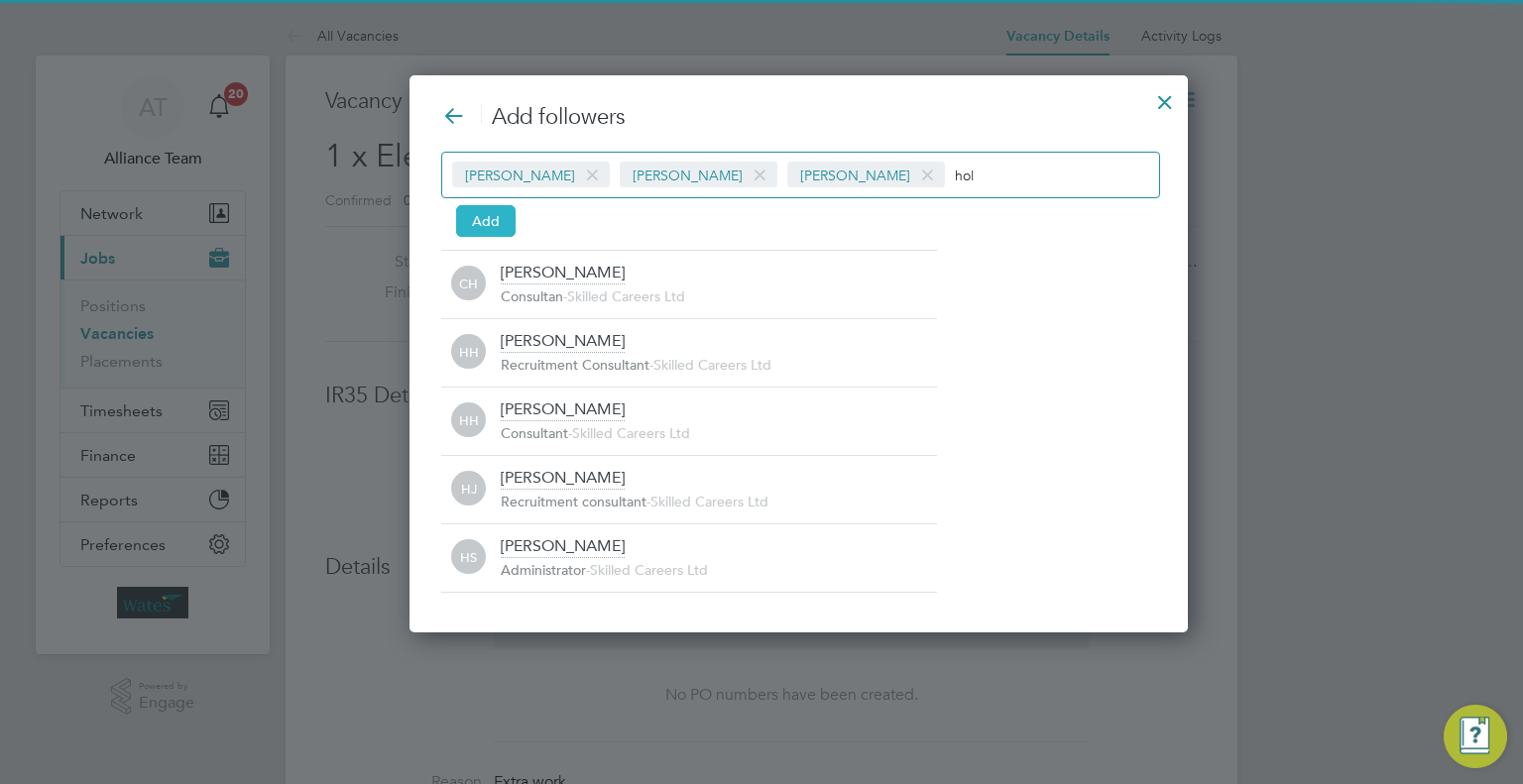 click on "Add" at bounding box center (486, 221) 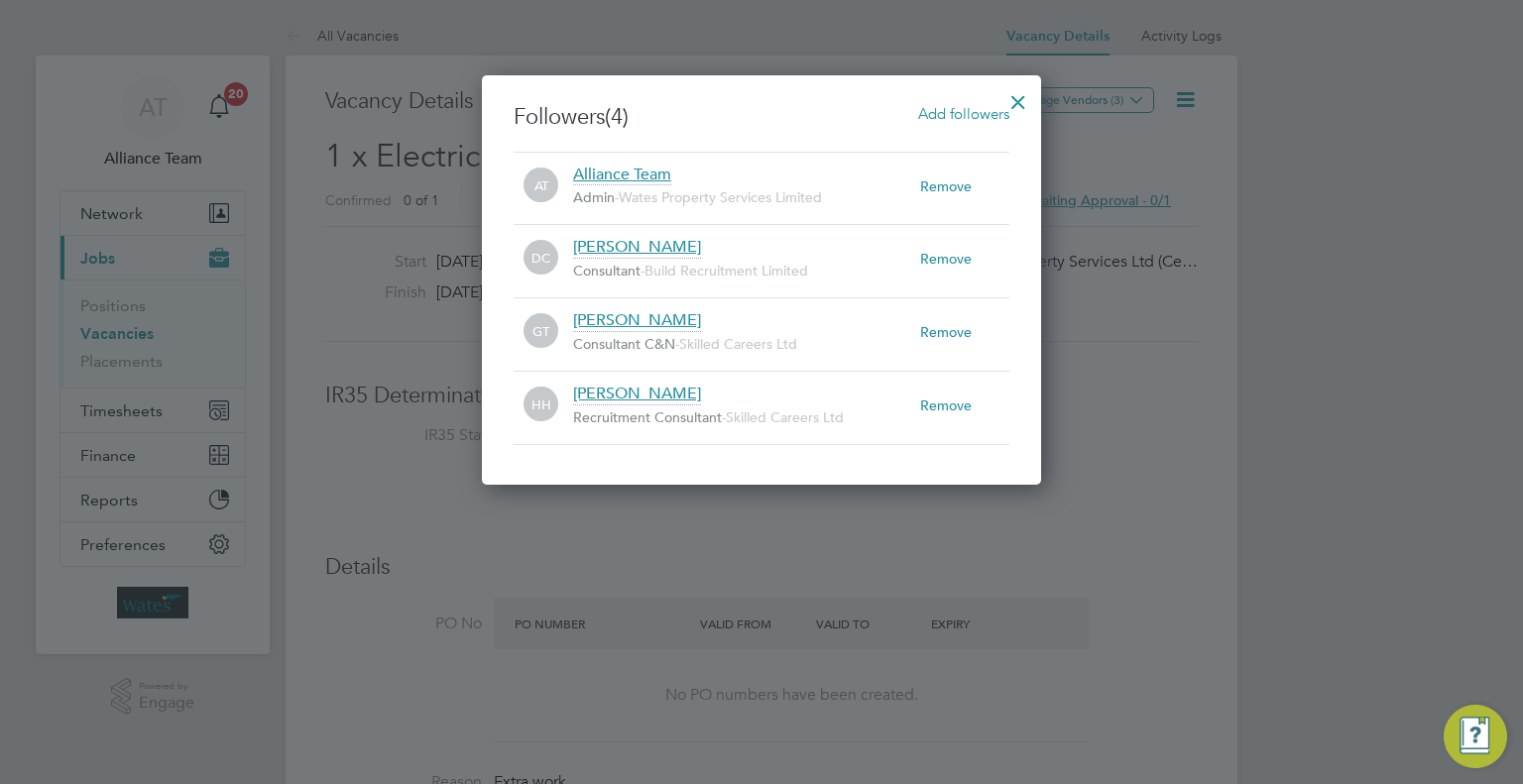 click at bounding box center (1018, 97) 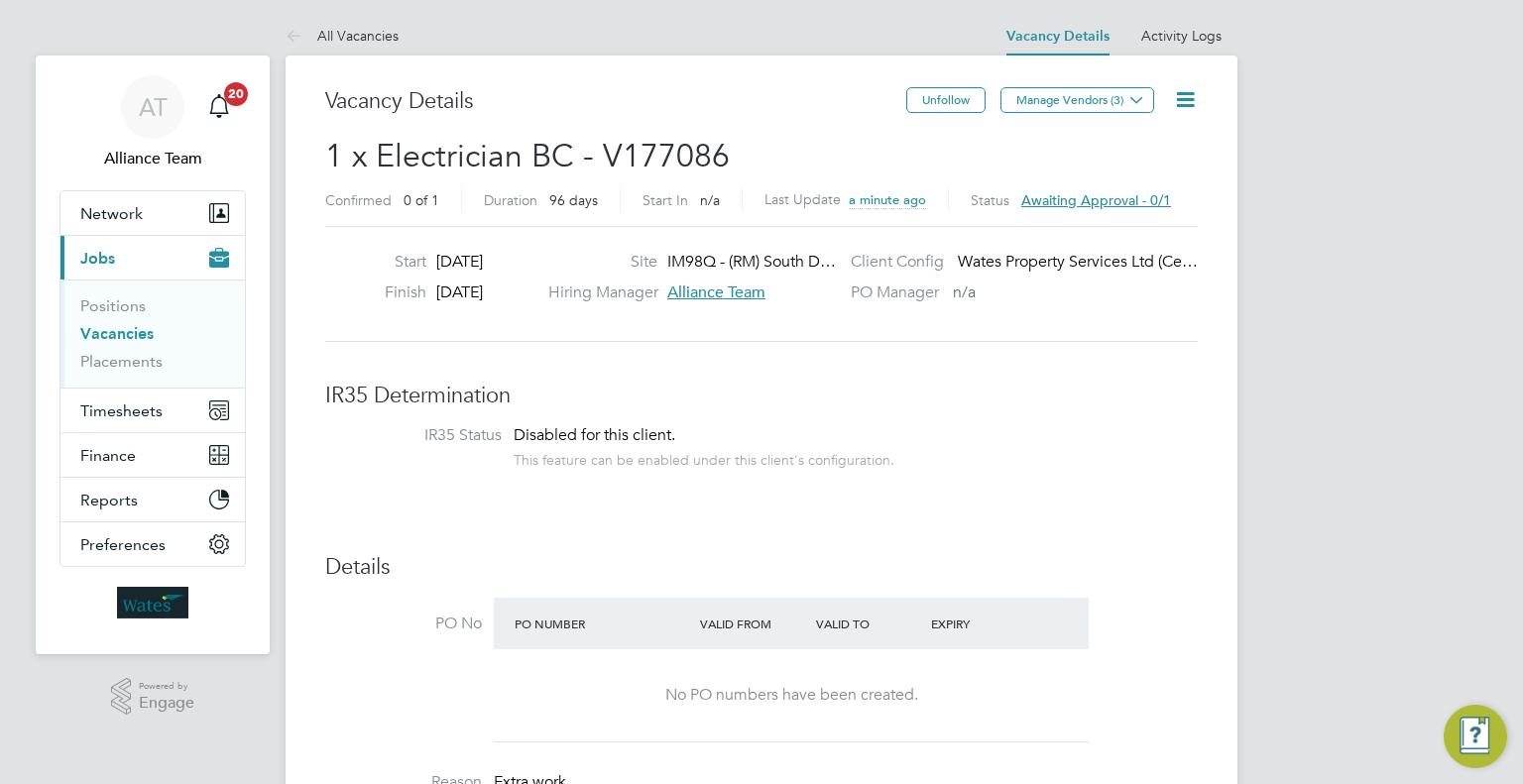 click on "Last Update" 